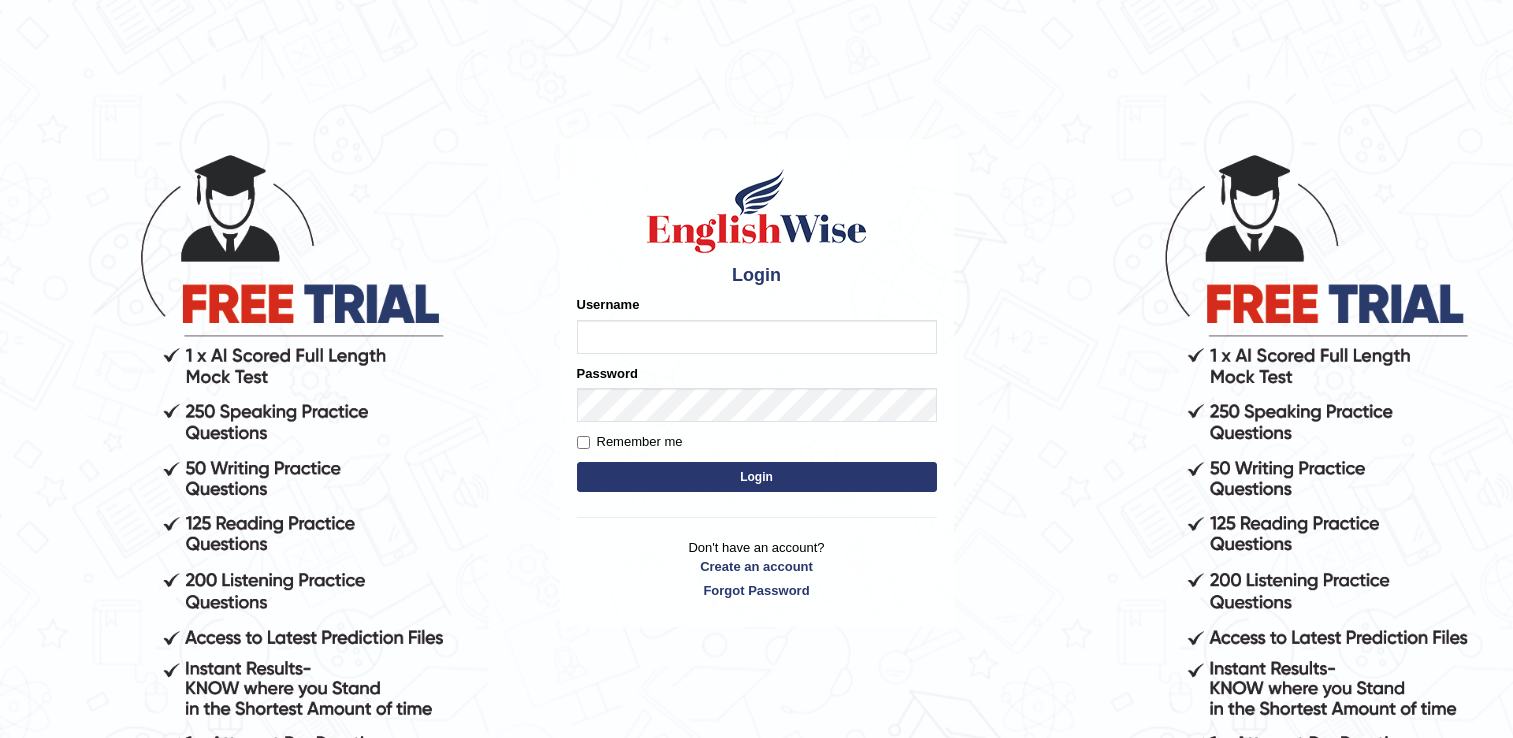 scroll, scrollTop: 0, scrollLeft: 0, axis: both 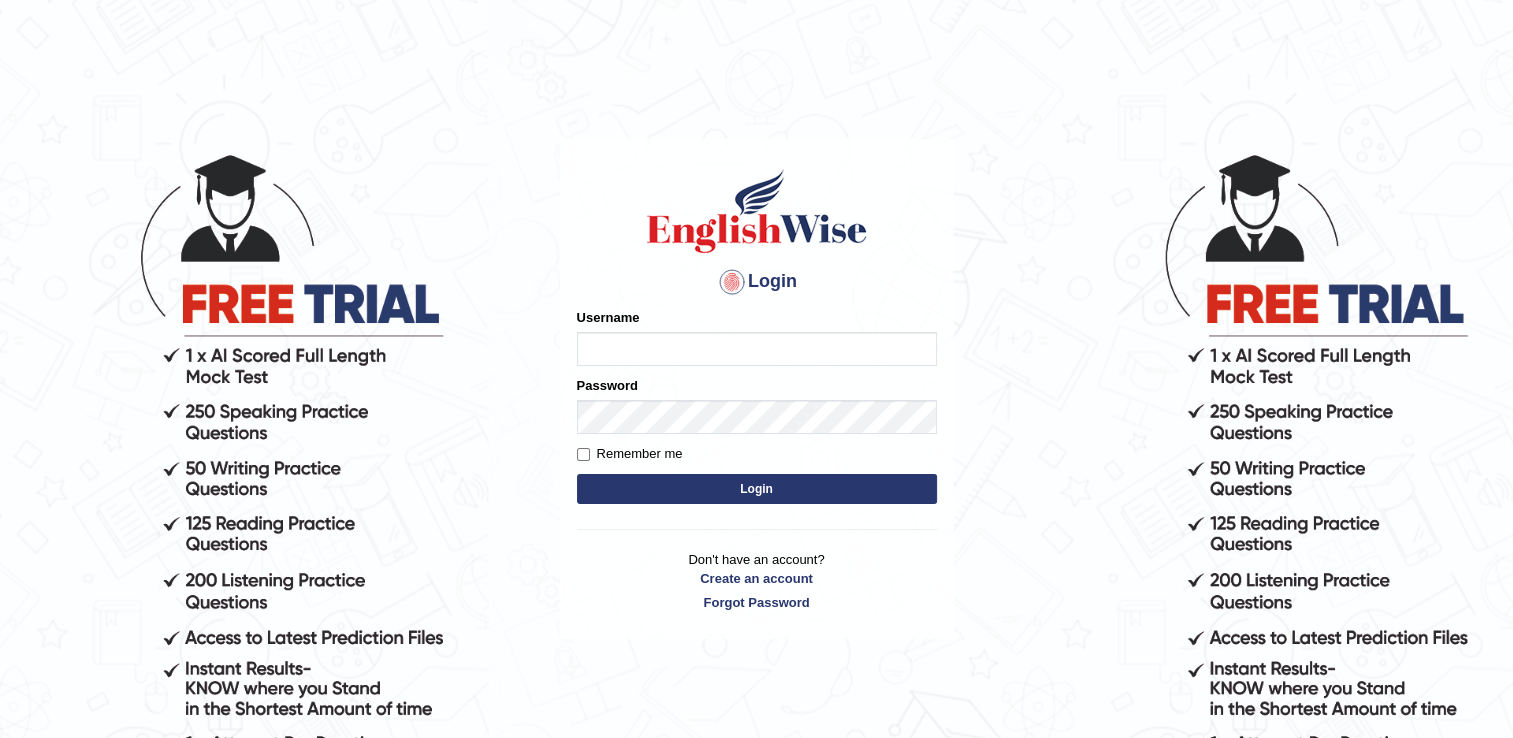 type on "naswar" 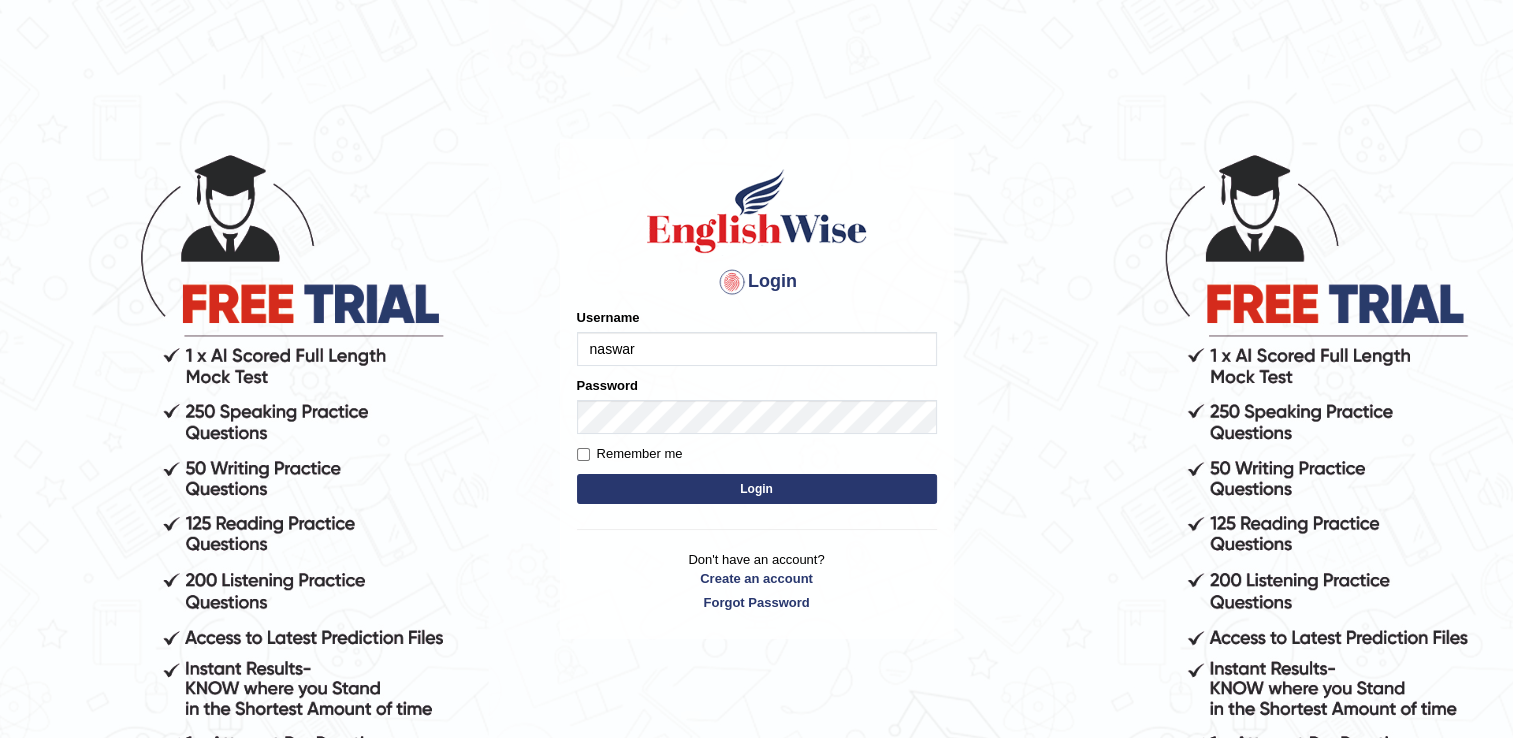 click on "naswar" at bounding box center (757, 349) 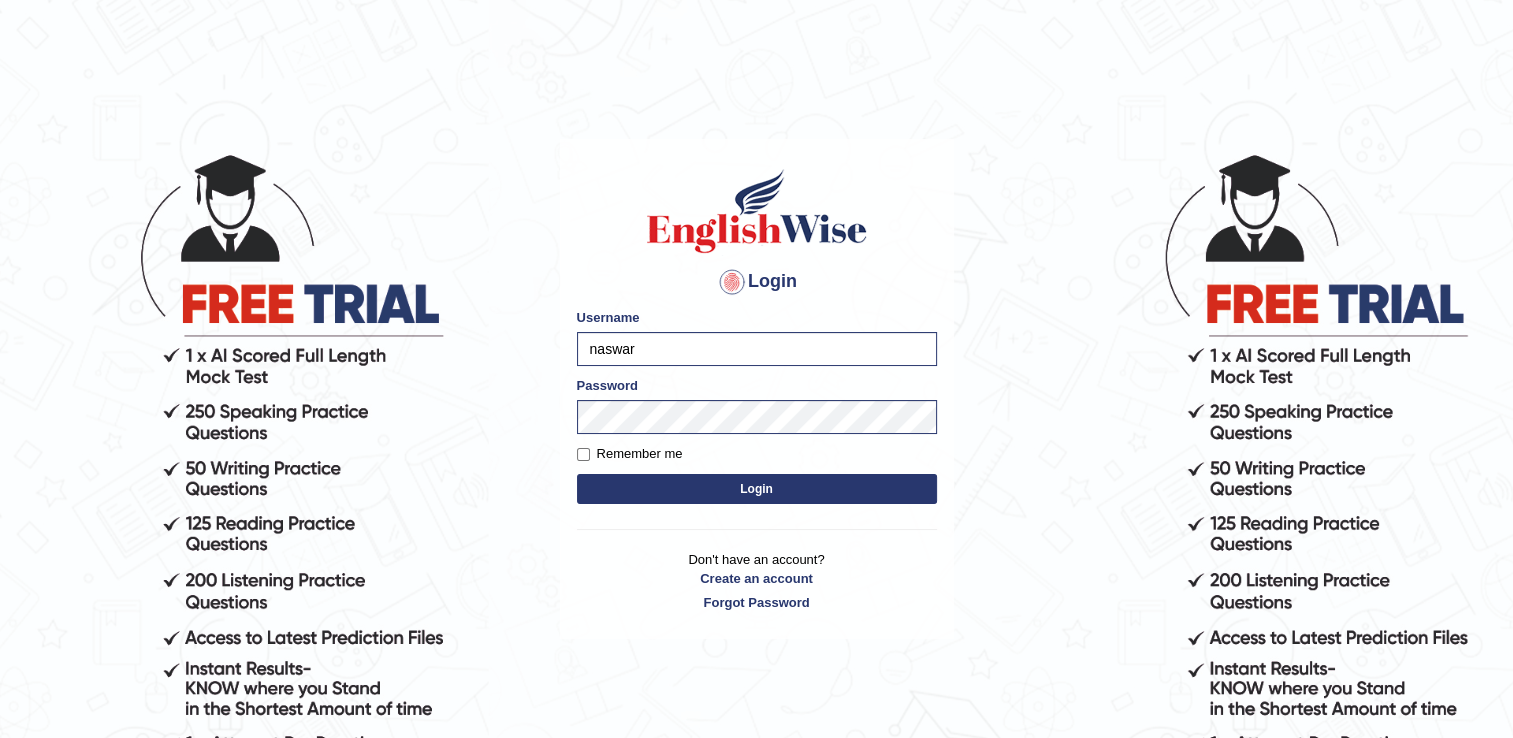 click on "Login
Please fix the following errors:
Username
naswar
Password
Remember me
Login
Don't have an account?
Create an account
Forgot Password
2025 ©  English Wise.  All Rights Reserved  Back to English Wise" at bounding box center [756, 445] 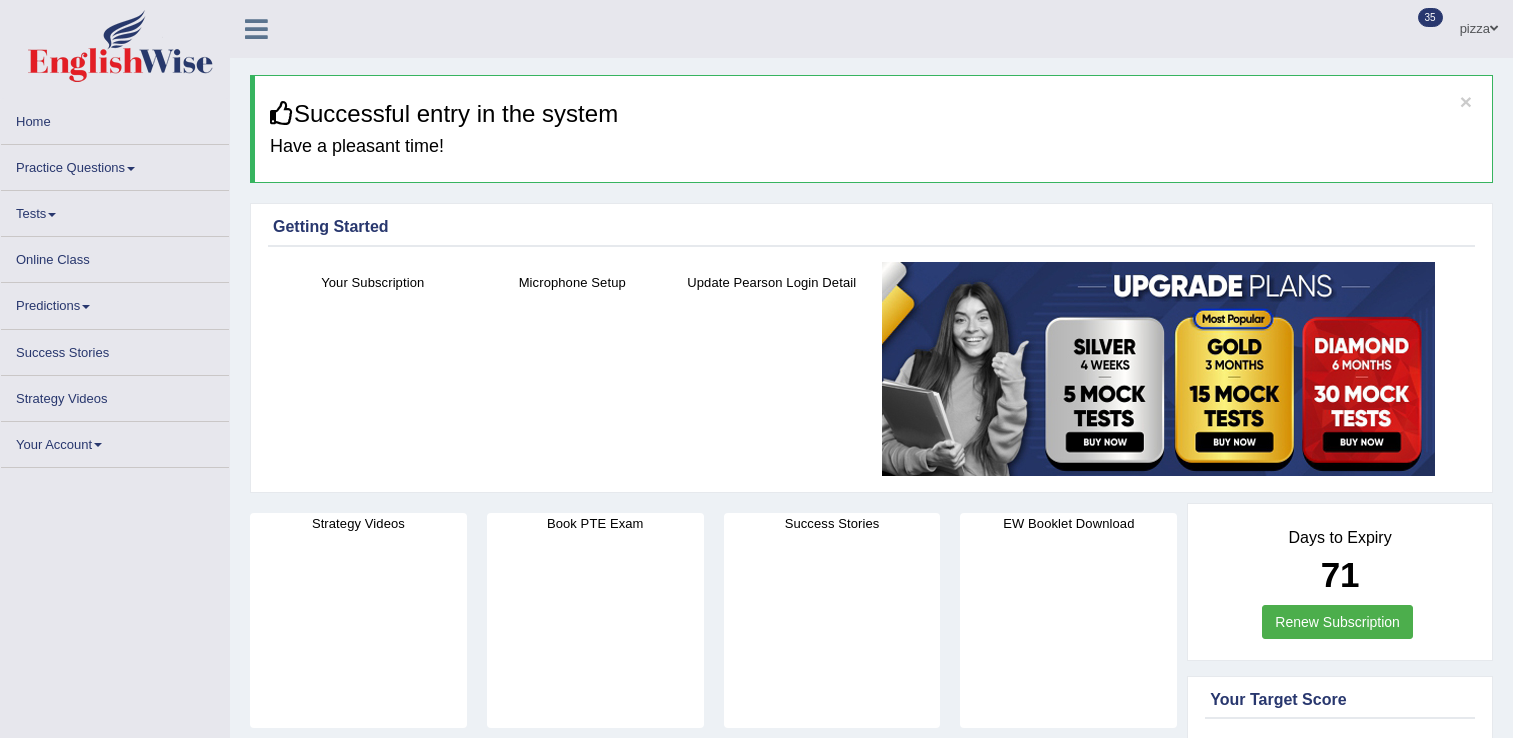 scroll, scrollTop: 0, scrollLeft: 0, axis: both 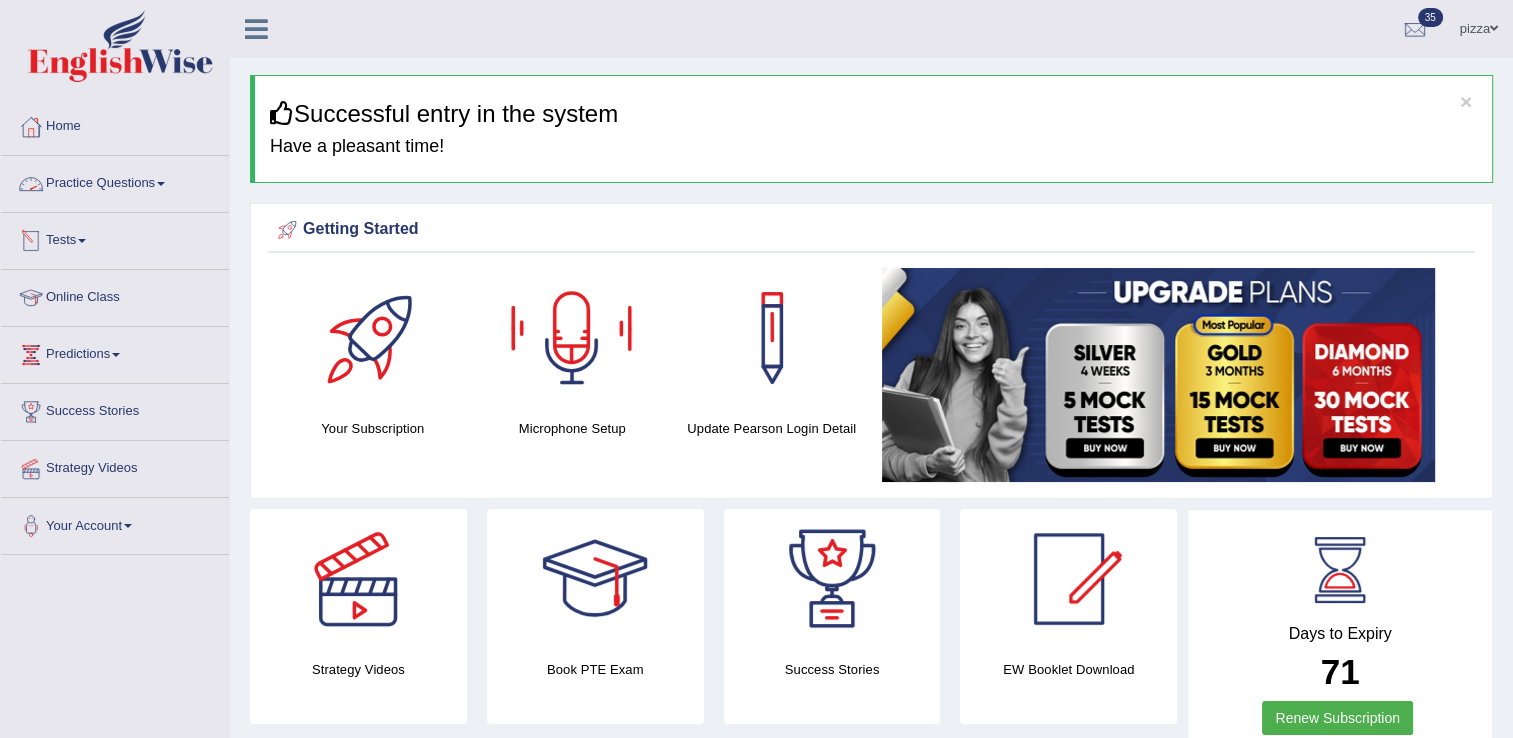 click on "Tests" at bounding box center [115, 238] 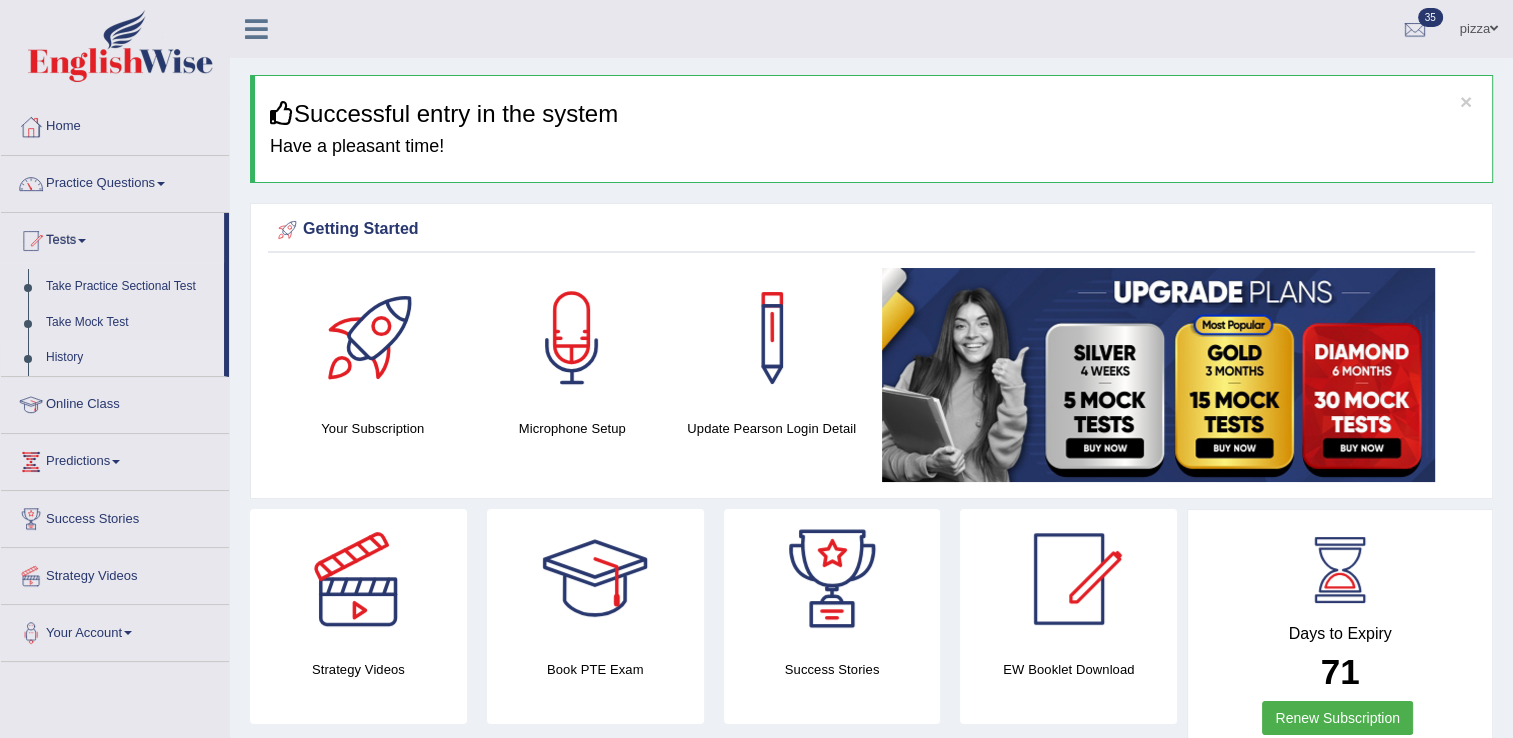 click on "History" at bounding box center (130, 358) 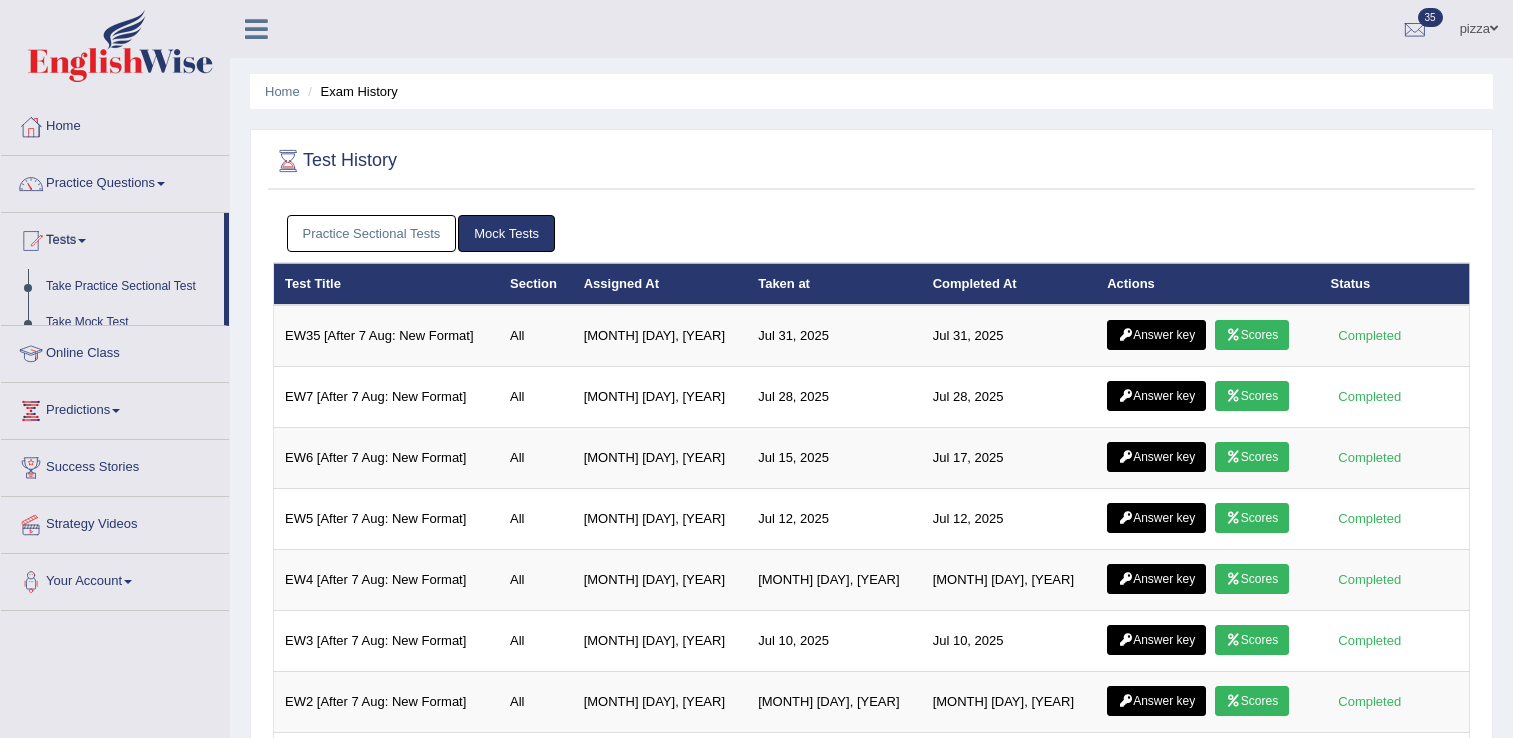 scroll, scrollTop: 0, scrollLeft: 0, axis: both 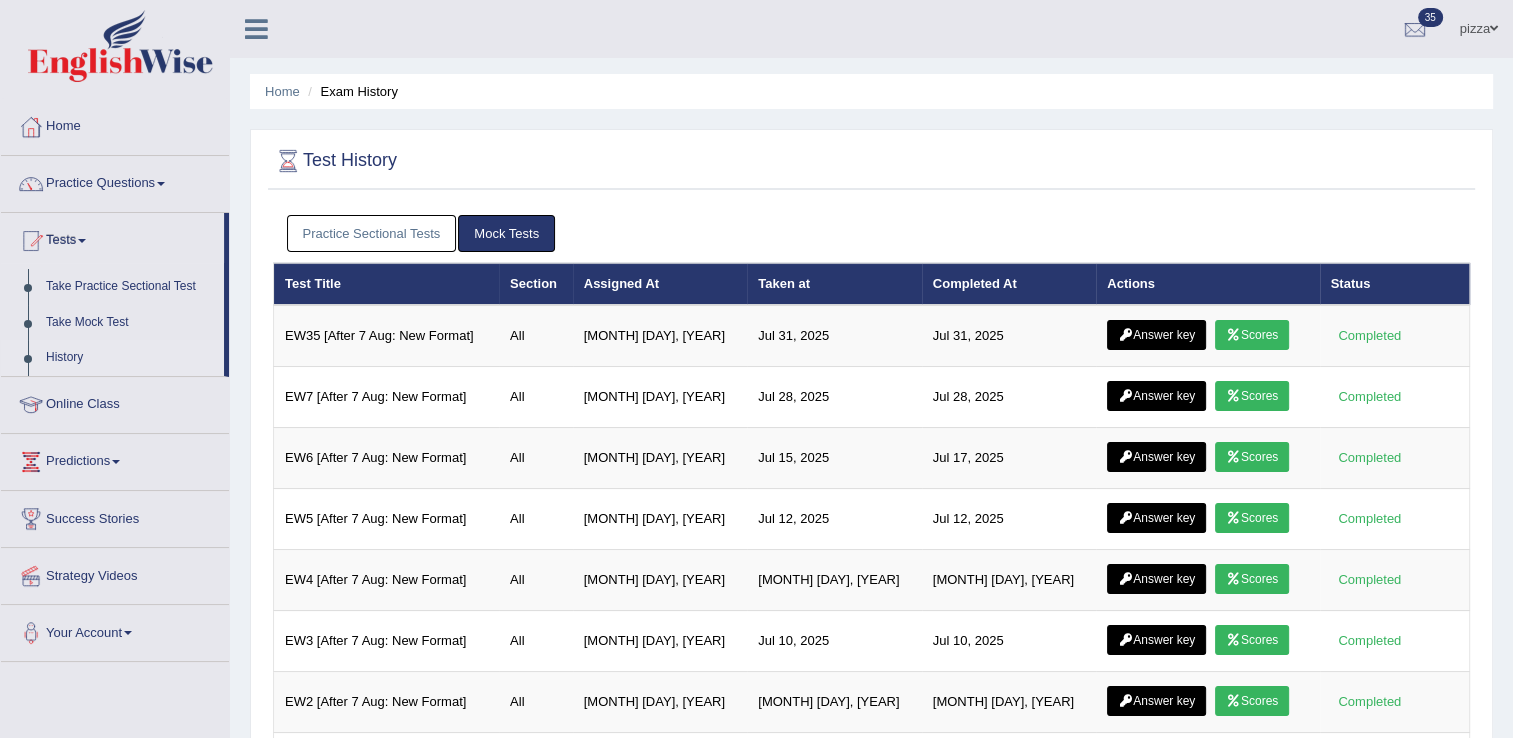 click on "Practice Sectional Tests" at bounding box center [372, 233] 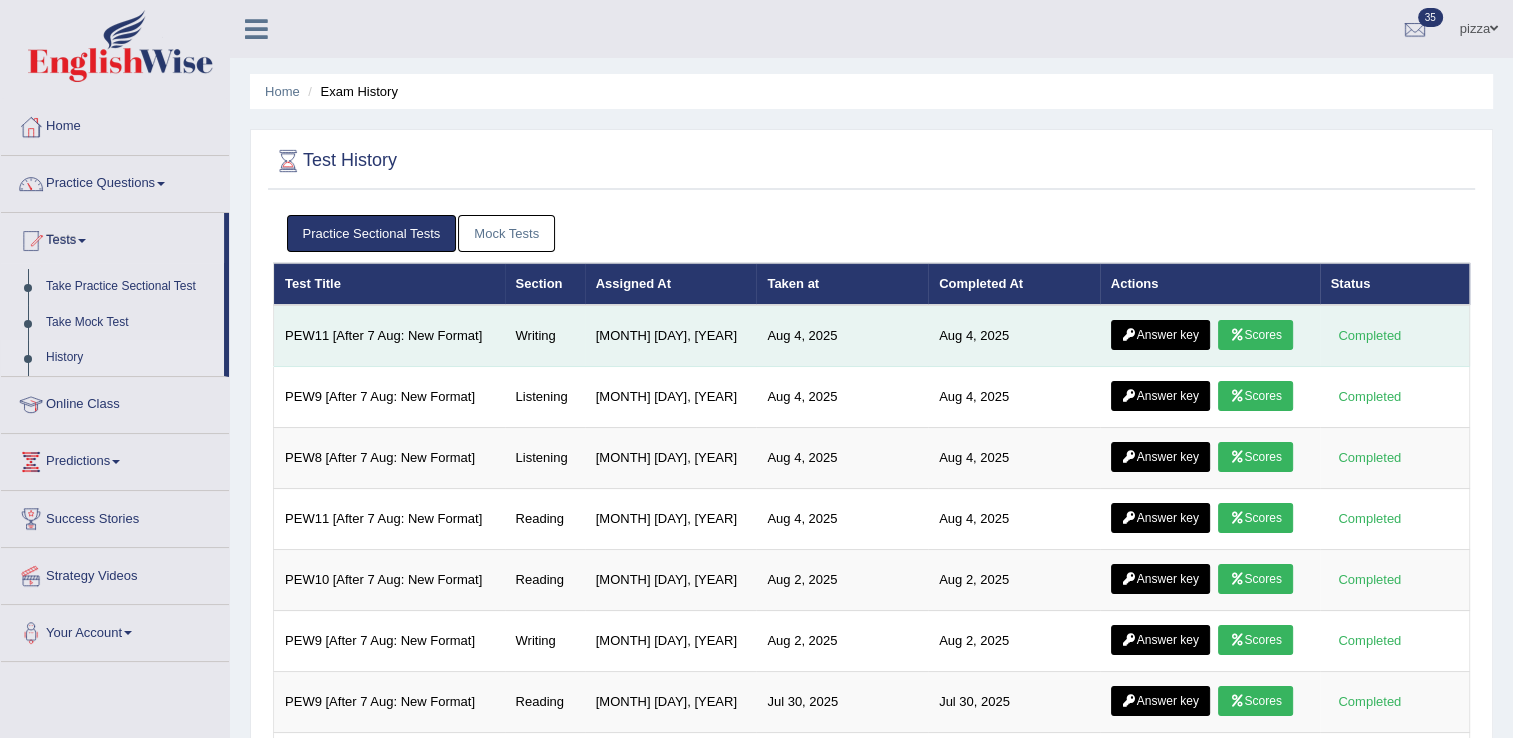 click on "Scores" at bounding box center (1255, 335) 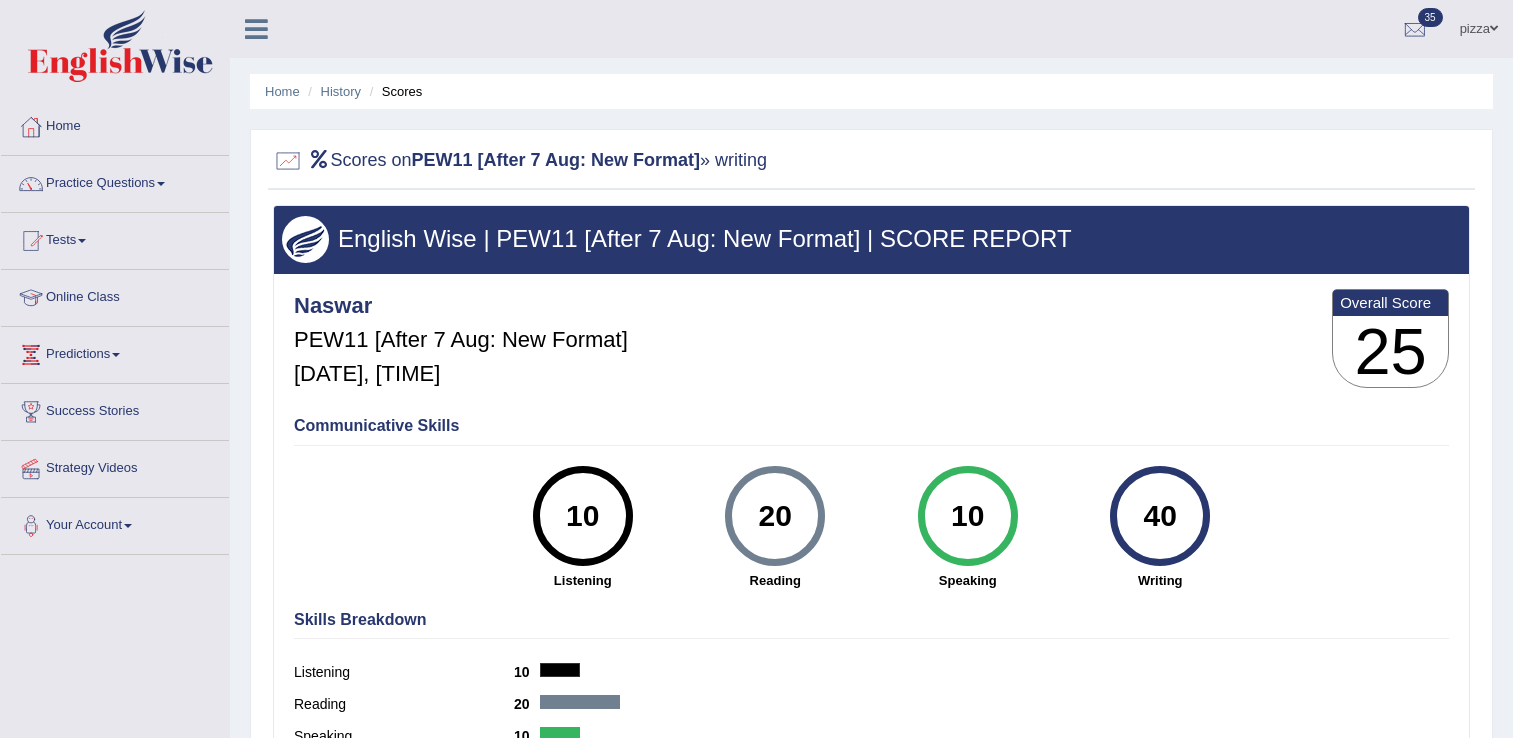 scroll, scrollTop: 0, scrollLeft: 0, axis: both 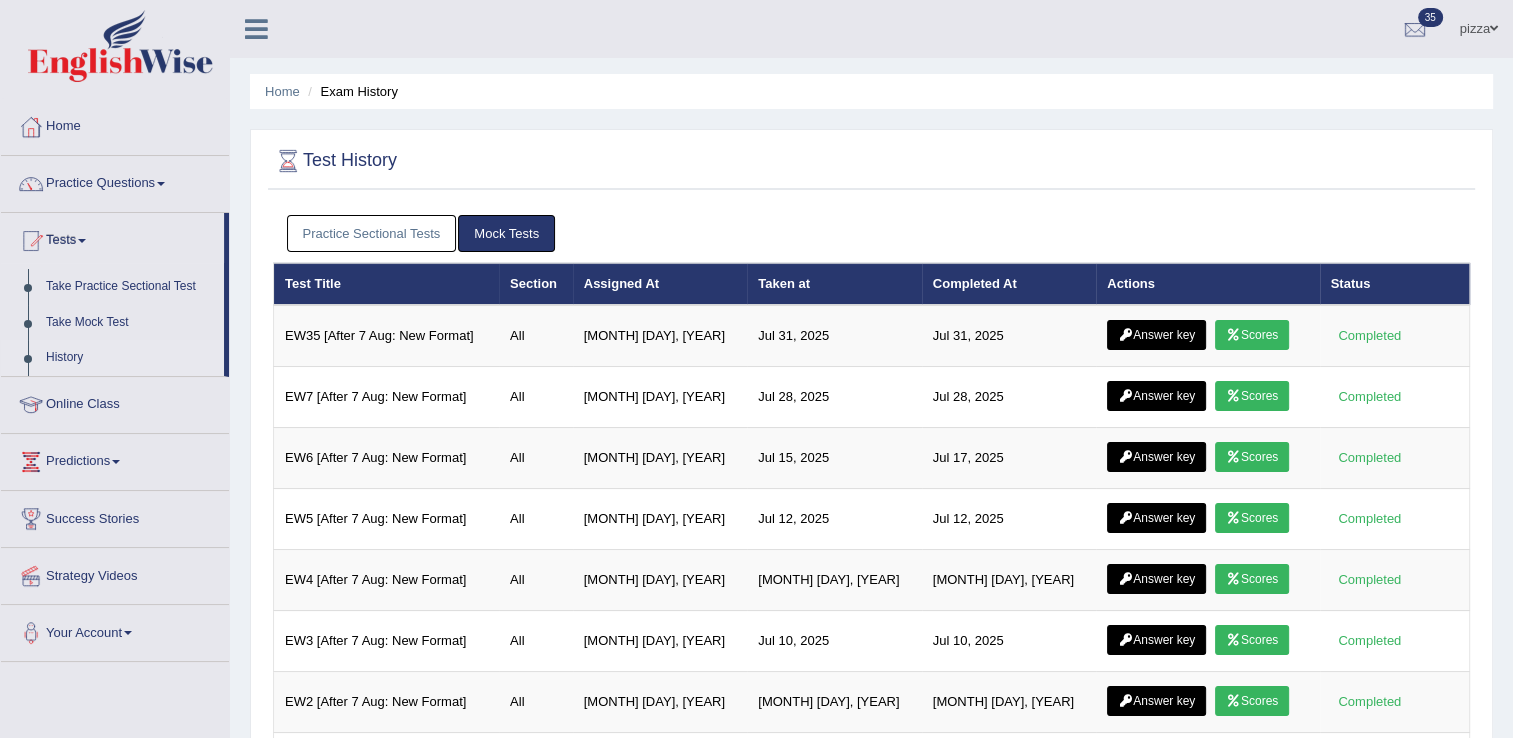 click on "Practice Sectional Tests" at bounding box center [372, 233] 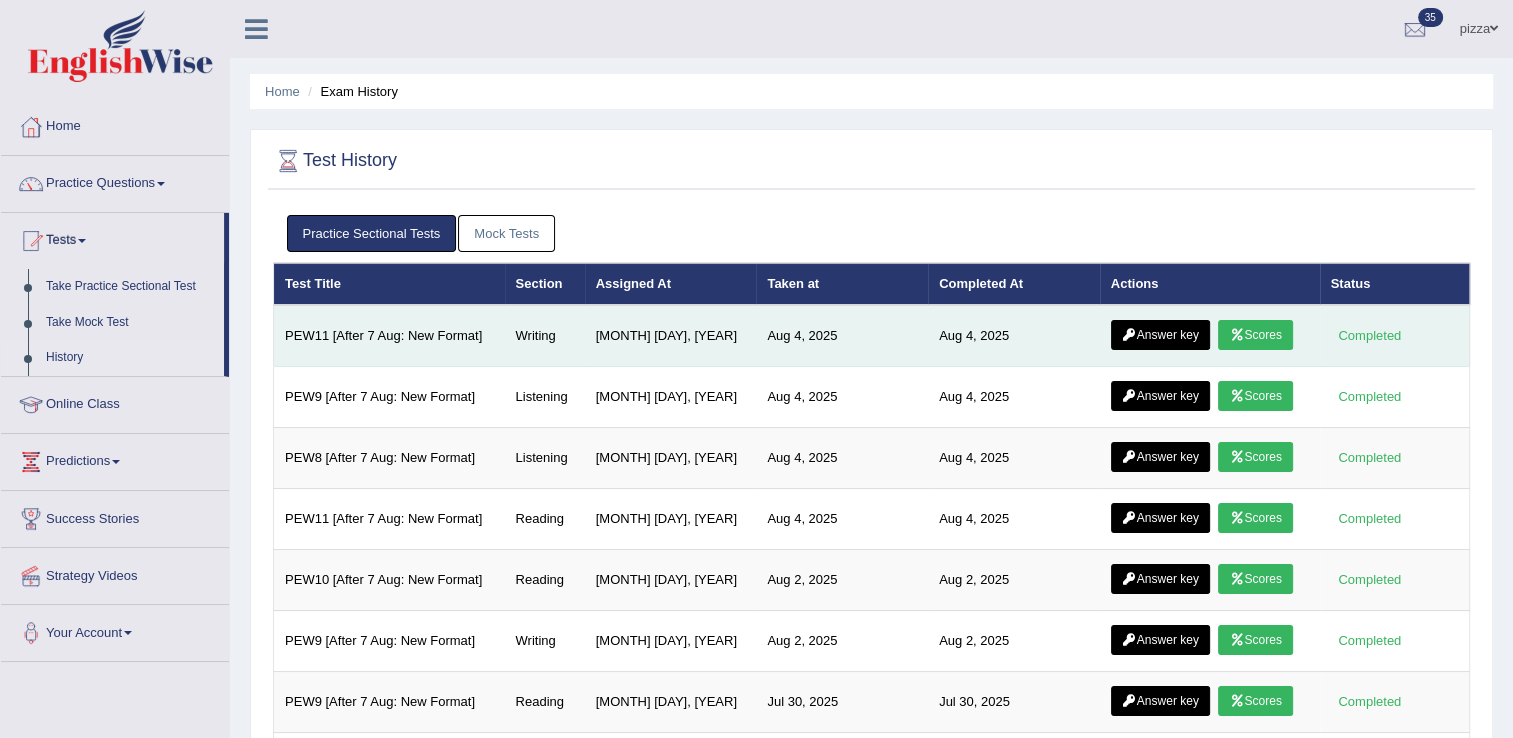 click on "Answer key" at bounding box center (1160, 335) 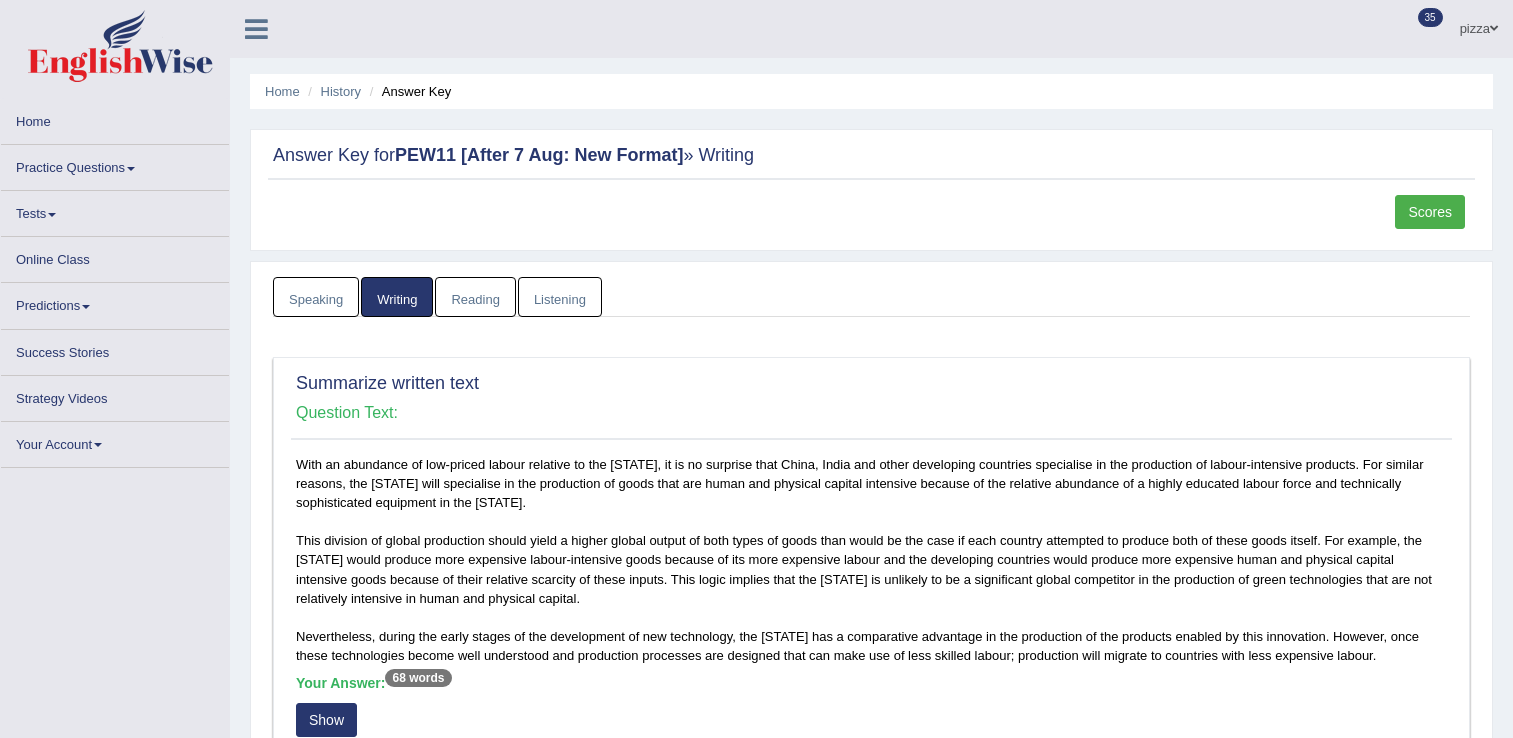 scroll, scrollTop: 0, scrollLeft: 0, axis: both 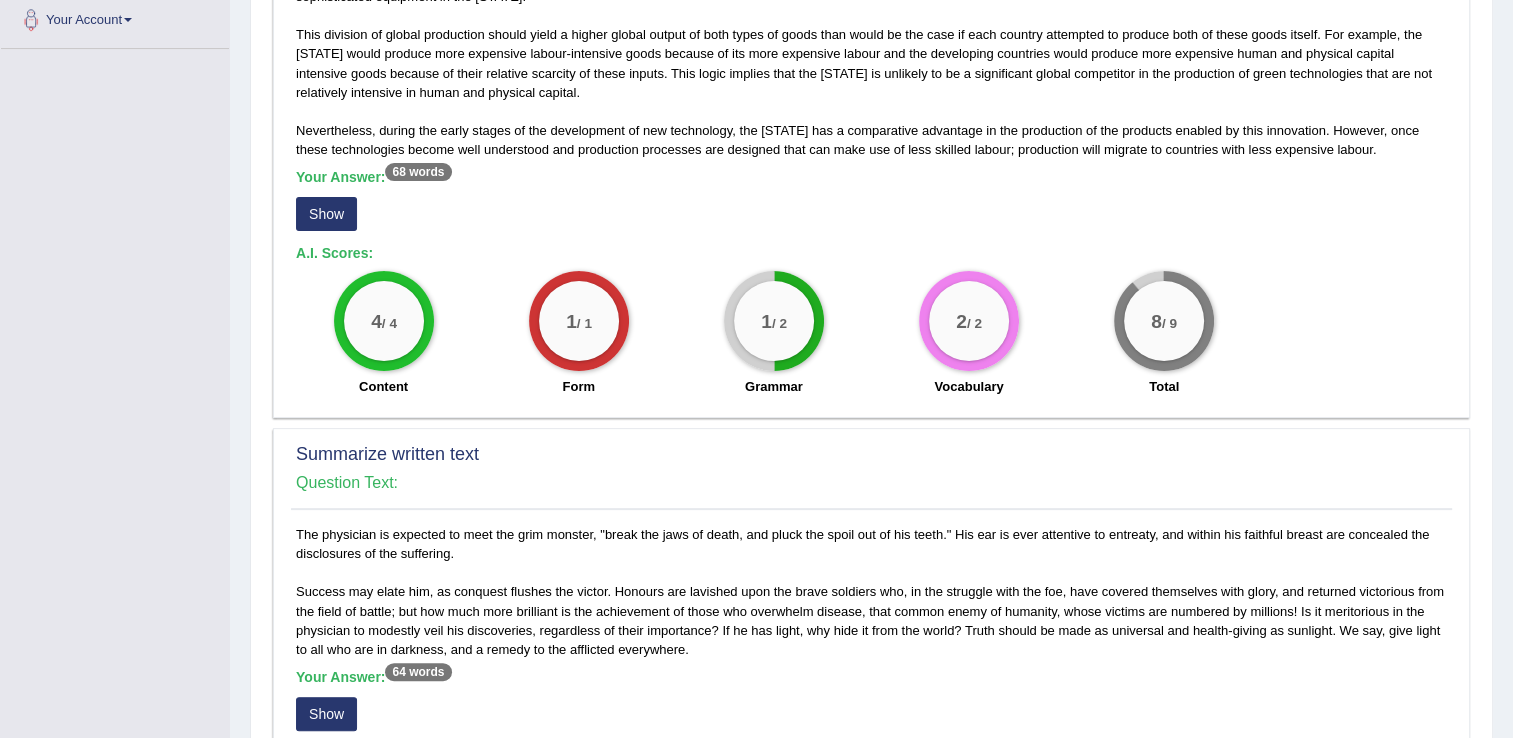 click on "Show" at bounding box center (326, 214) 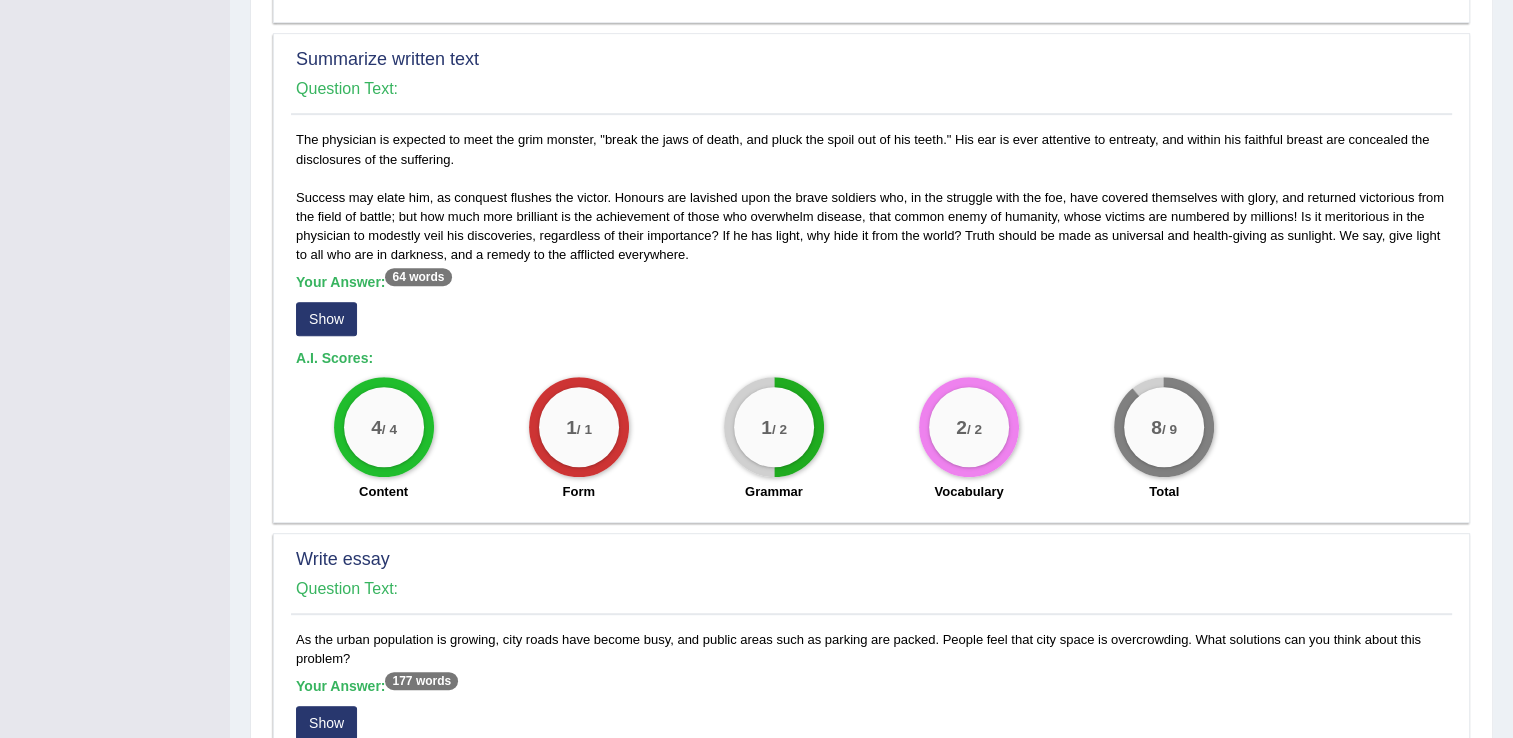 scroll, scrollTop: 985, scrollLeft: 0, axis: vertical 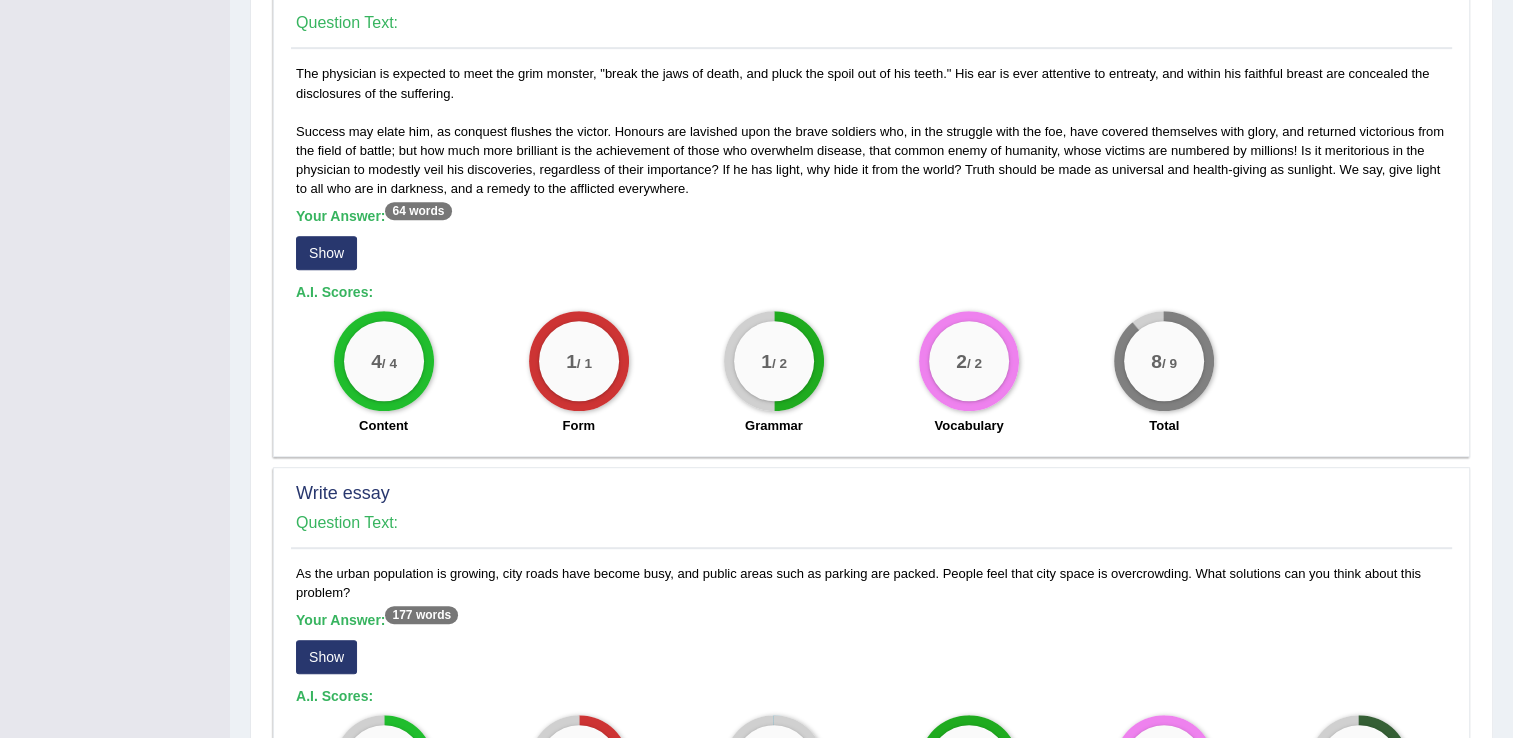 click on "Show" at bounding box center (326, 253) 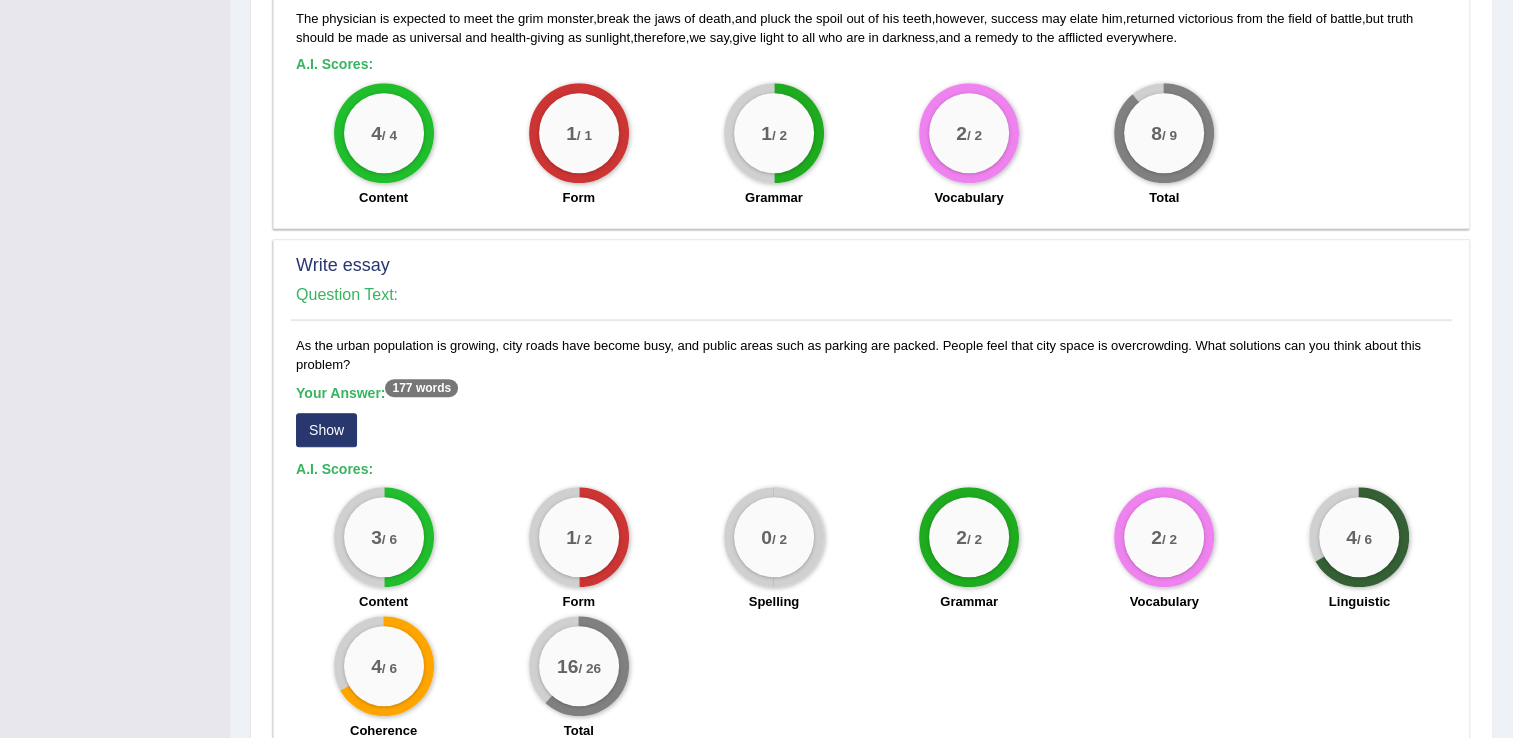 scroll, scrollTop: 1325, scrollLeft: 0, axis: vertical 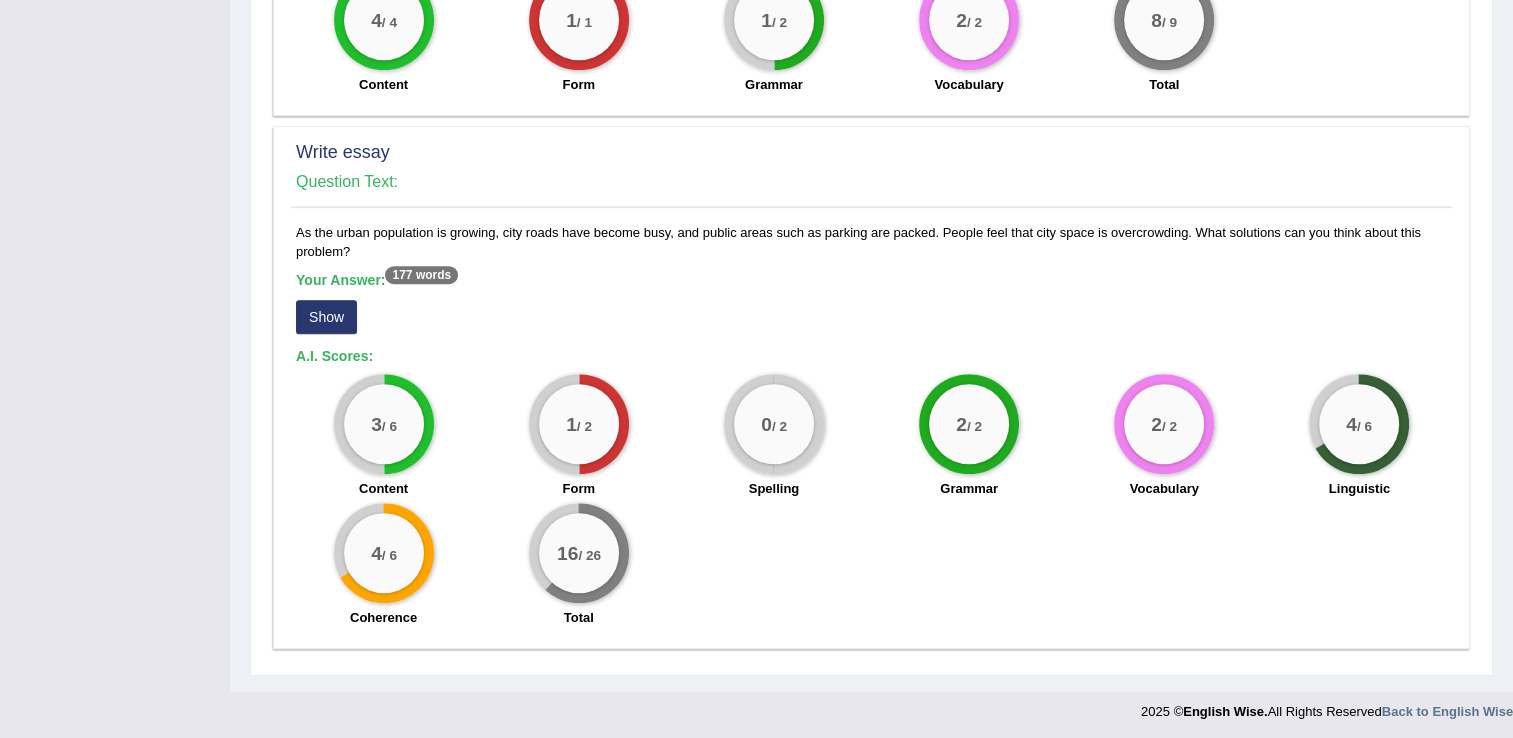 click on "Show" at bounding box center (326, 317) 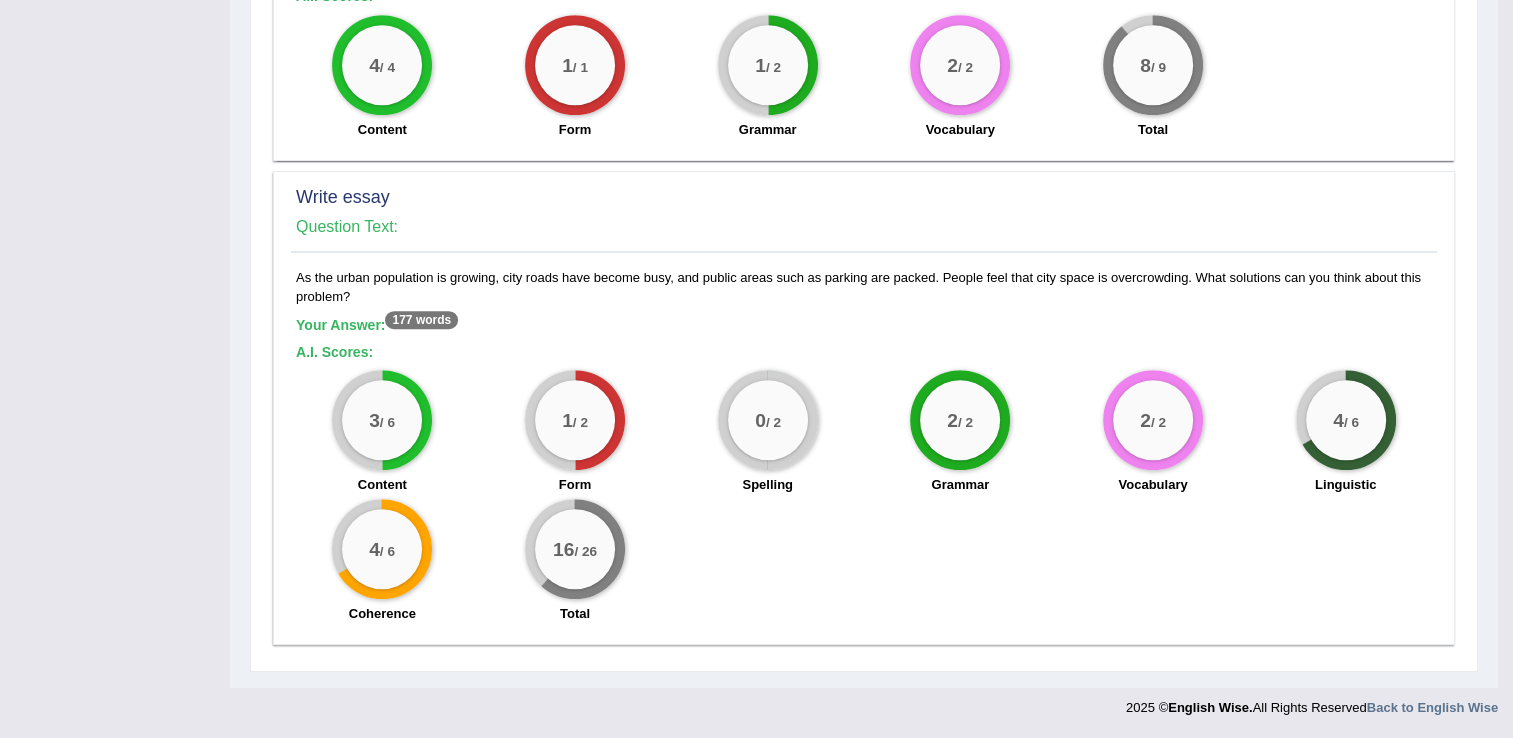 scroll, scrollTop: 1277, scrollLeft: 0, axis: vertical 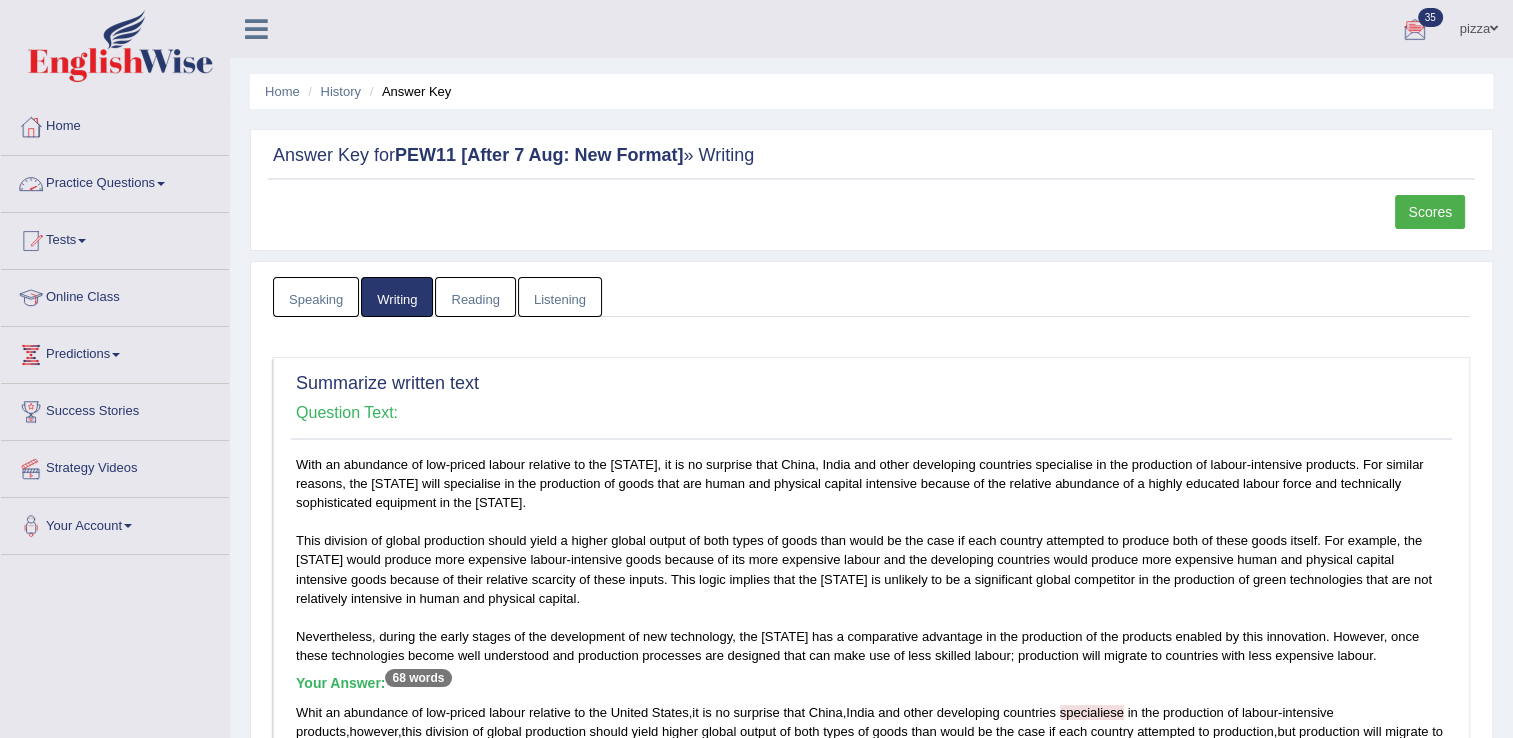 click on "Practice Questions" at bounding box center [115, 181] 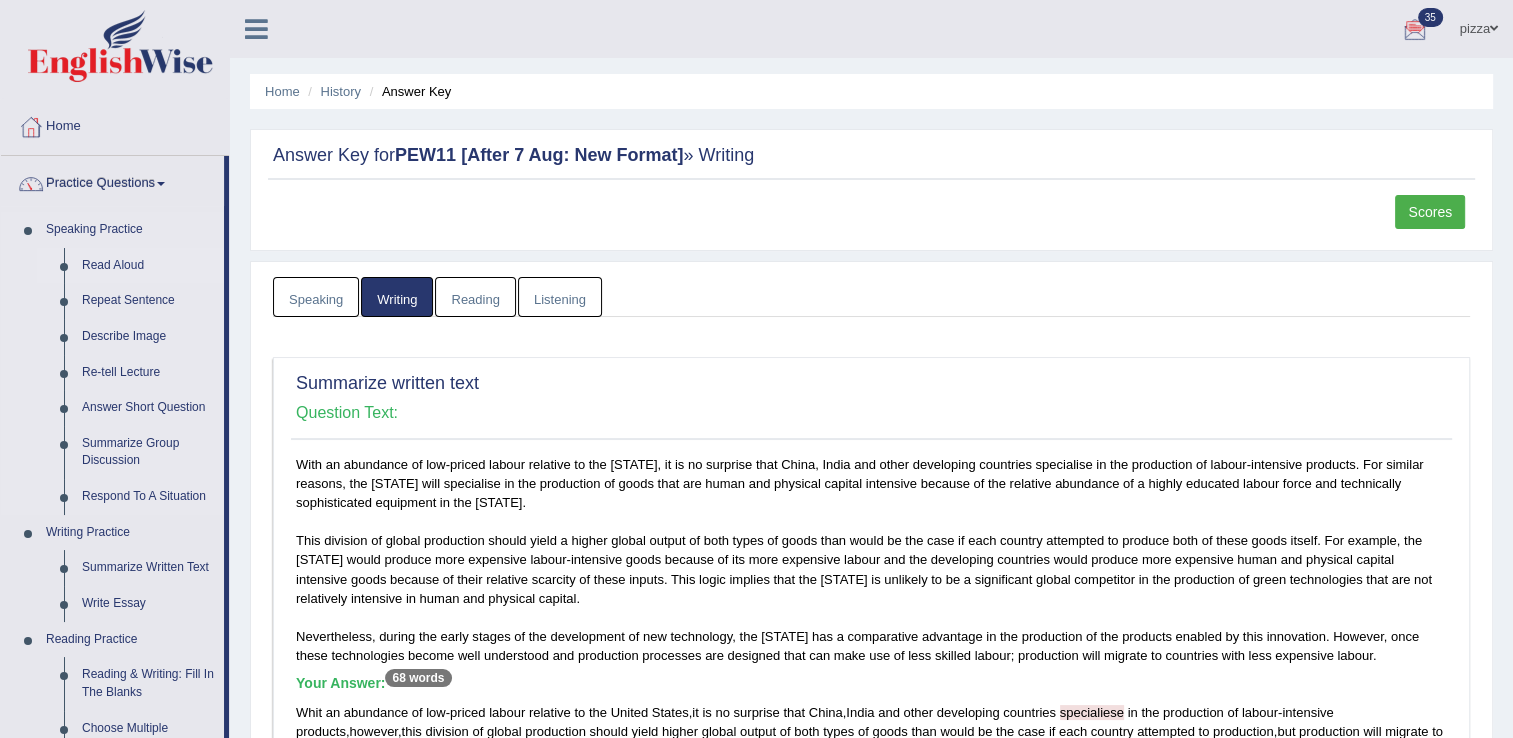 click on "Read Aloud" at bounding box center [148, 266] 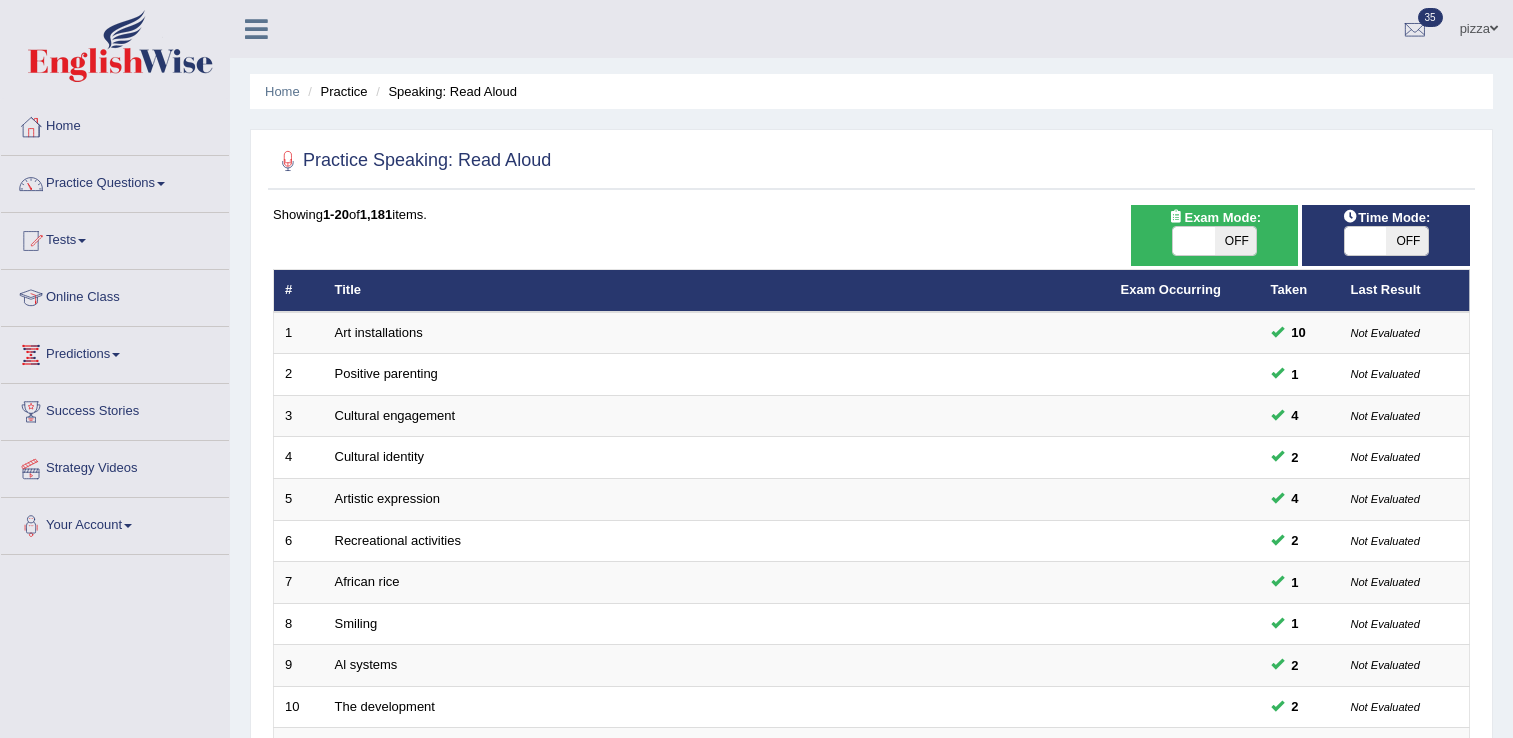 scroll, scrollTop: 0, scrollLeft: 0, axis: both 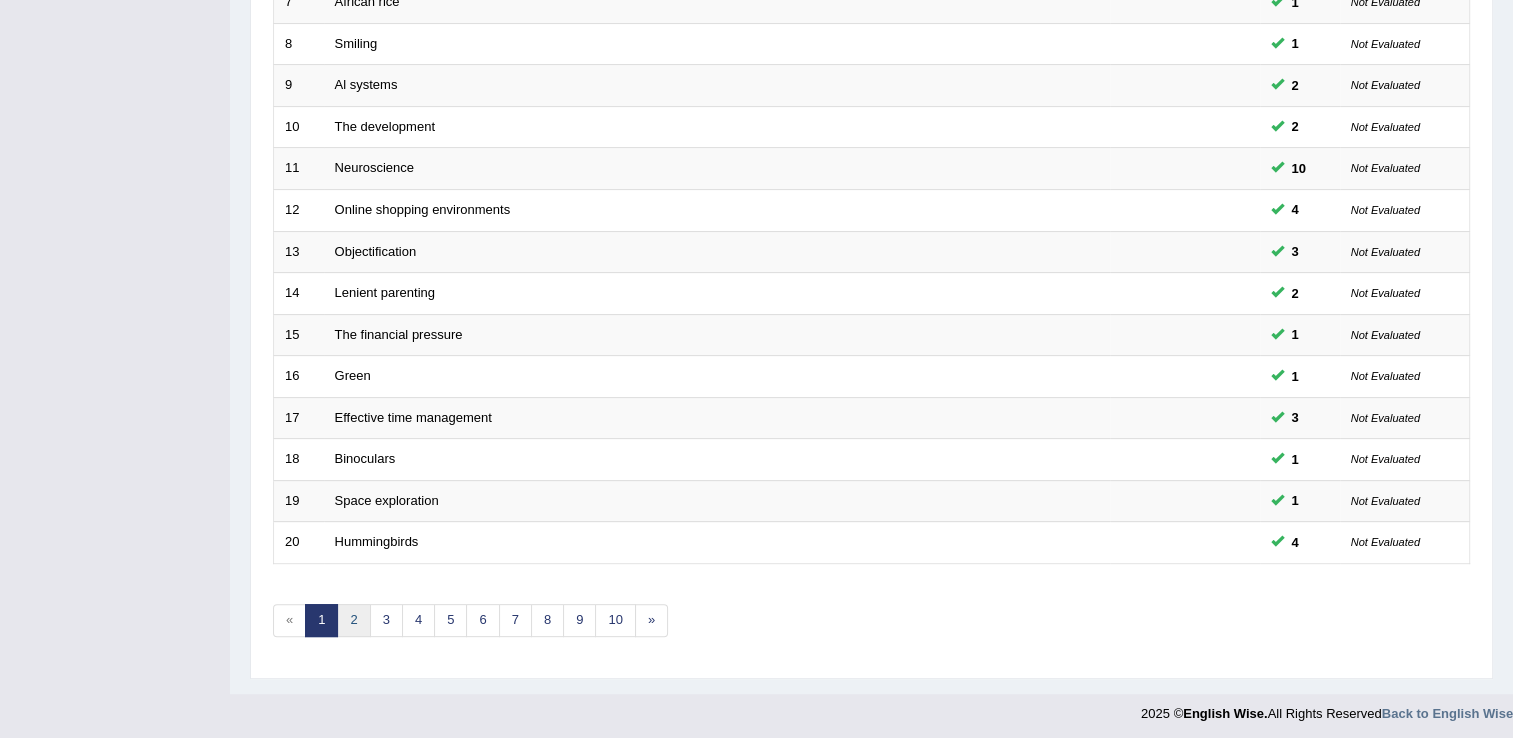 click on "2" at bounding box center [353, 620] 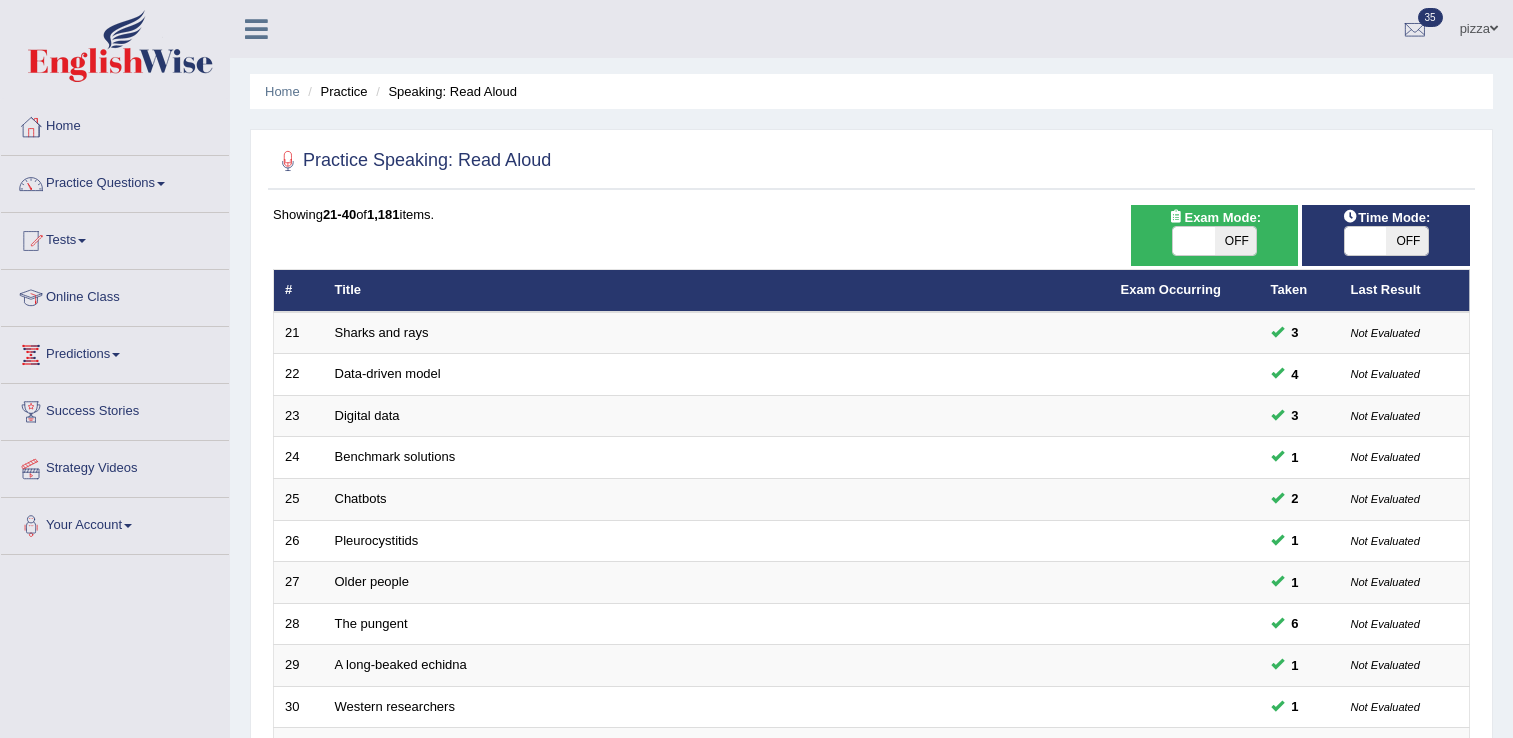 scroll, scrollTop: 0, scrollLeft: 0, axis: both 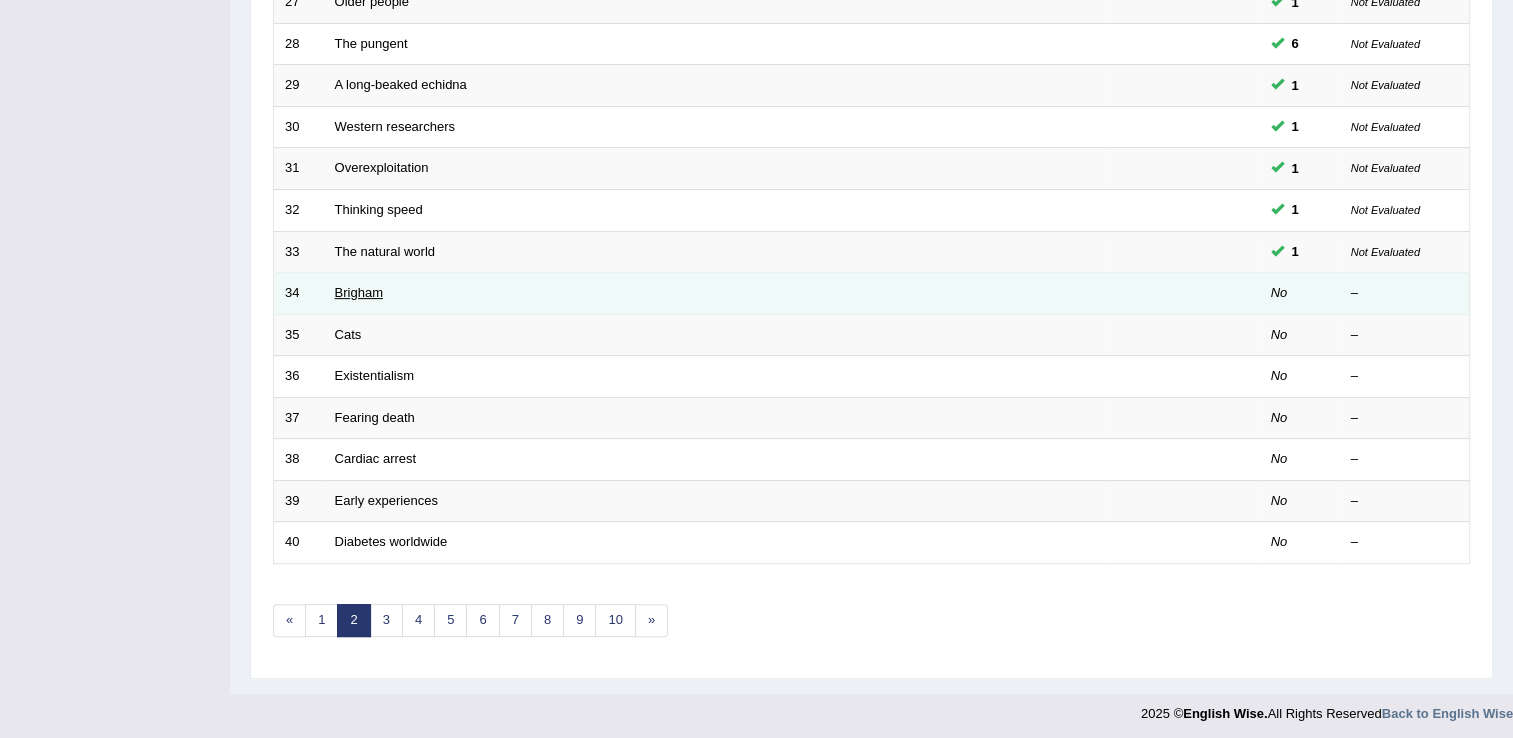 click on "Brigham" at bounding box center (359, 292) 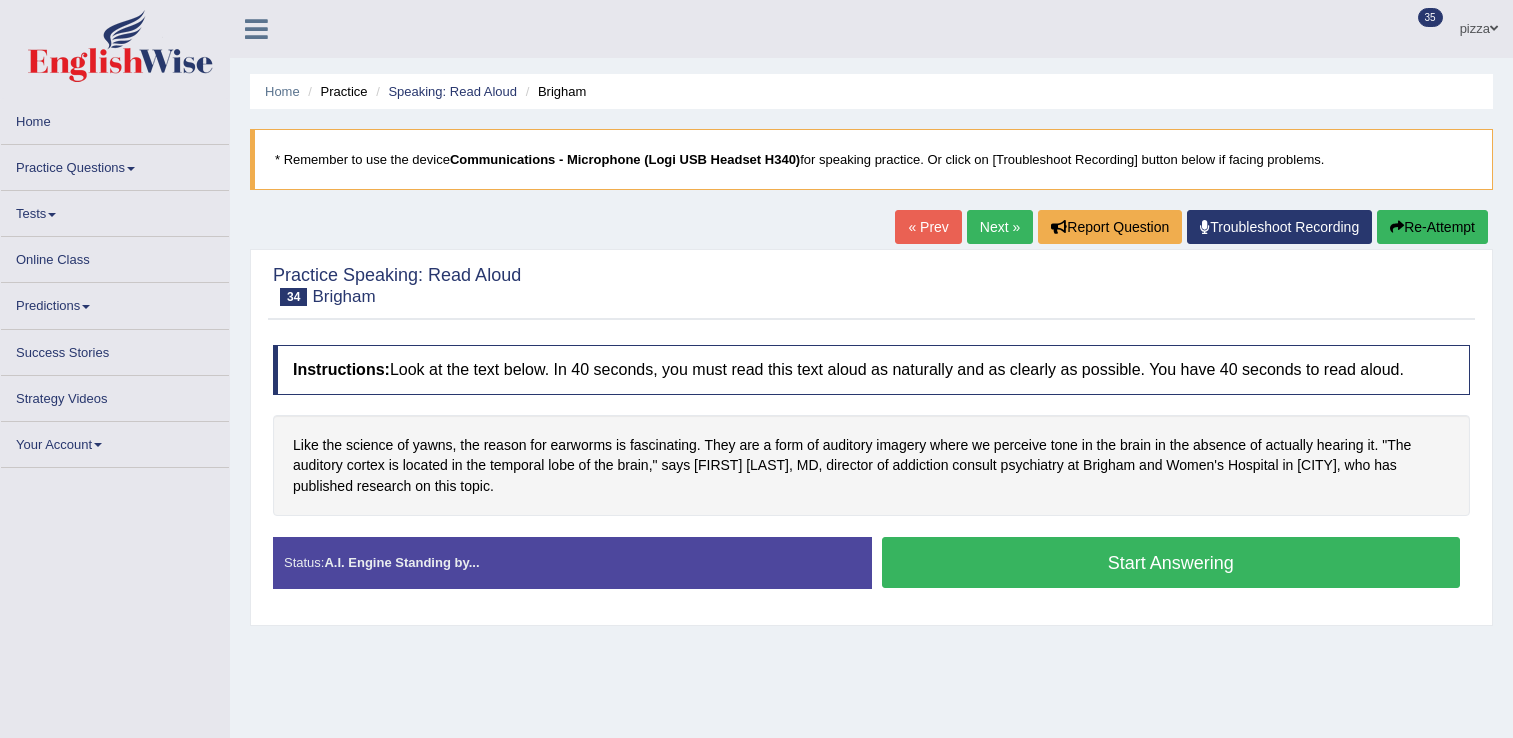 scroll, scrollTop: 0, scrollLeft: 0, axis: both 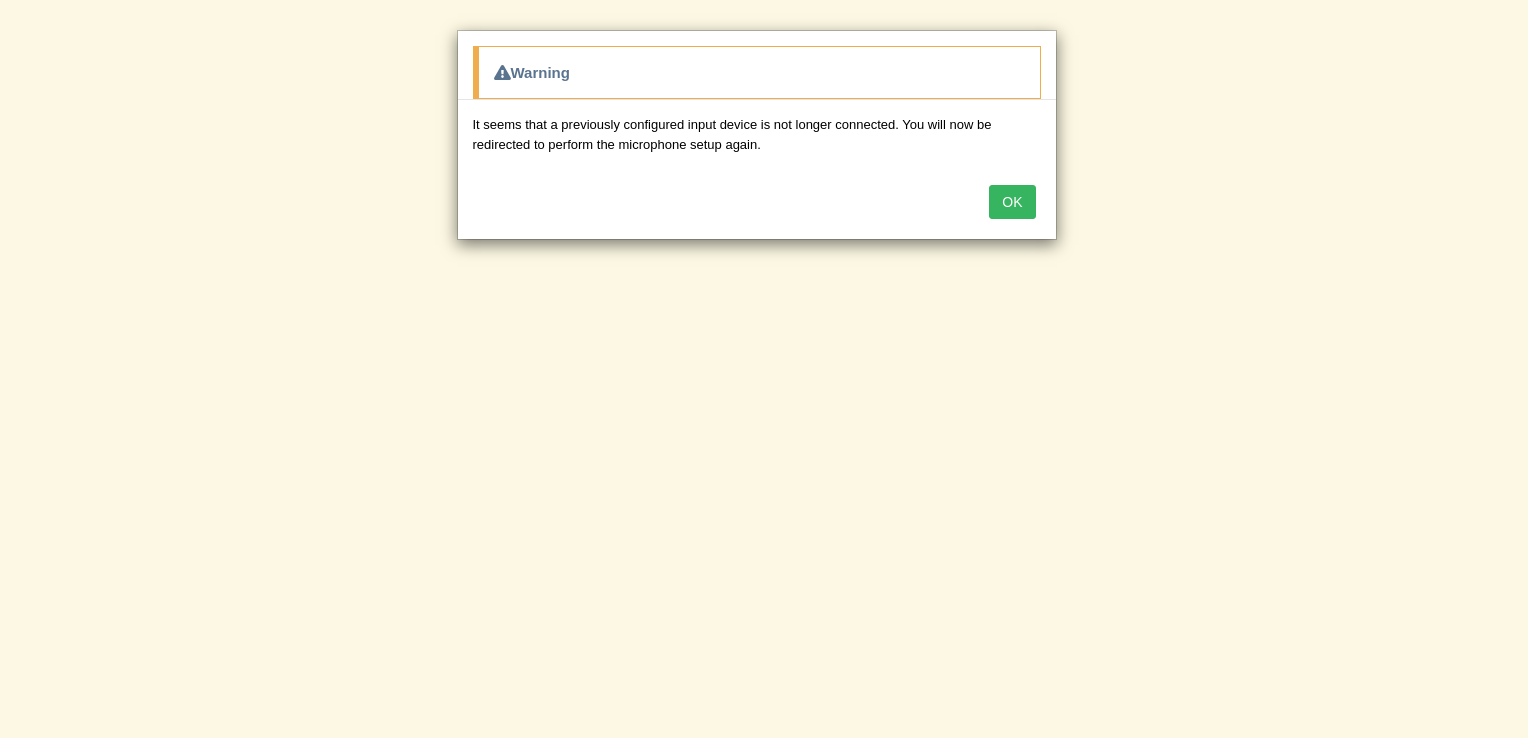 click on "Warning It seems that a previously configured input device is not longer connected. You will now be redirected to perform the microphone setup again. OK" at bounding box center (764, 369) 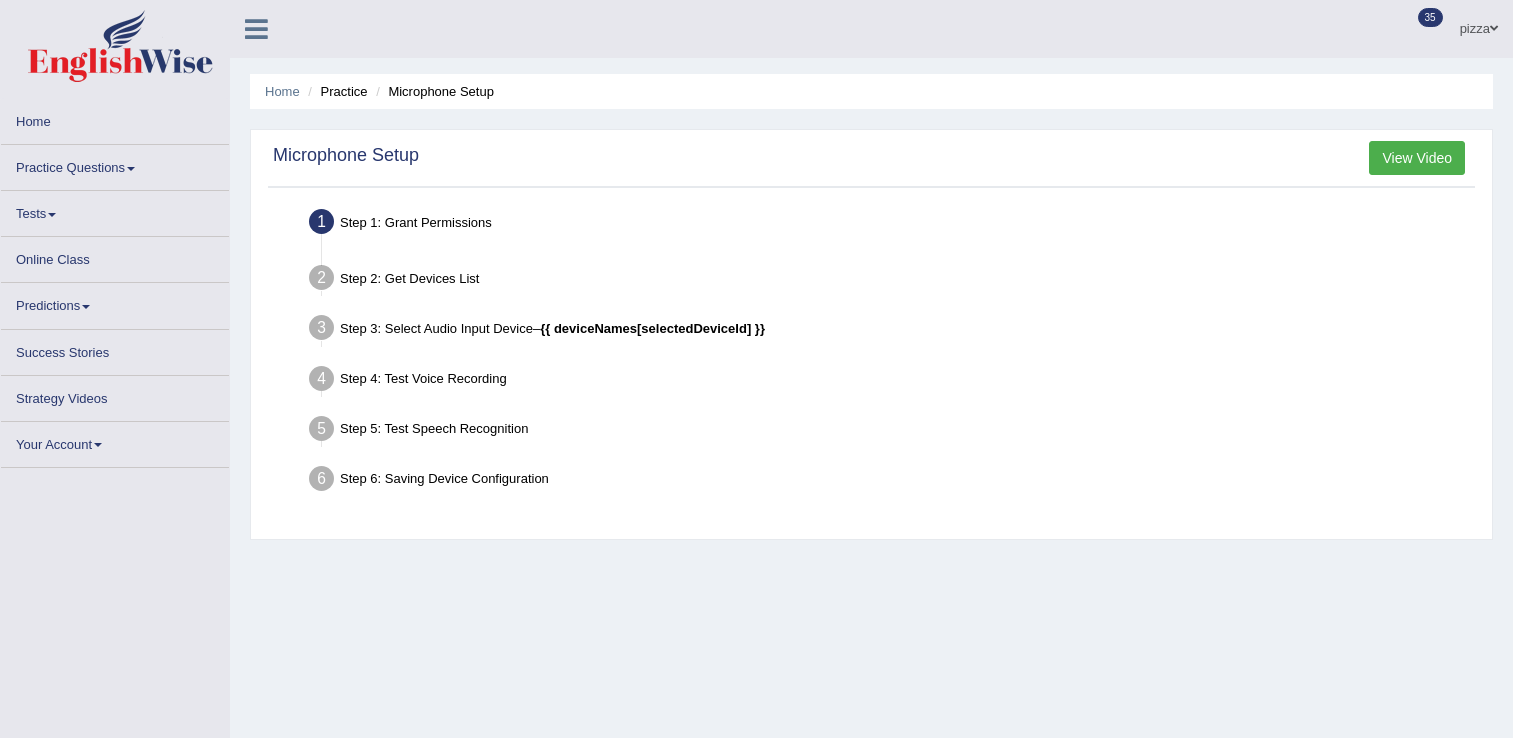 scroll, scrollTop: 0, scrollLeft: 0, axis: both 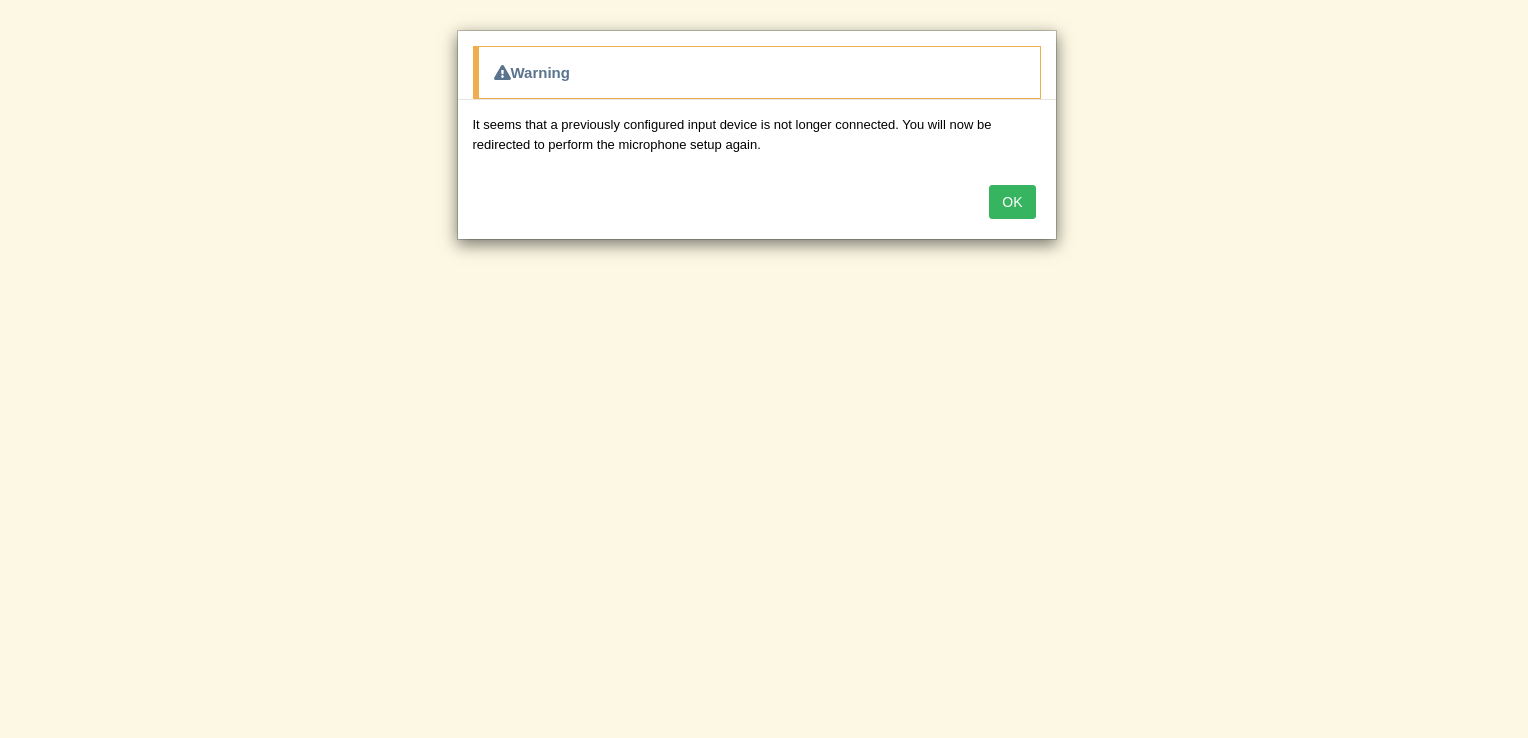 click on "OK" at bounding box center (1012, 202) 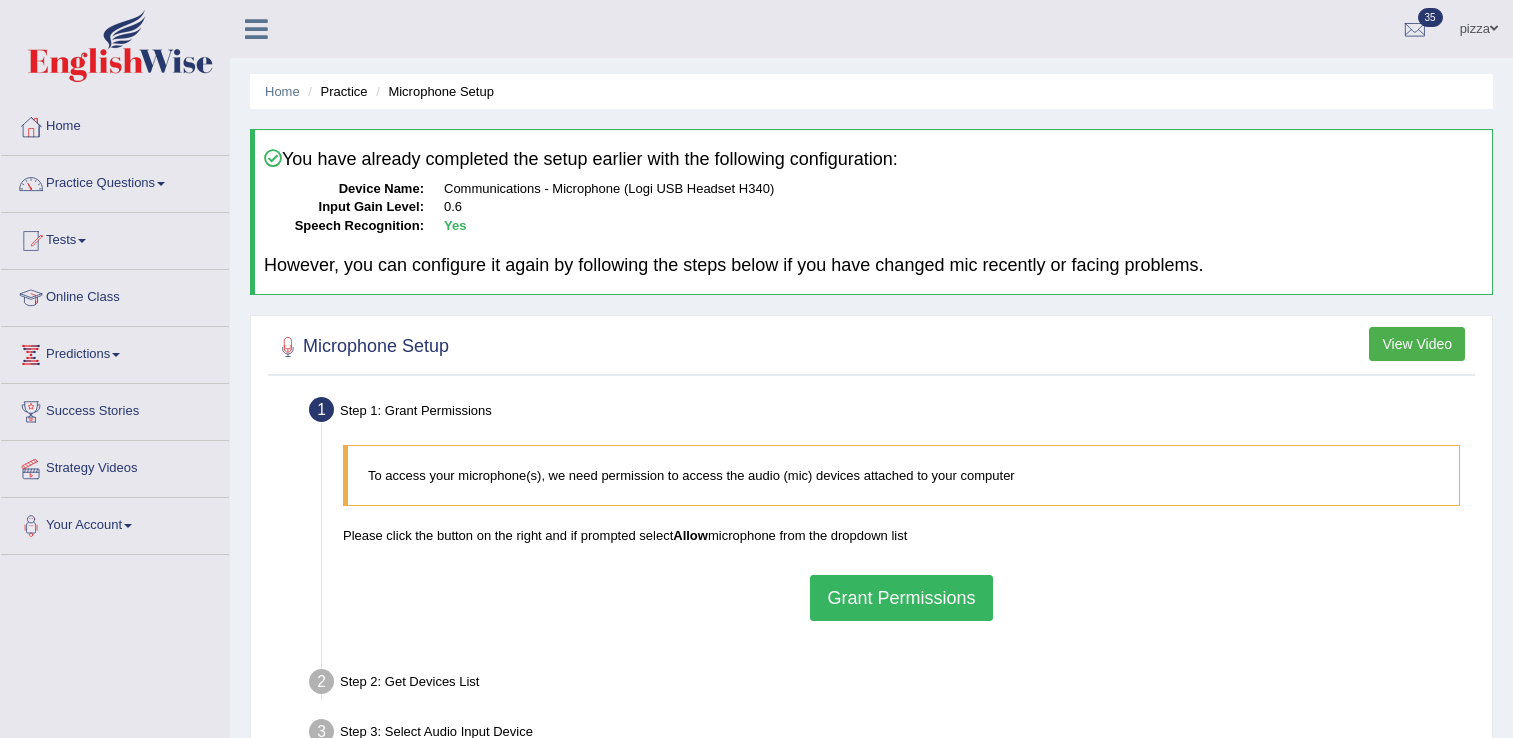 scroll, scrollTop: 0, scrollLeft: 0, axis: both 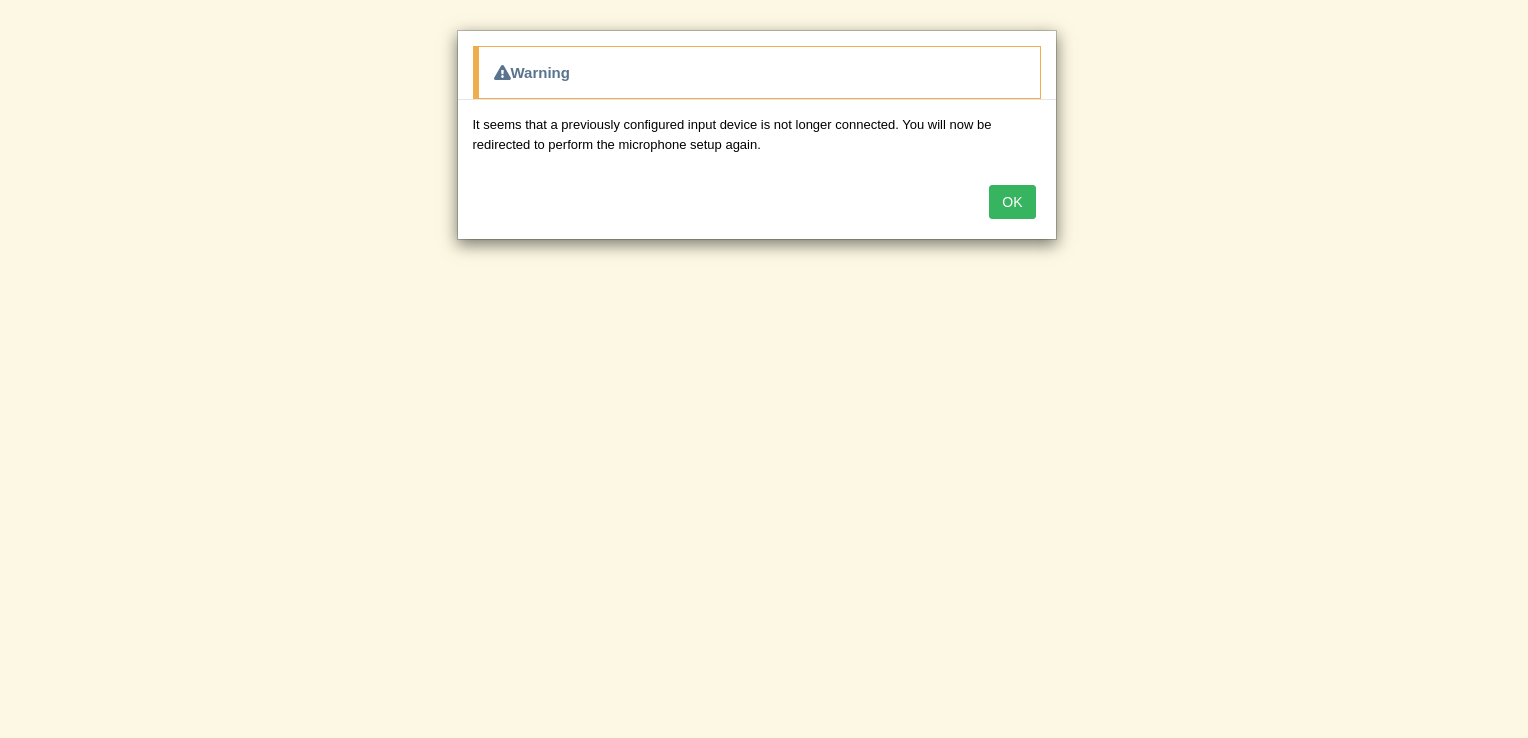 click on "OK" at bounding box center (1012, 202) 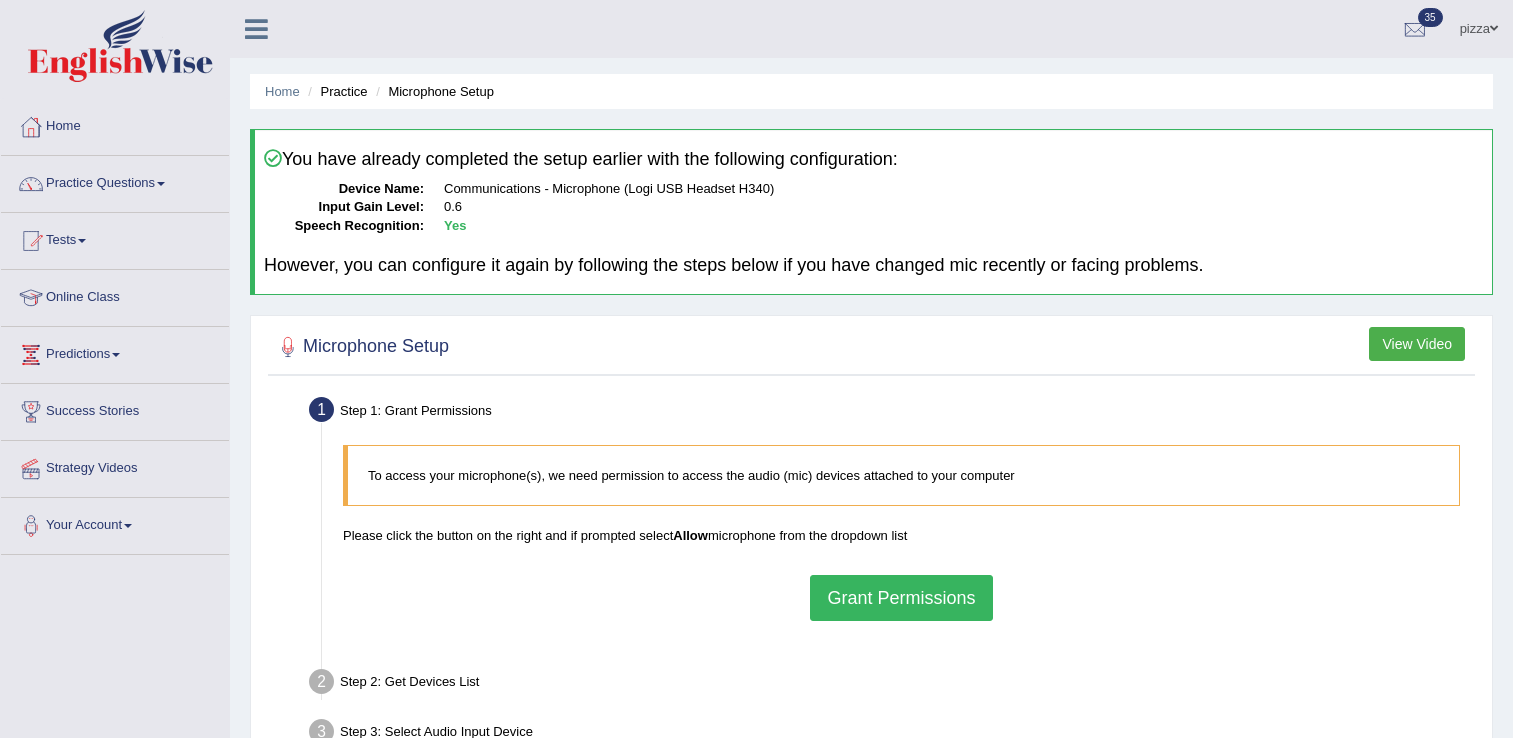 scroll, scrollTop: 0, scrollLeft: 0, axis: both 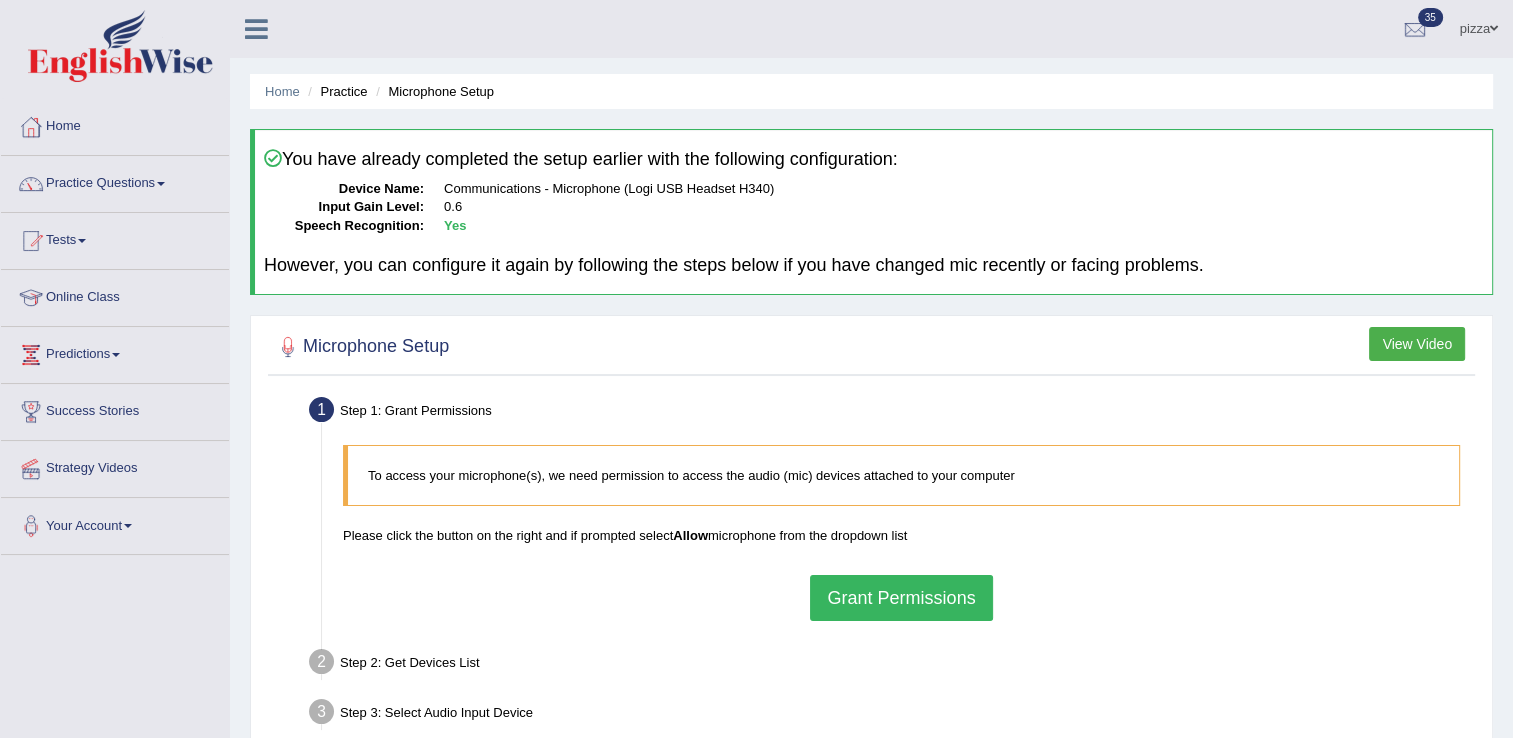 click on "Grant Permissions" at bounding box center [901, 598] 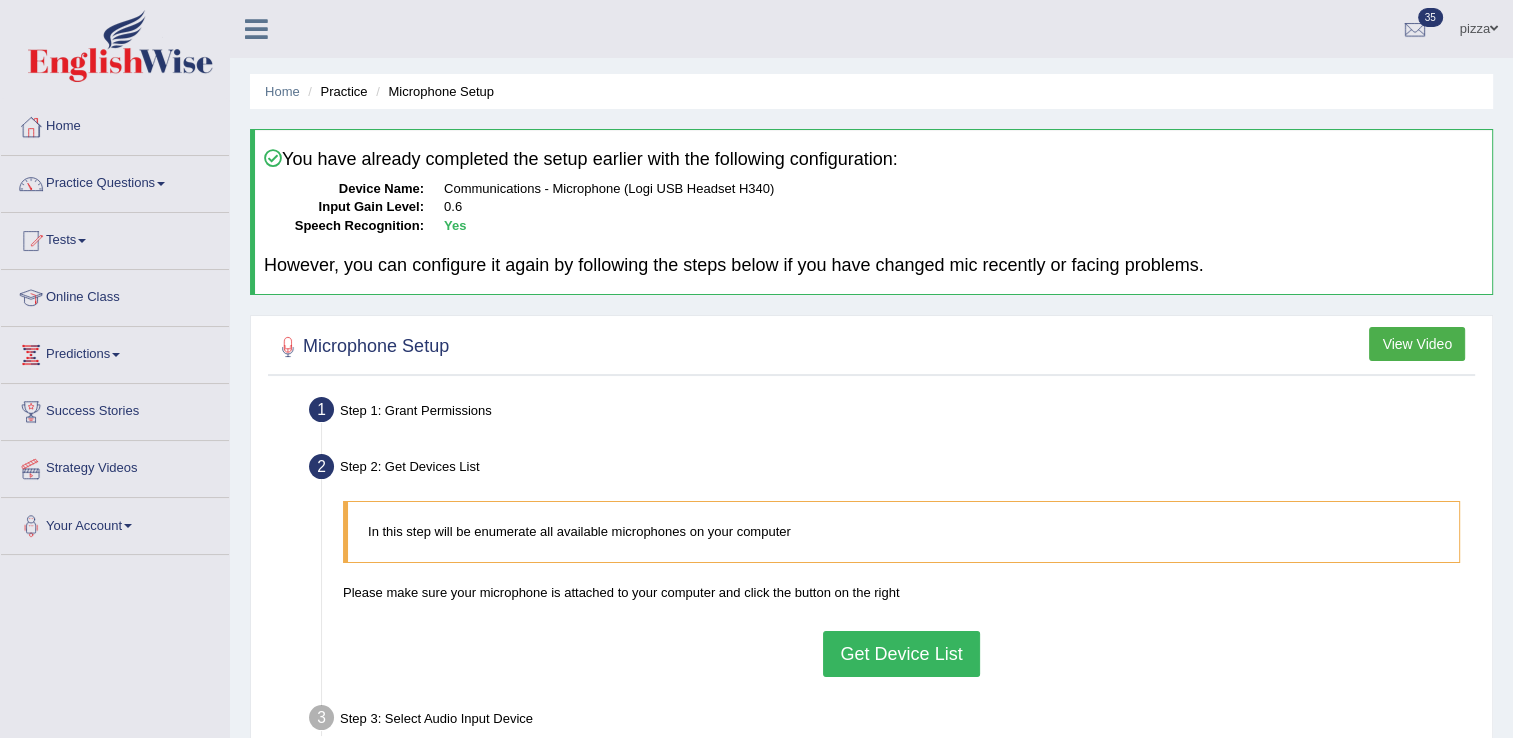 click on "Get Device List" at bounding box center (901, 654) 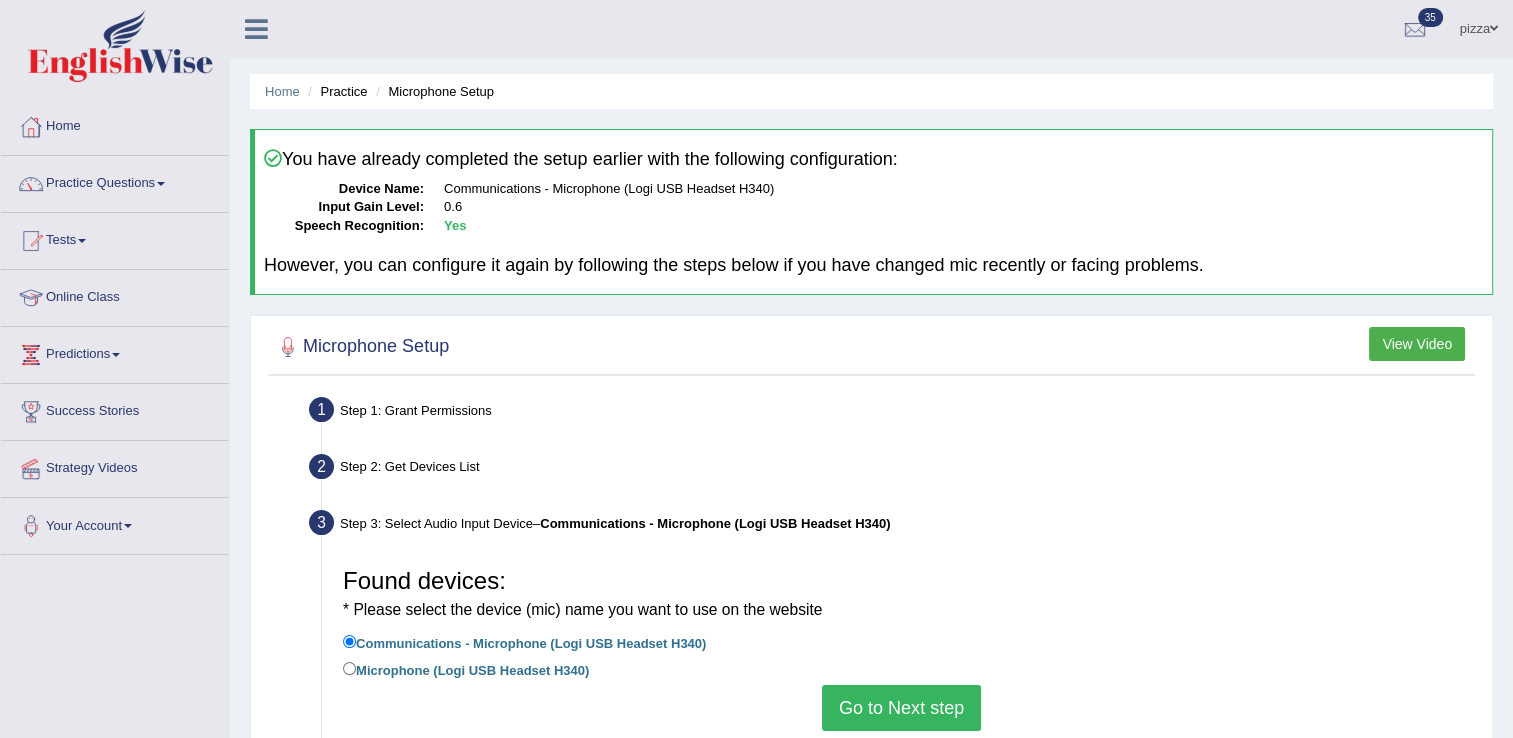 click on "Go to Next step" at bounding box center (901, 708) 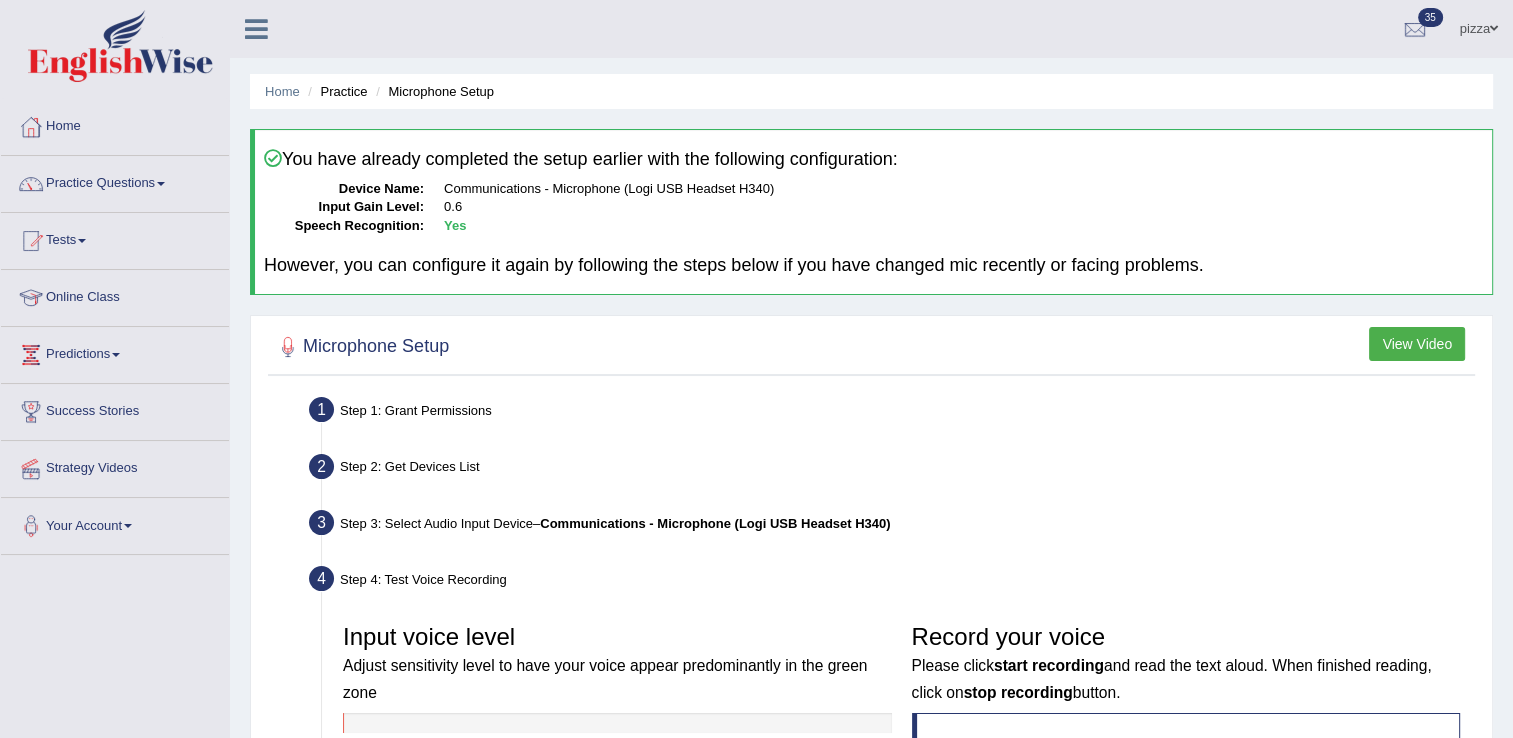 click on "Input voice level   Adjust sensitivity level to have your voice appear predominantly in the green zone     Adjust Microphone Senstivity     Low   High" at bounding box center (617, 713) 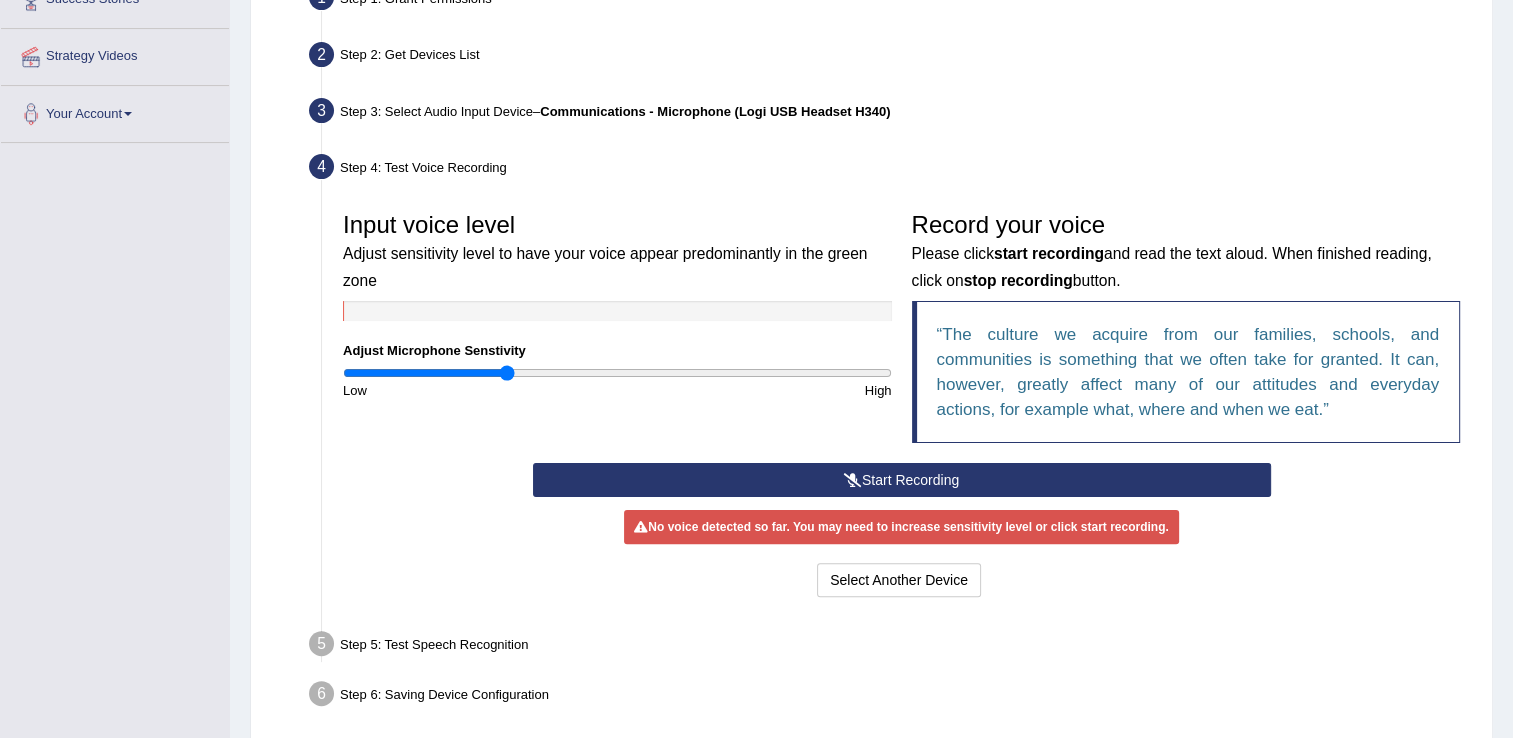 scroll, scrollTop: 452, scrollLeft: 0, axis: vertical 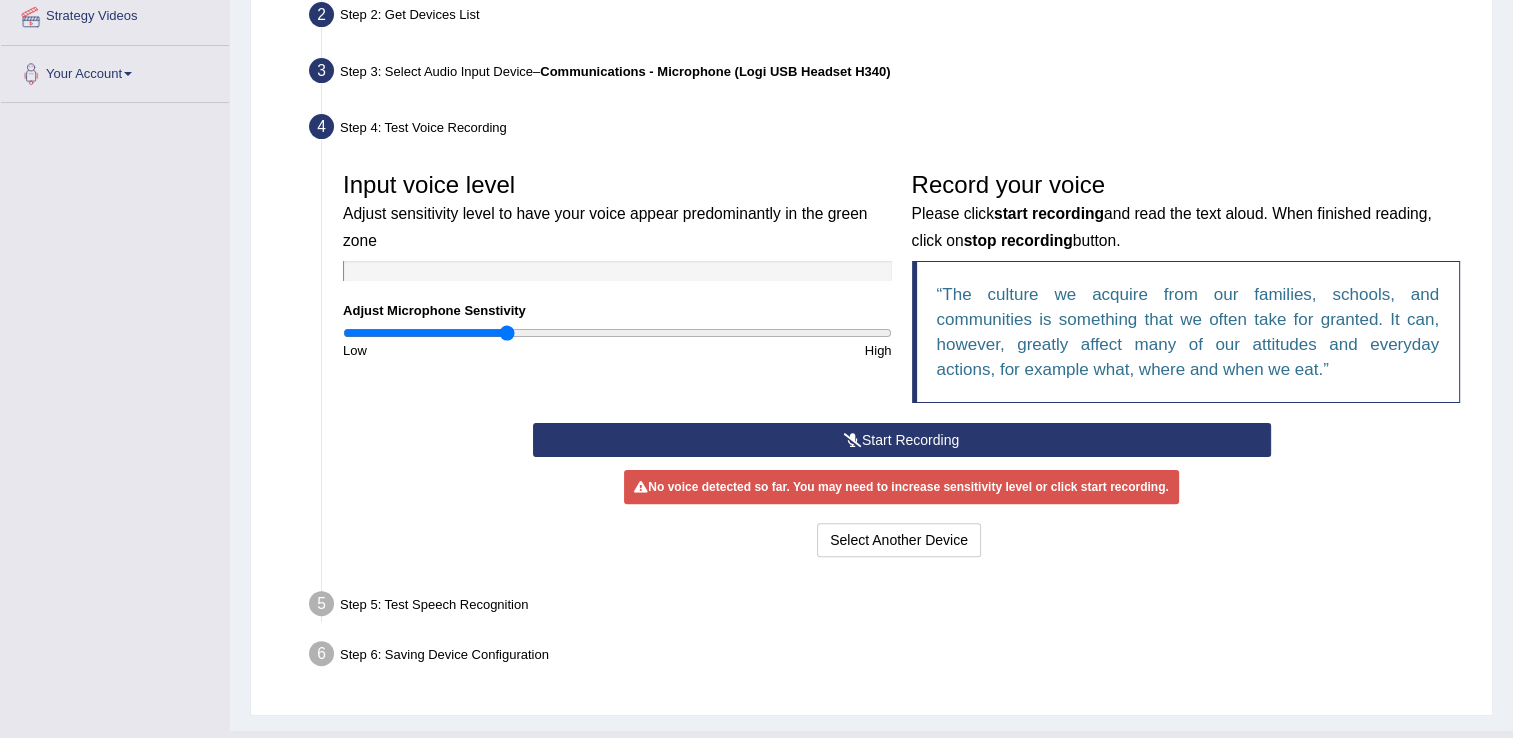 click on "Start Recording" at bounding box center [902, 440] 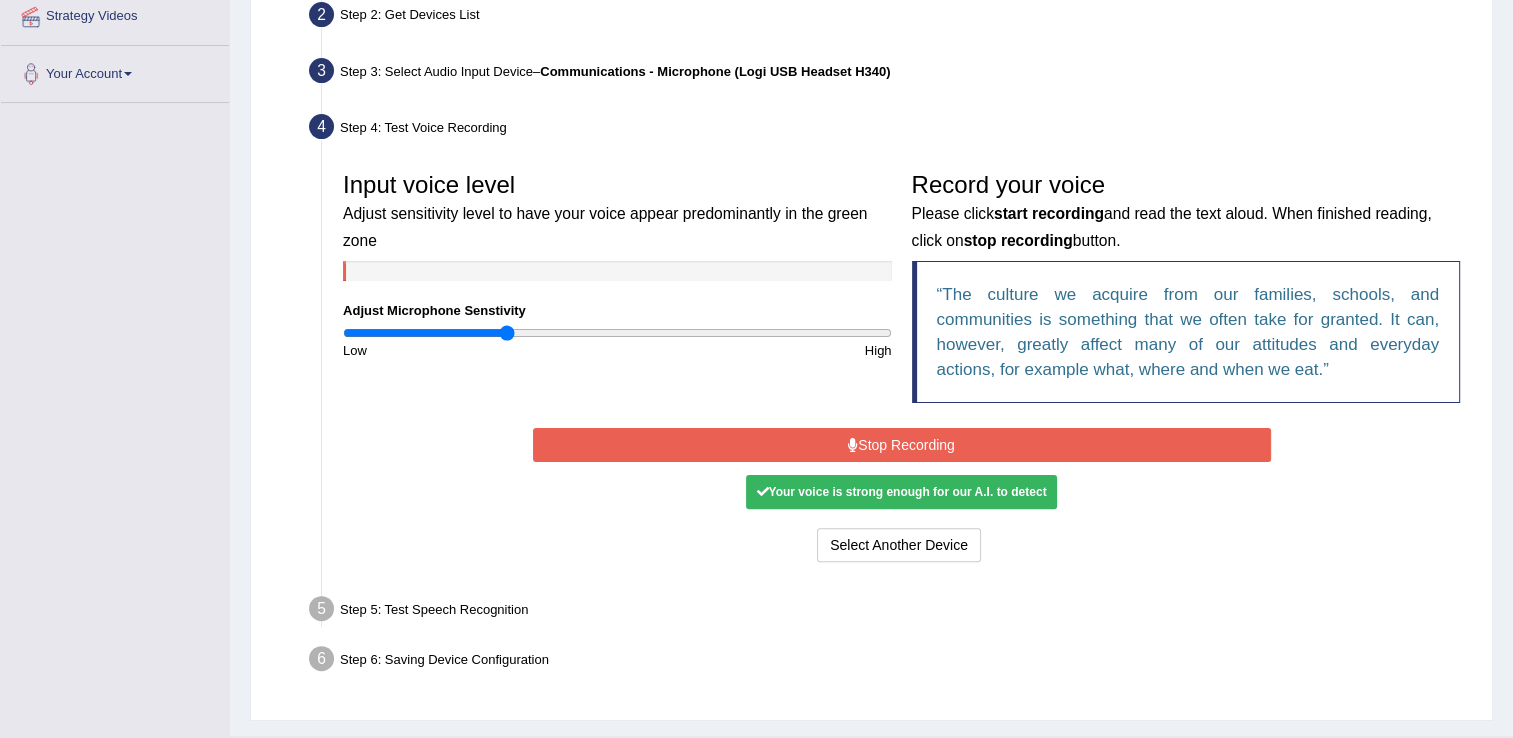 click on "Stop Recording" at bounding box center (902, 445) 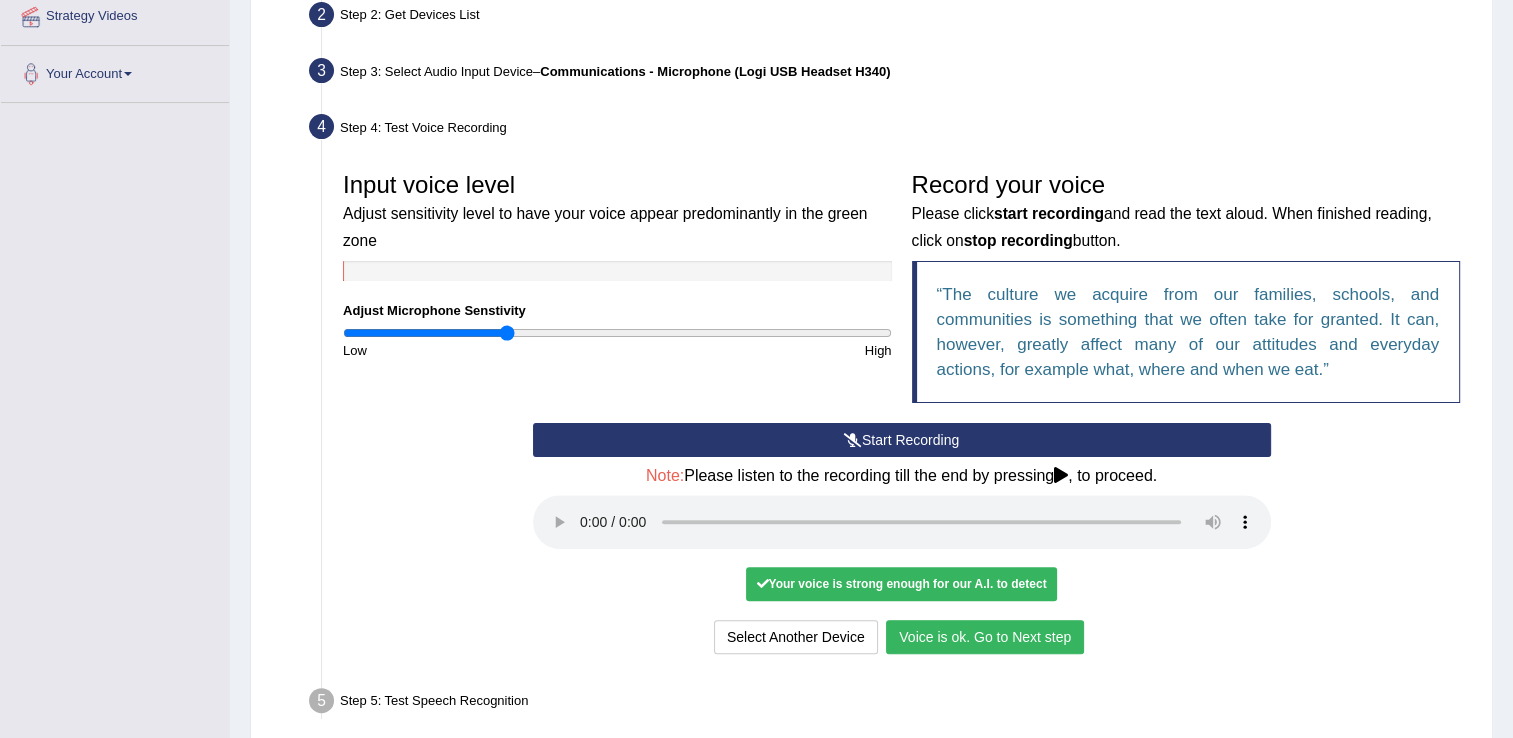 click on "Voice is ok. Go to Next step" at bounding box center [985, 637] 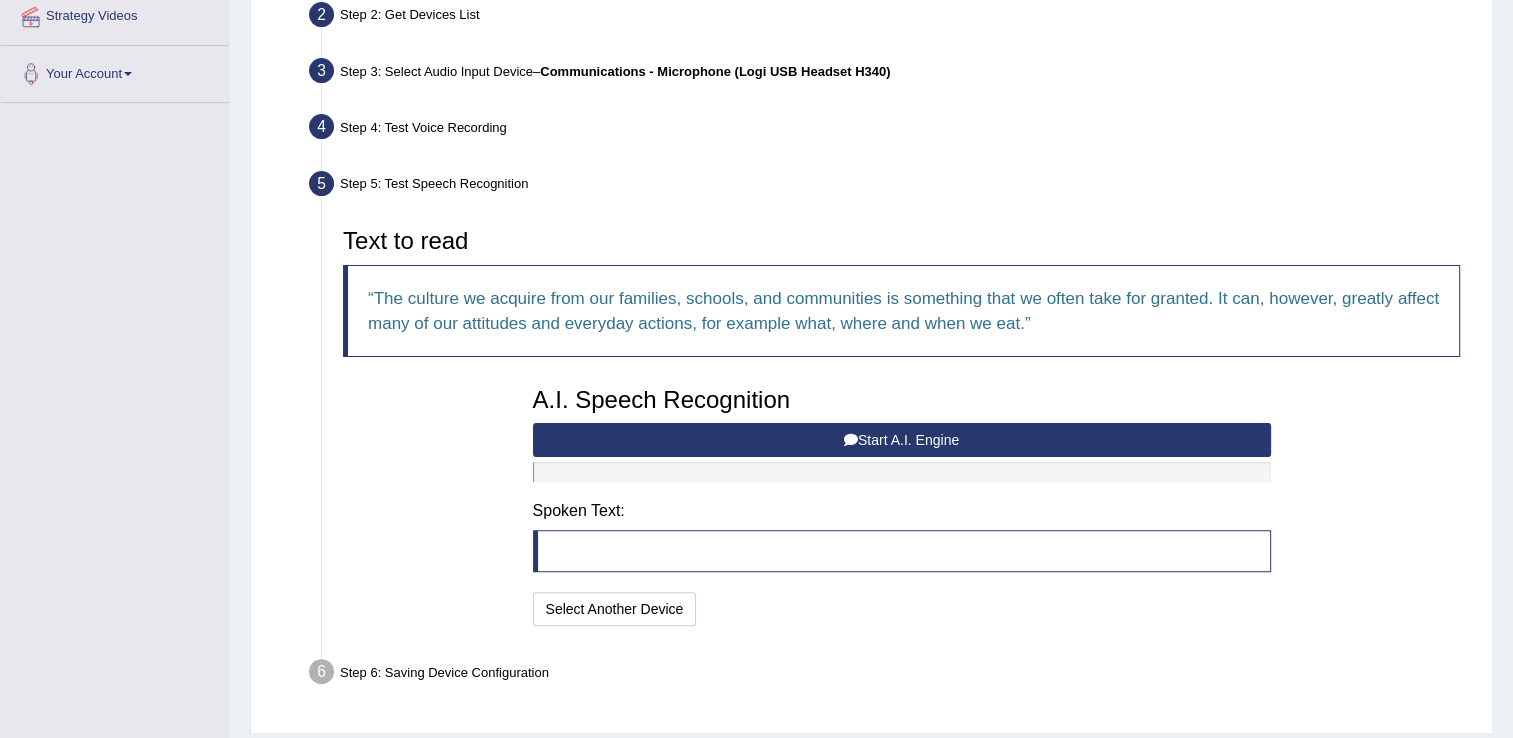 click on "Start A.I. Engine" at bounding box center (902, 440) 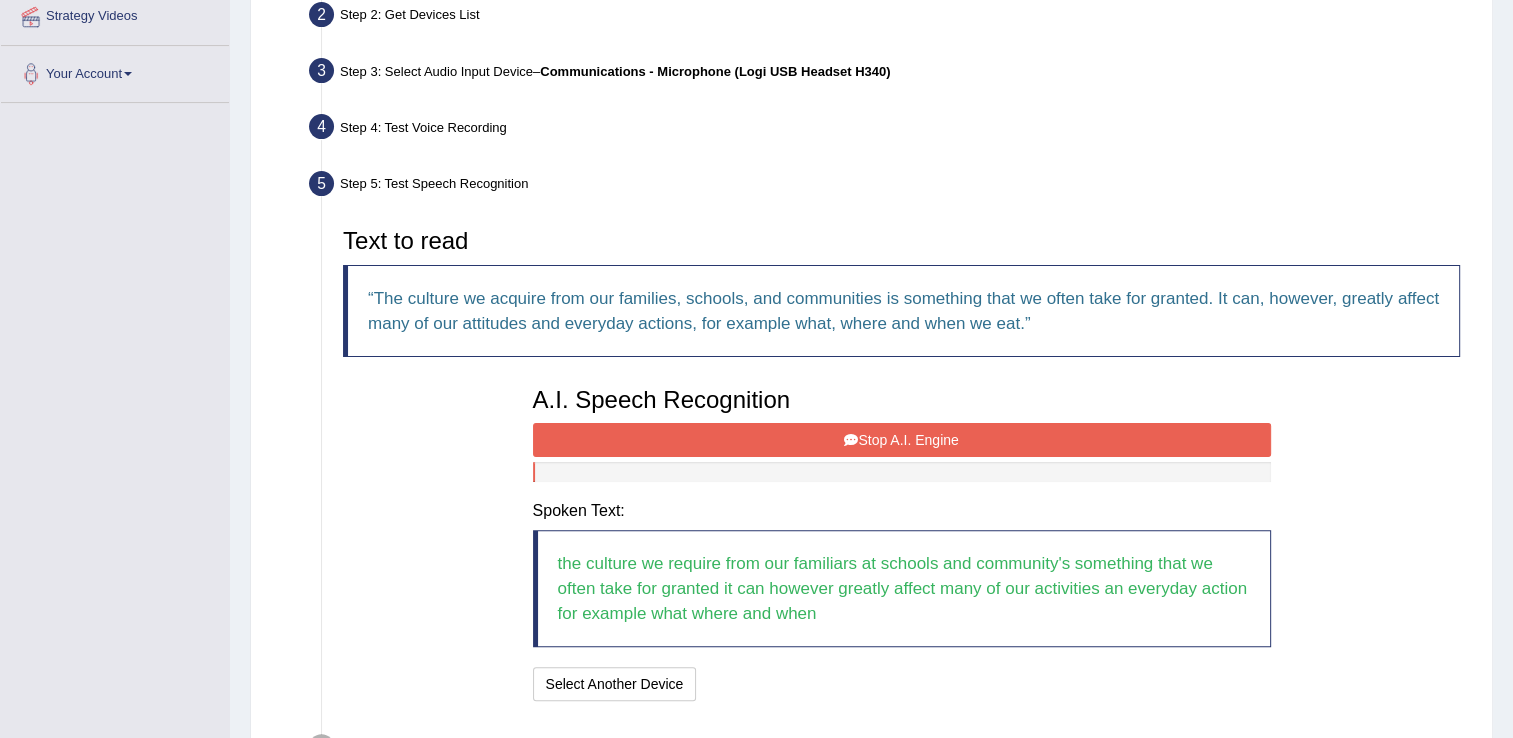 click on "Stop A.I. Engine" at bounding box center (902, 440) 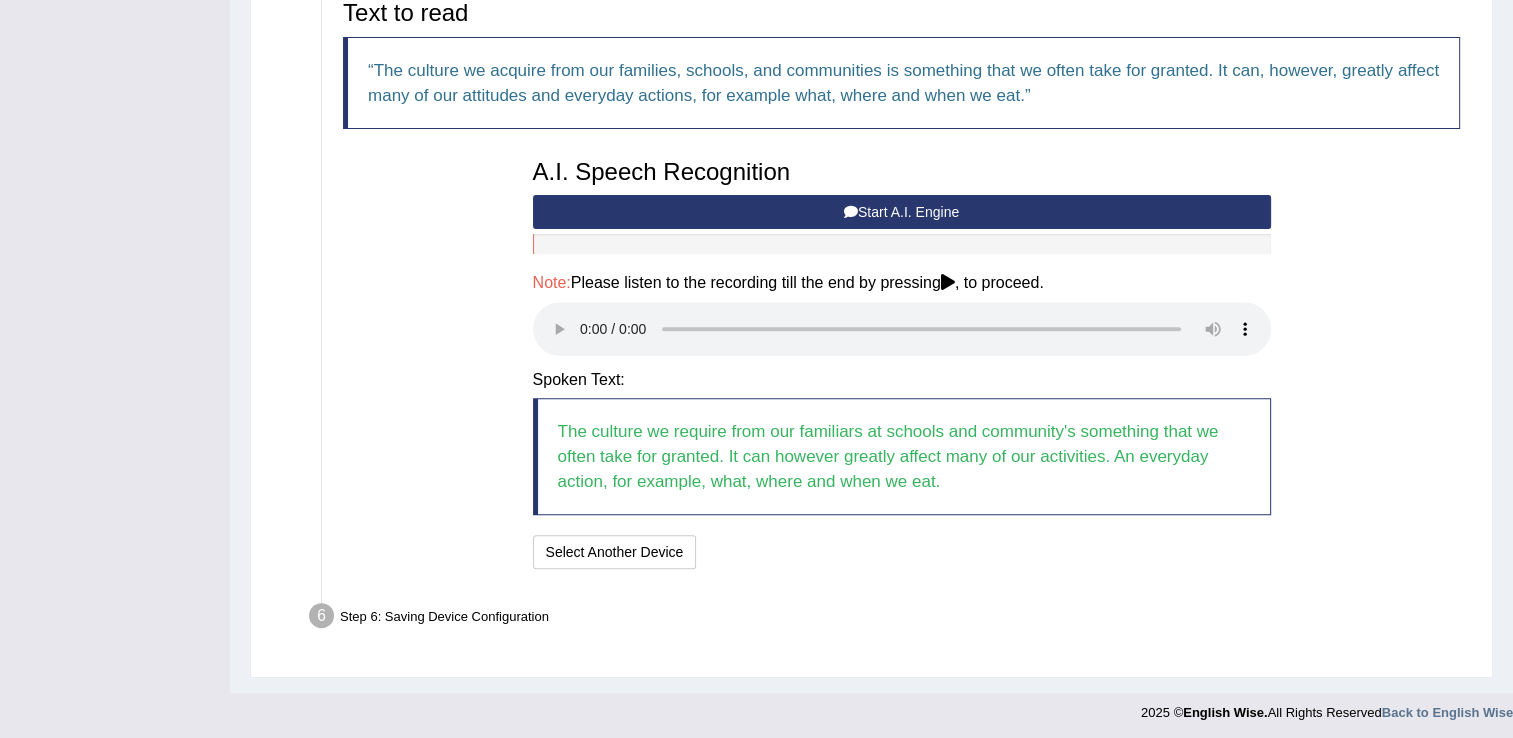 scroll, scrollTop: 681, scrollLeft: 0, axis: vertical 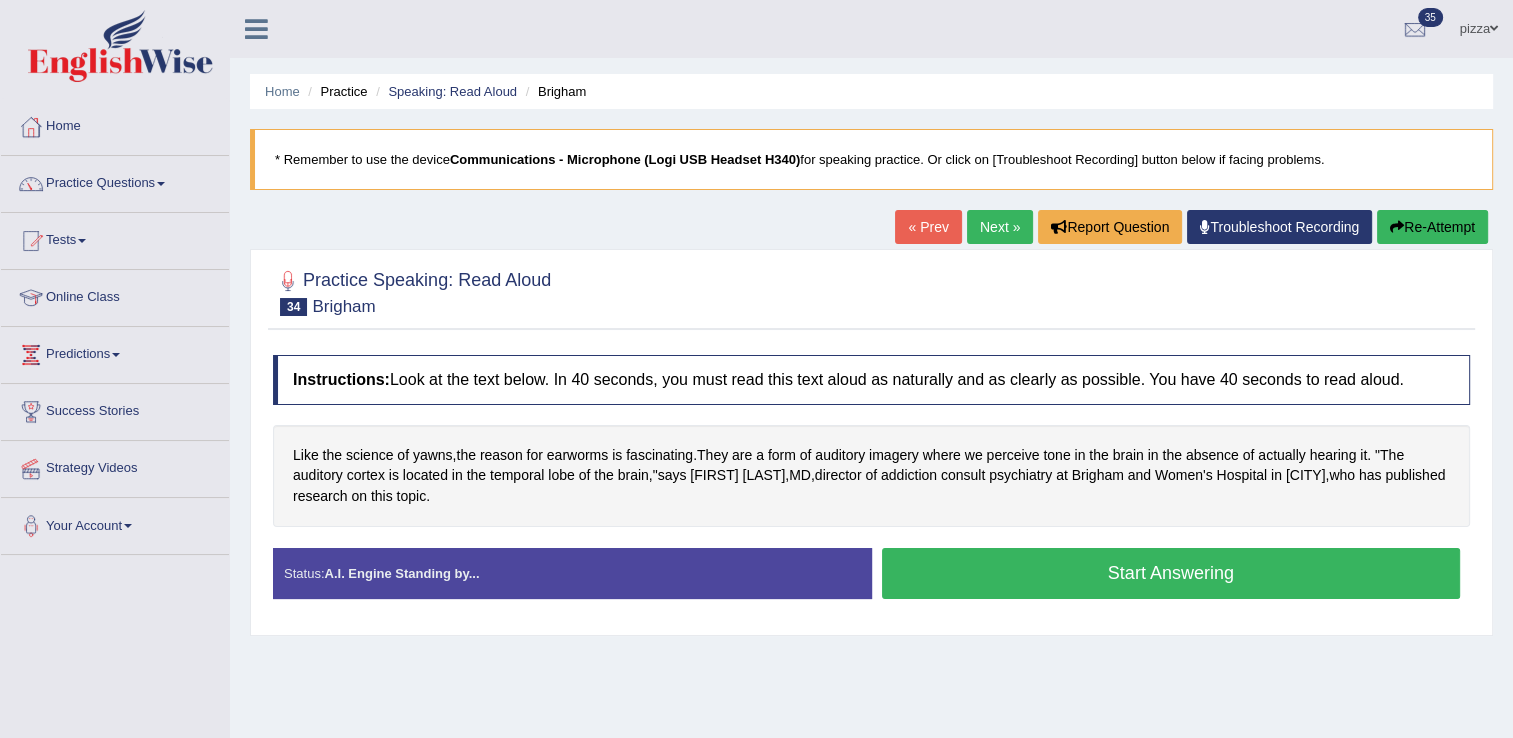 click on "Start Answering" at bounding box center [1171, 573] 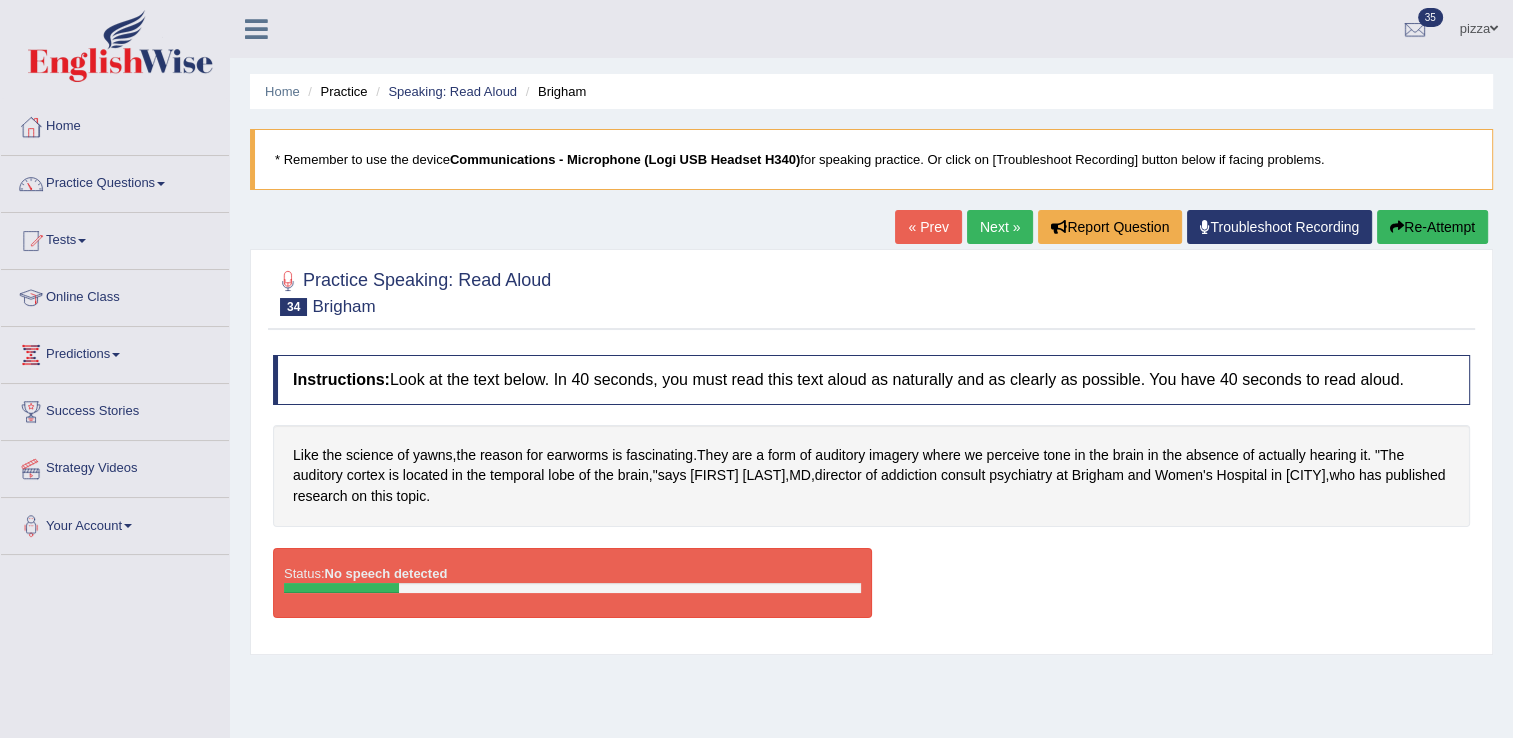 click on "« Prev" at bounding box center (928, 227) 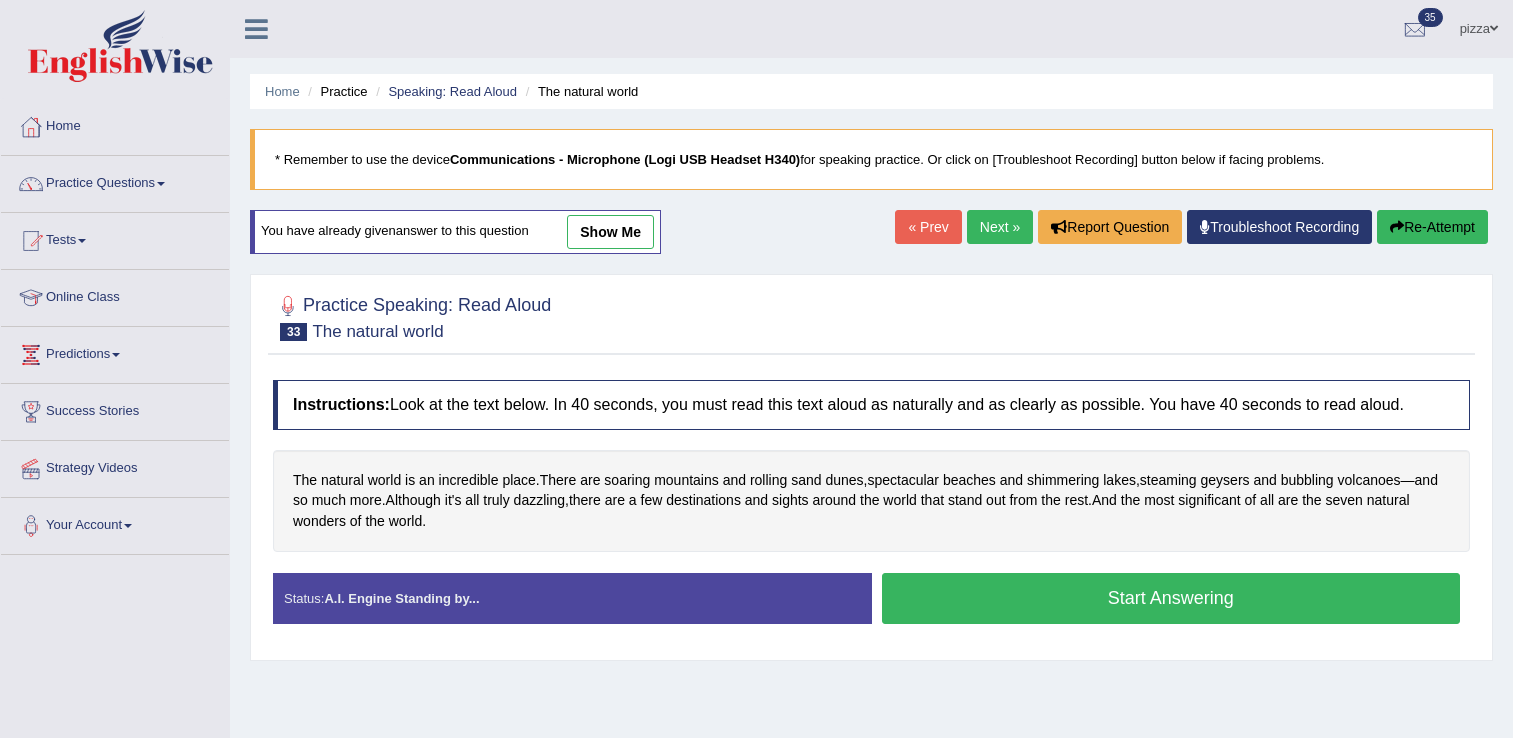 scroll, scrollTop: 0, scrollLeft: 0, axis: both 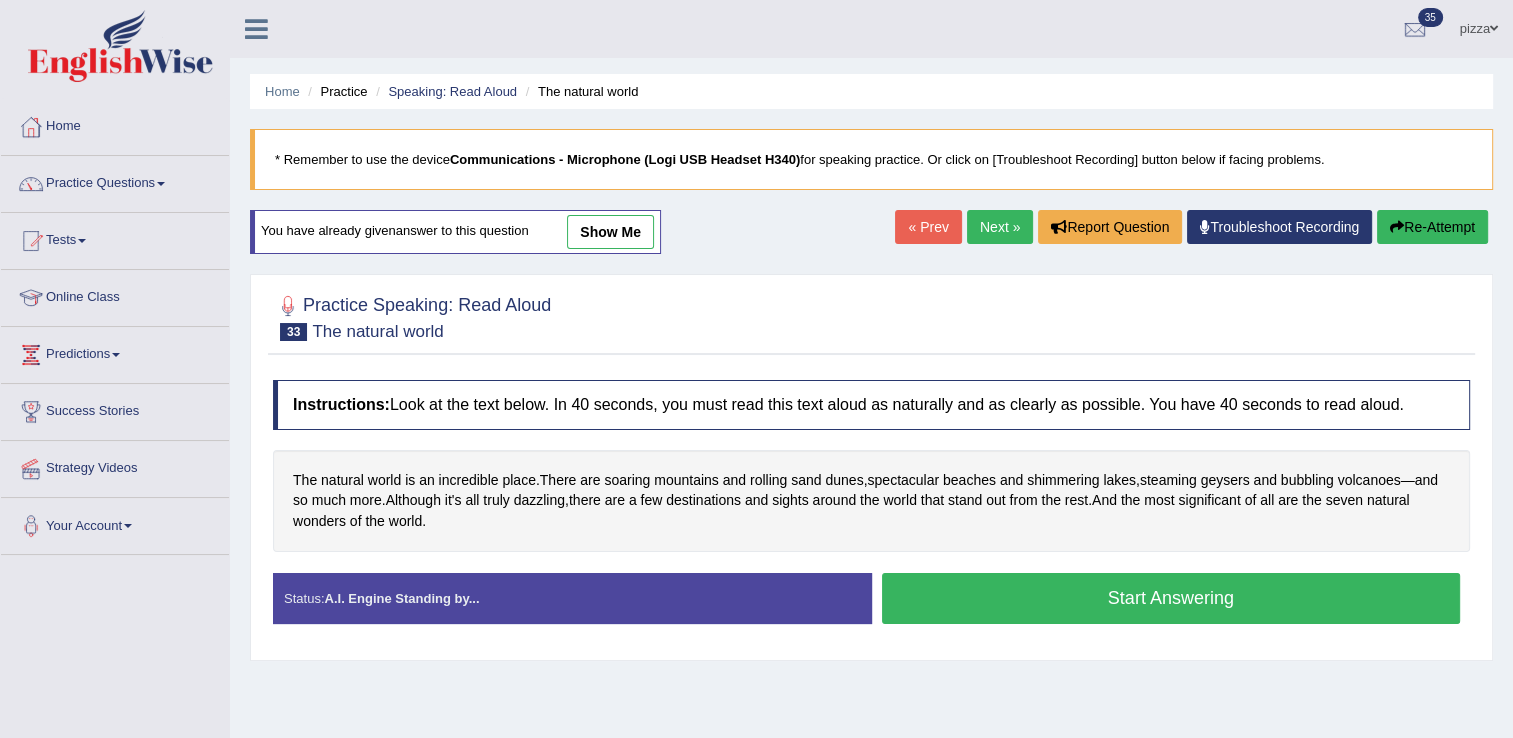 click on "Start Answering" at bounding box center [1171, 598] 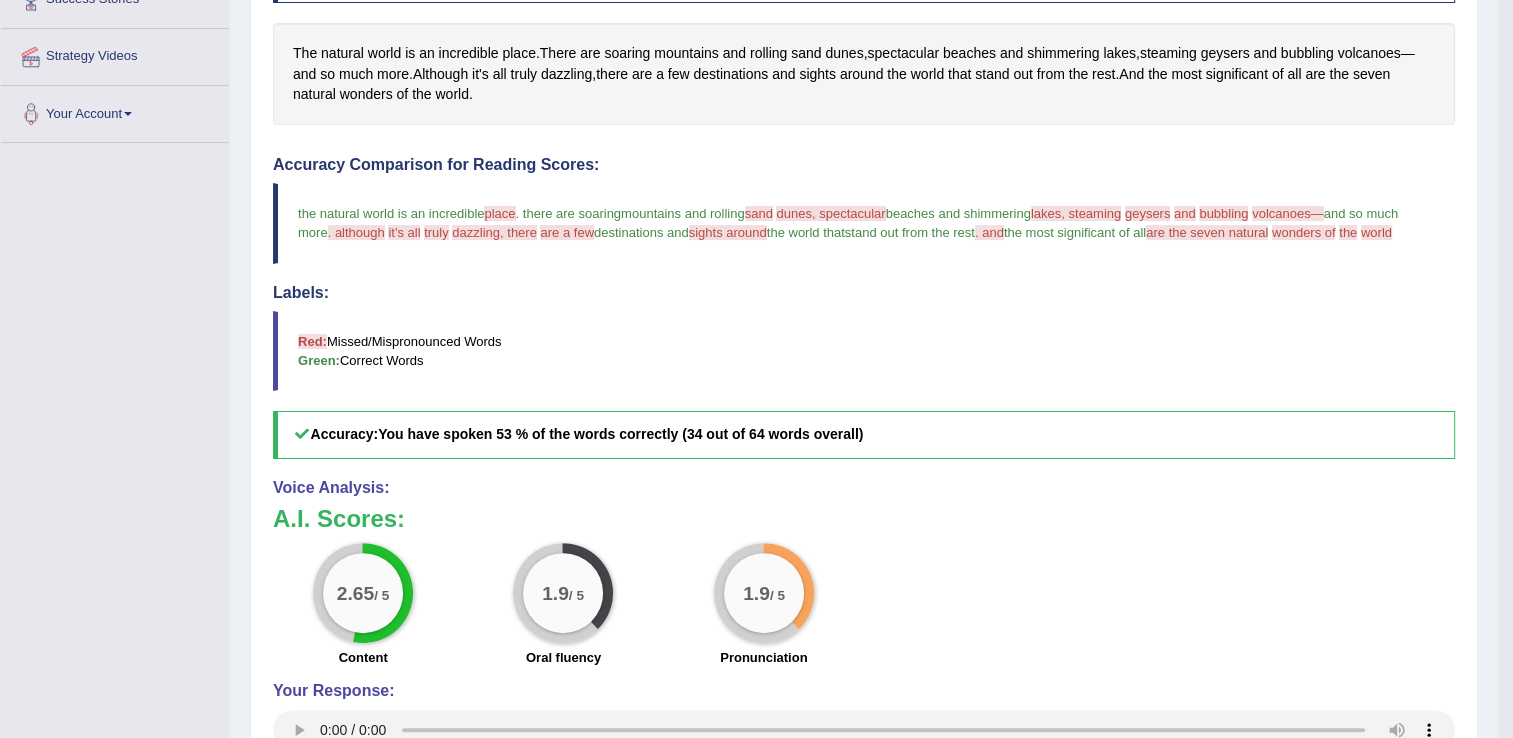 scroll, scrollTop: 439, scrollLeft: 0, axis: vertical 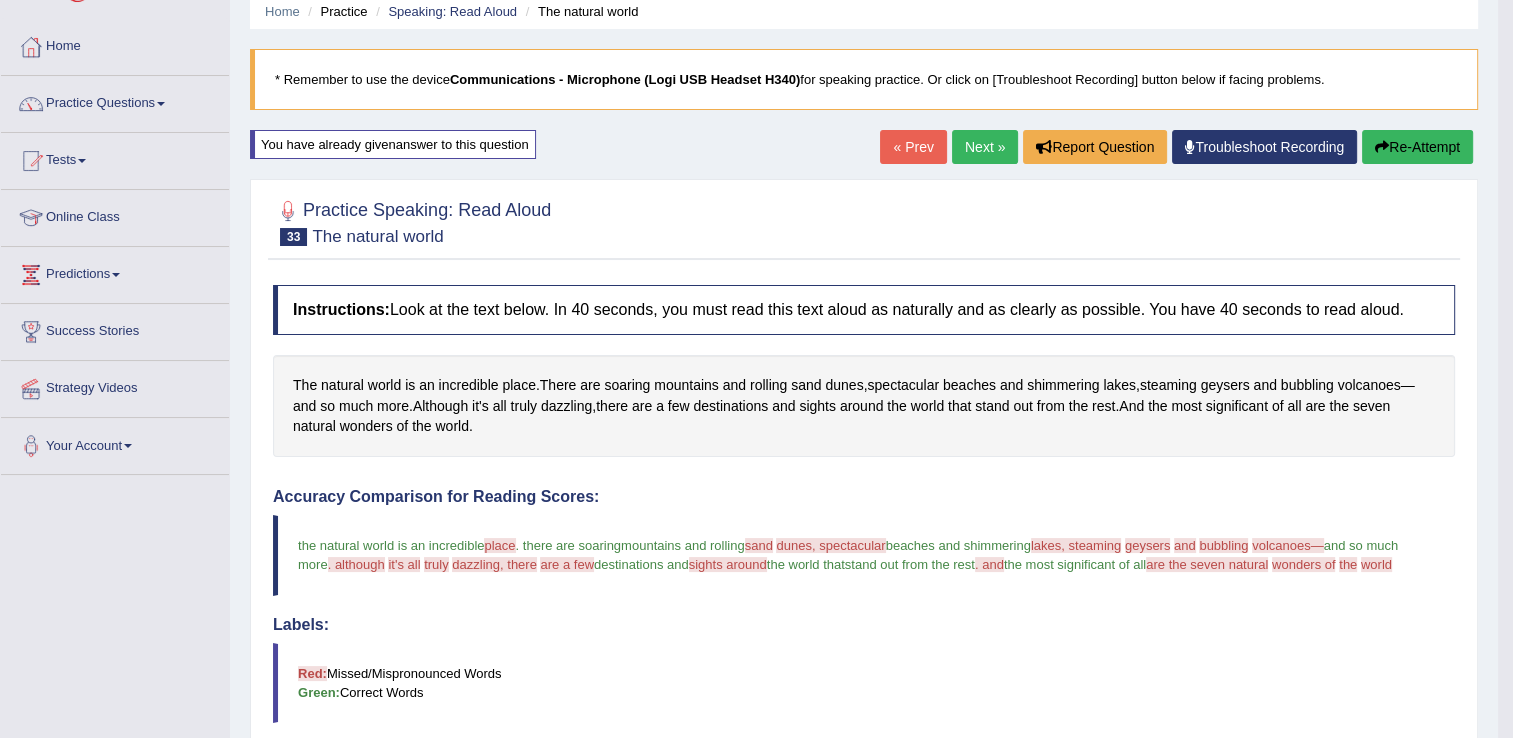 click on "Next »" at bounding box center [985, 147] 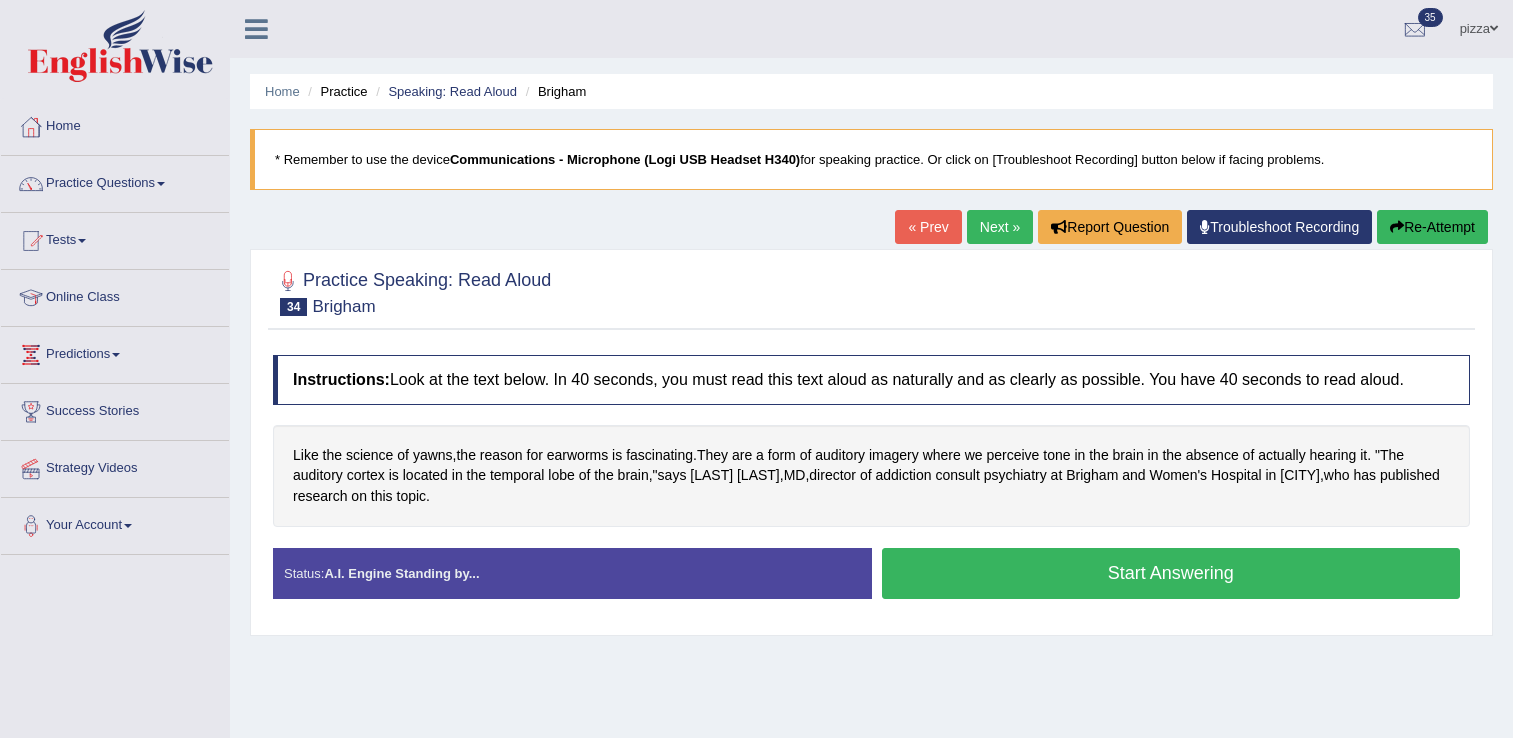 scroll, scrollTop: 0, scrollLeft: 0, axis: both 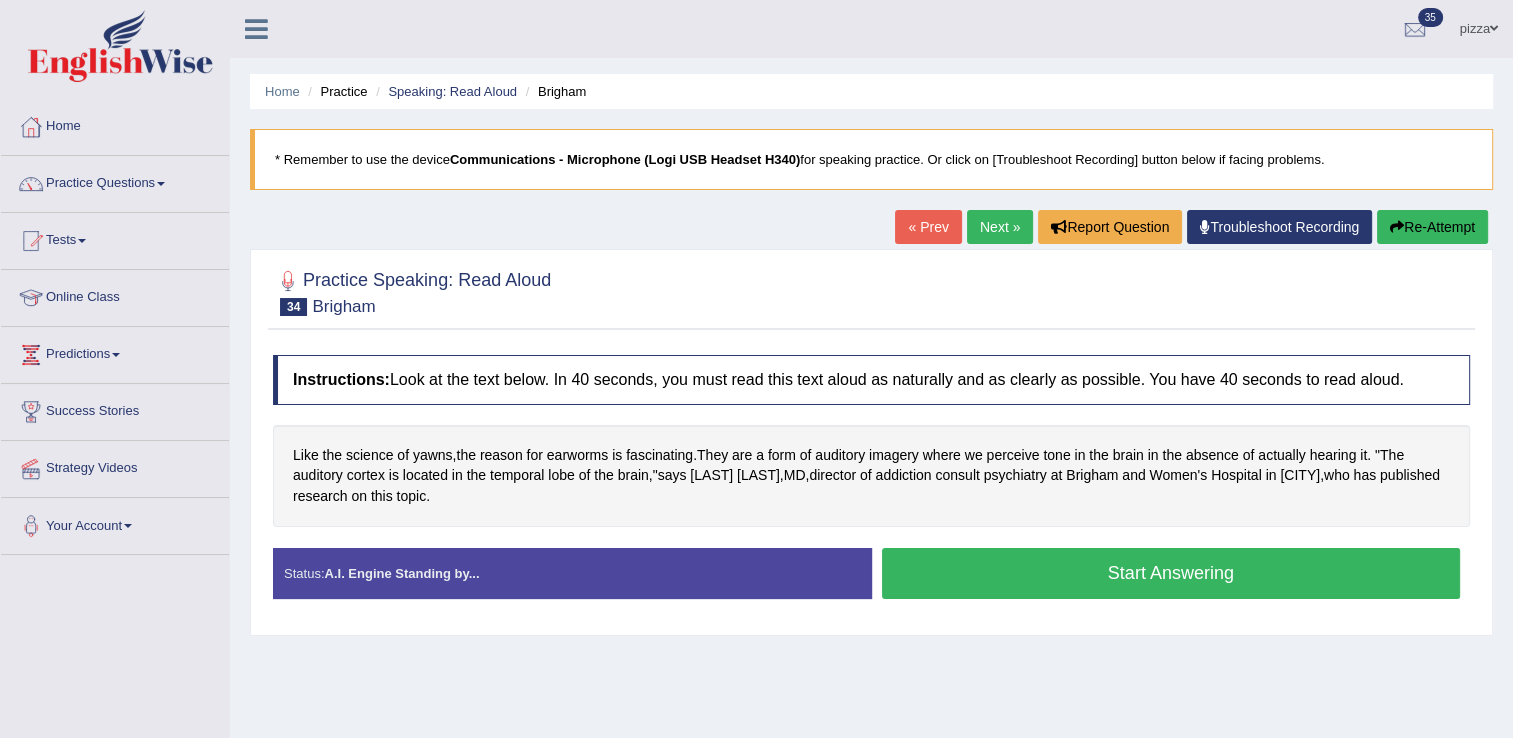 click on "Start Answering" at bounding box center [1171, 573] 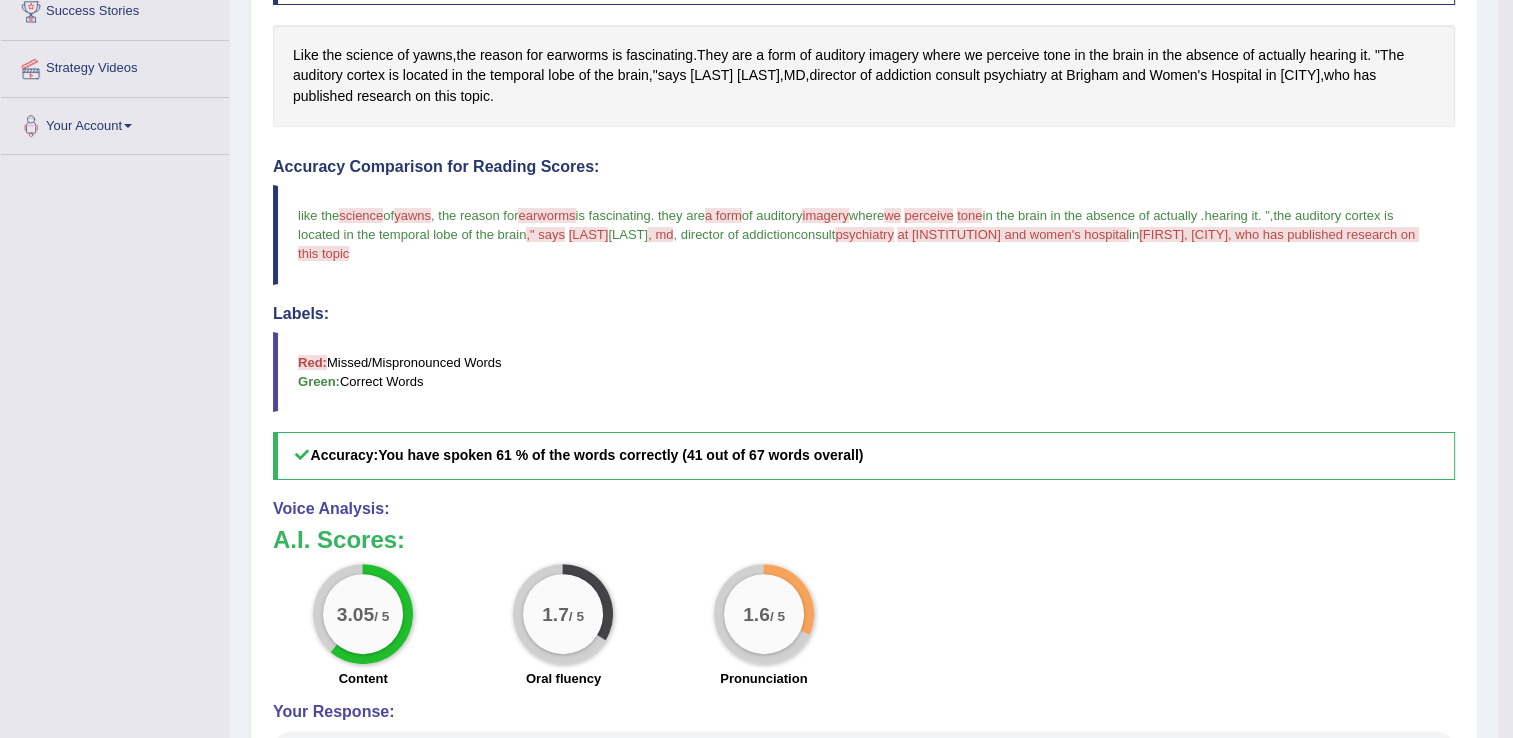 scroll, scrollTop: 439, scrollLeft: 0, axis: vertical 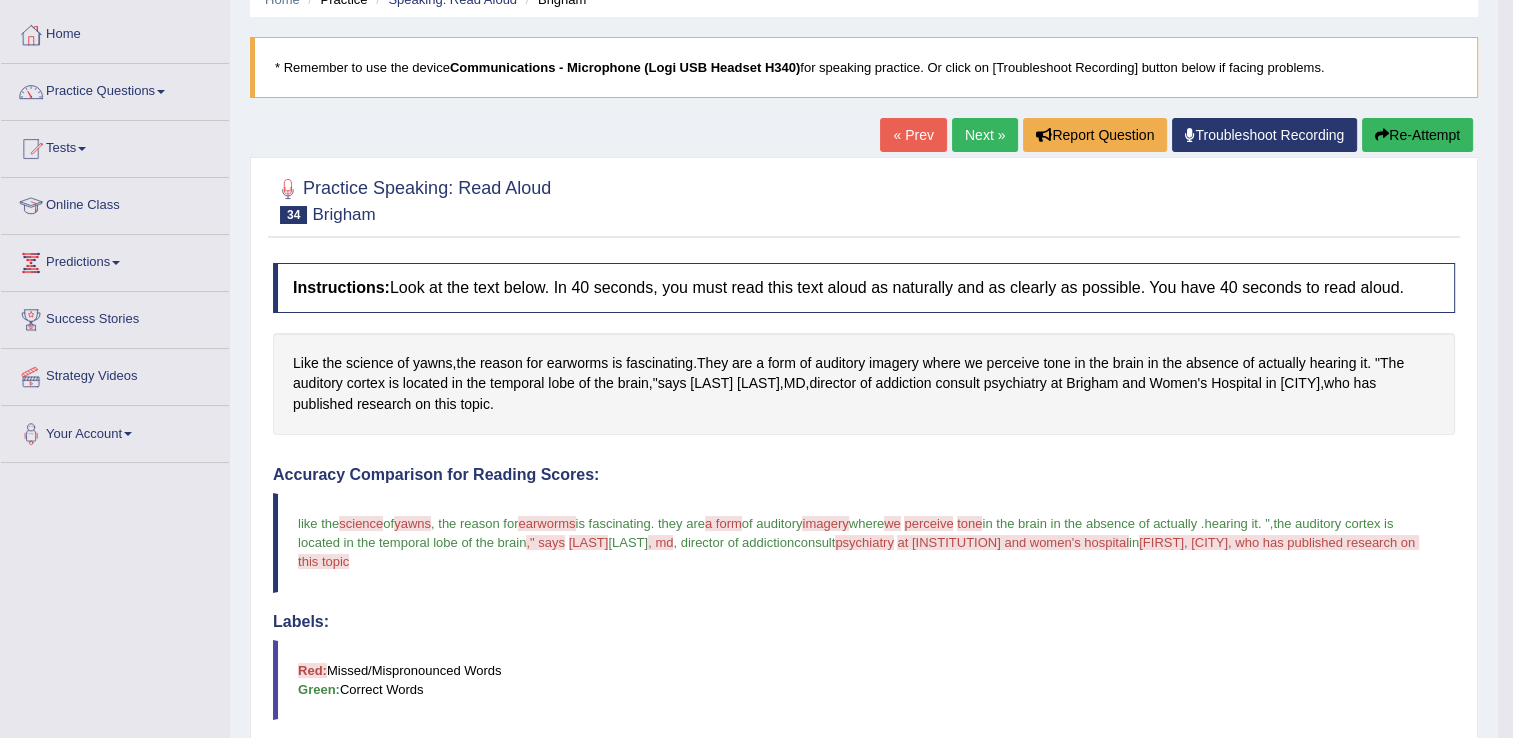 click on "Next »" at bounding box center (985, 135) 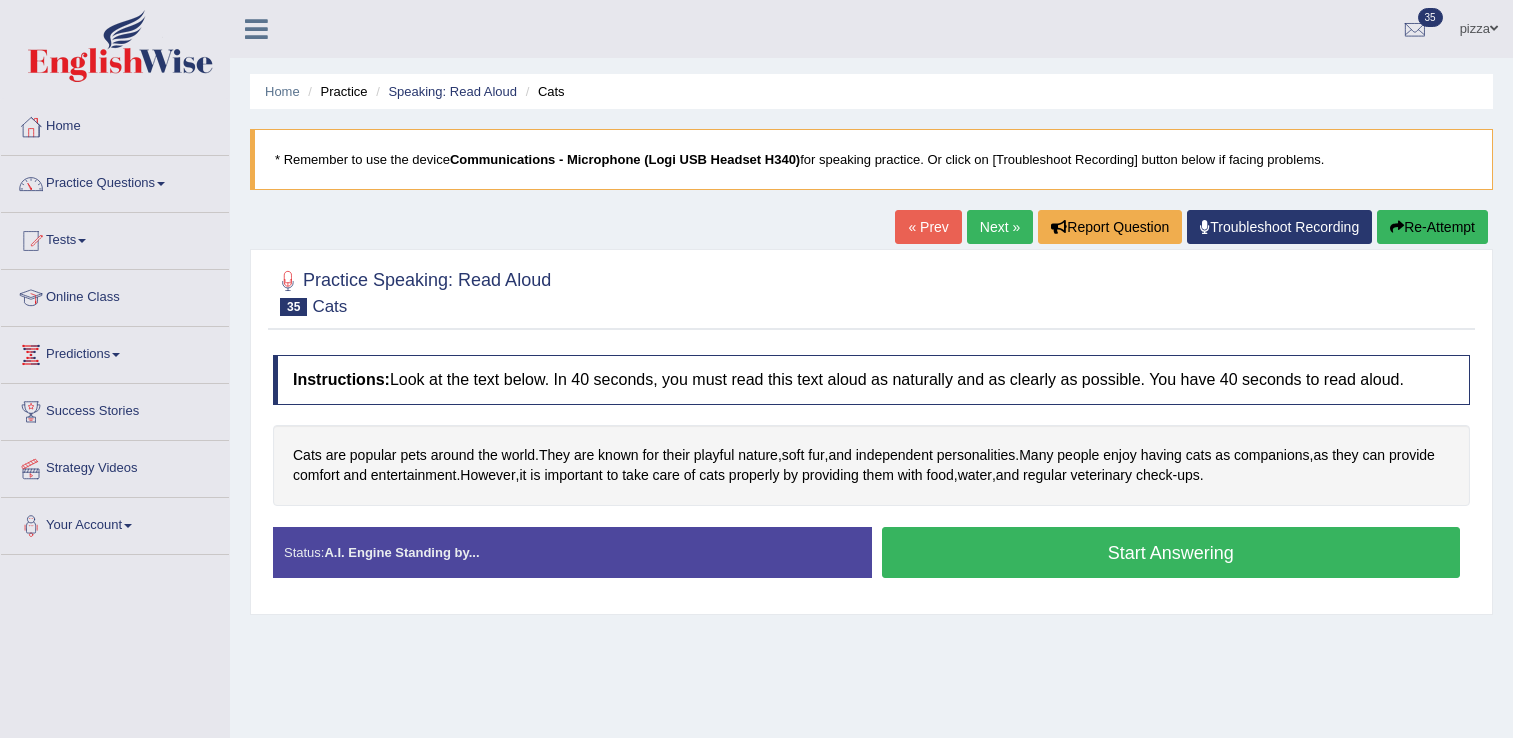 scroll, scrollTop: 0, scrollLeft: 0, axis: both 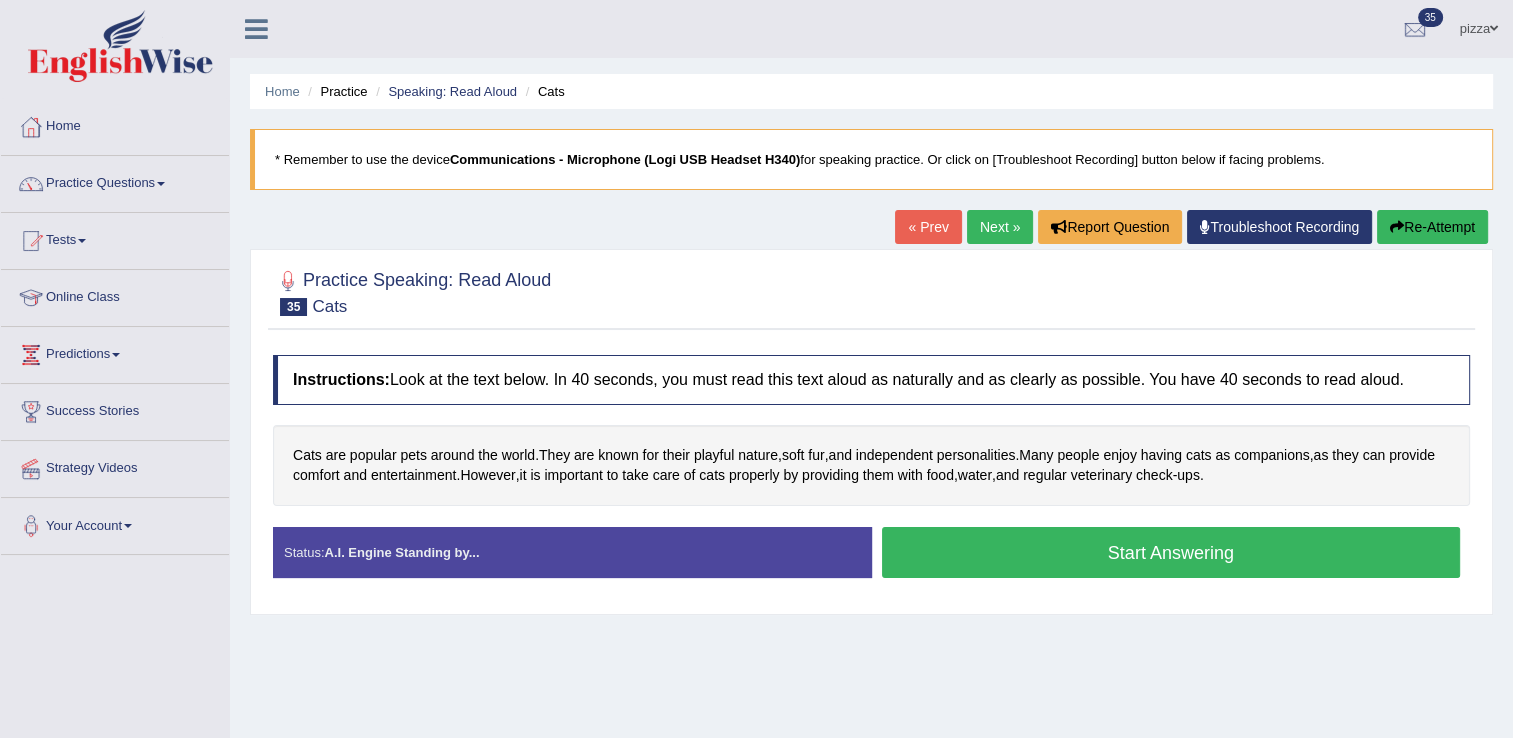 click on "Start Answering" at bounding box center (1171, 552) 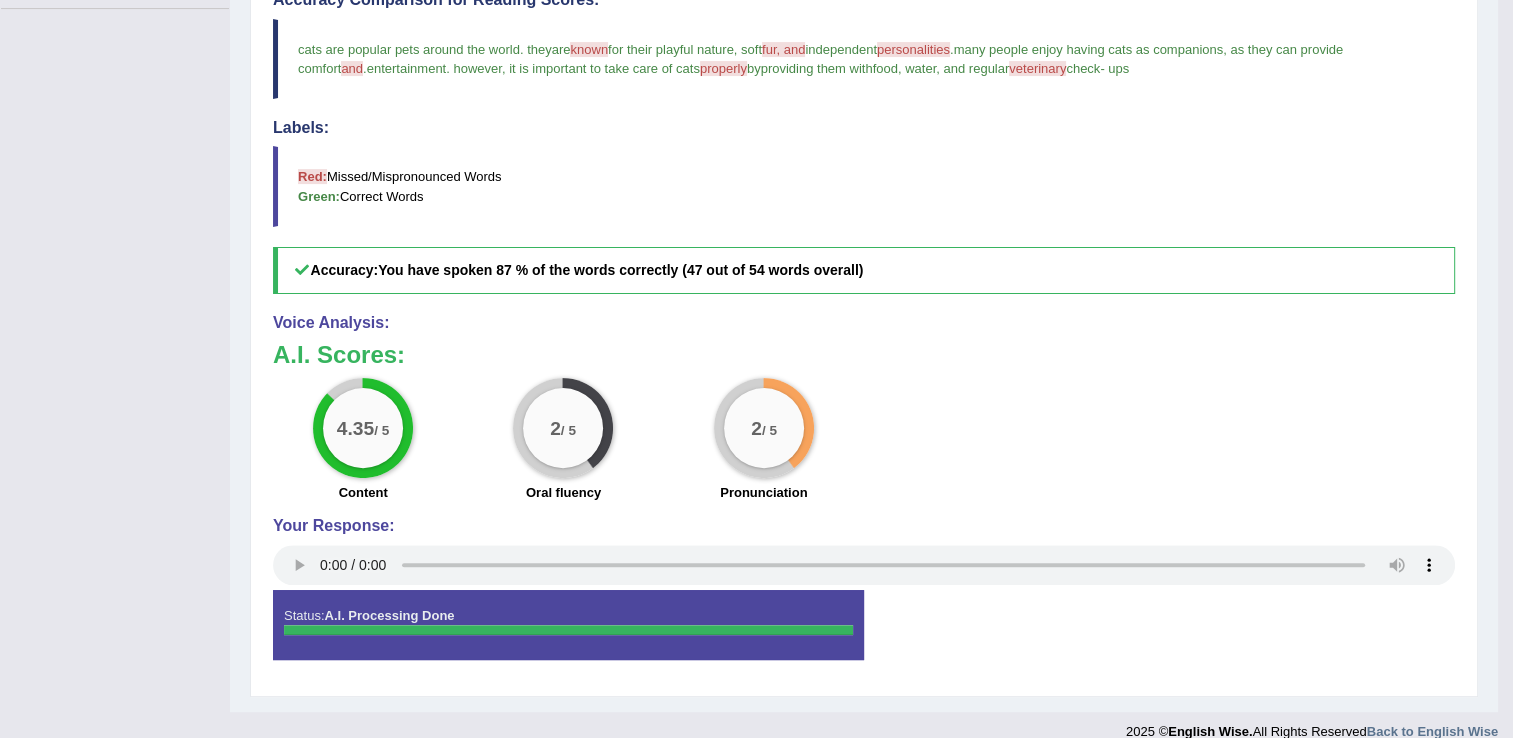 scroll, scrollTop: 568, scrollLeft: 0, axis: vertical 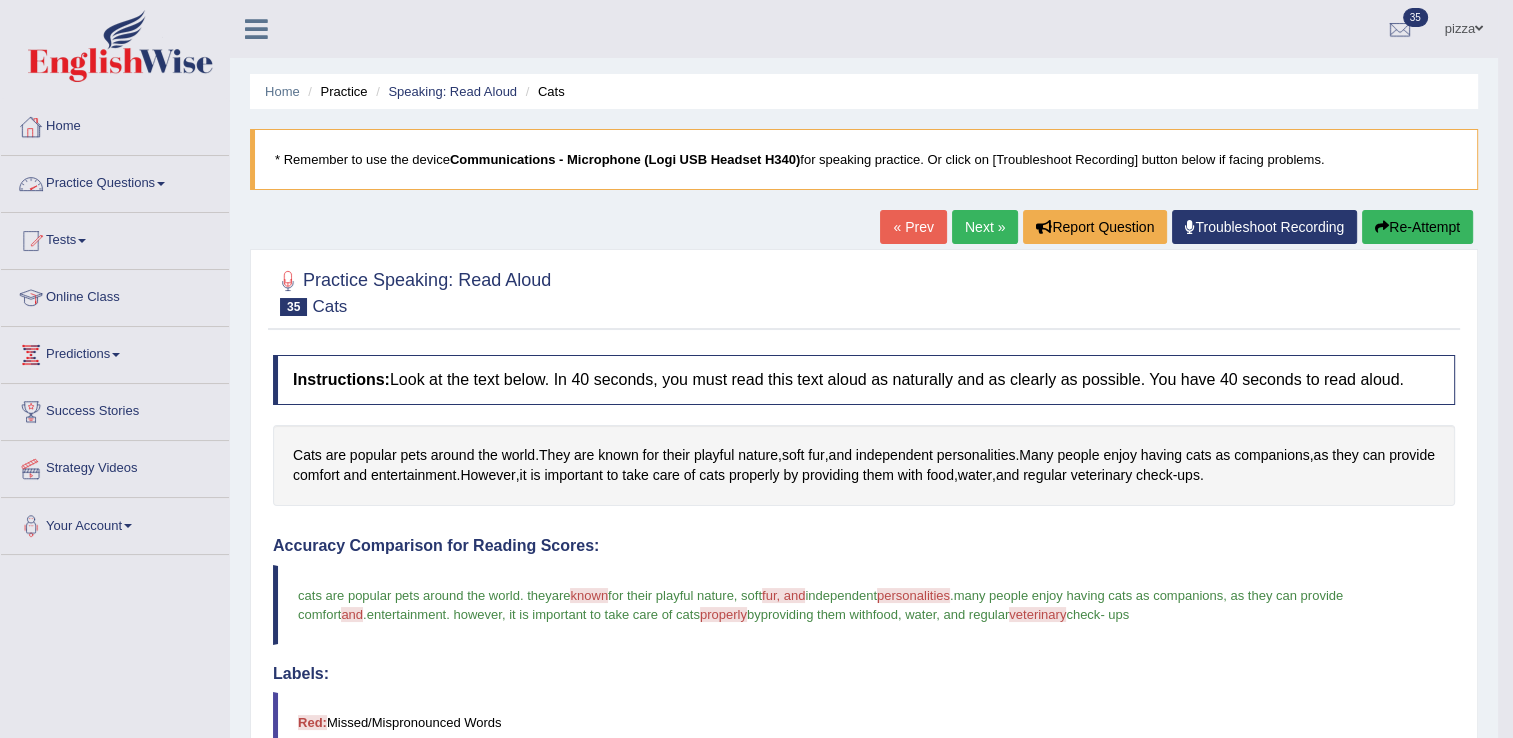 click on "Practice Questions" at bounding box center (115, 181) 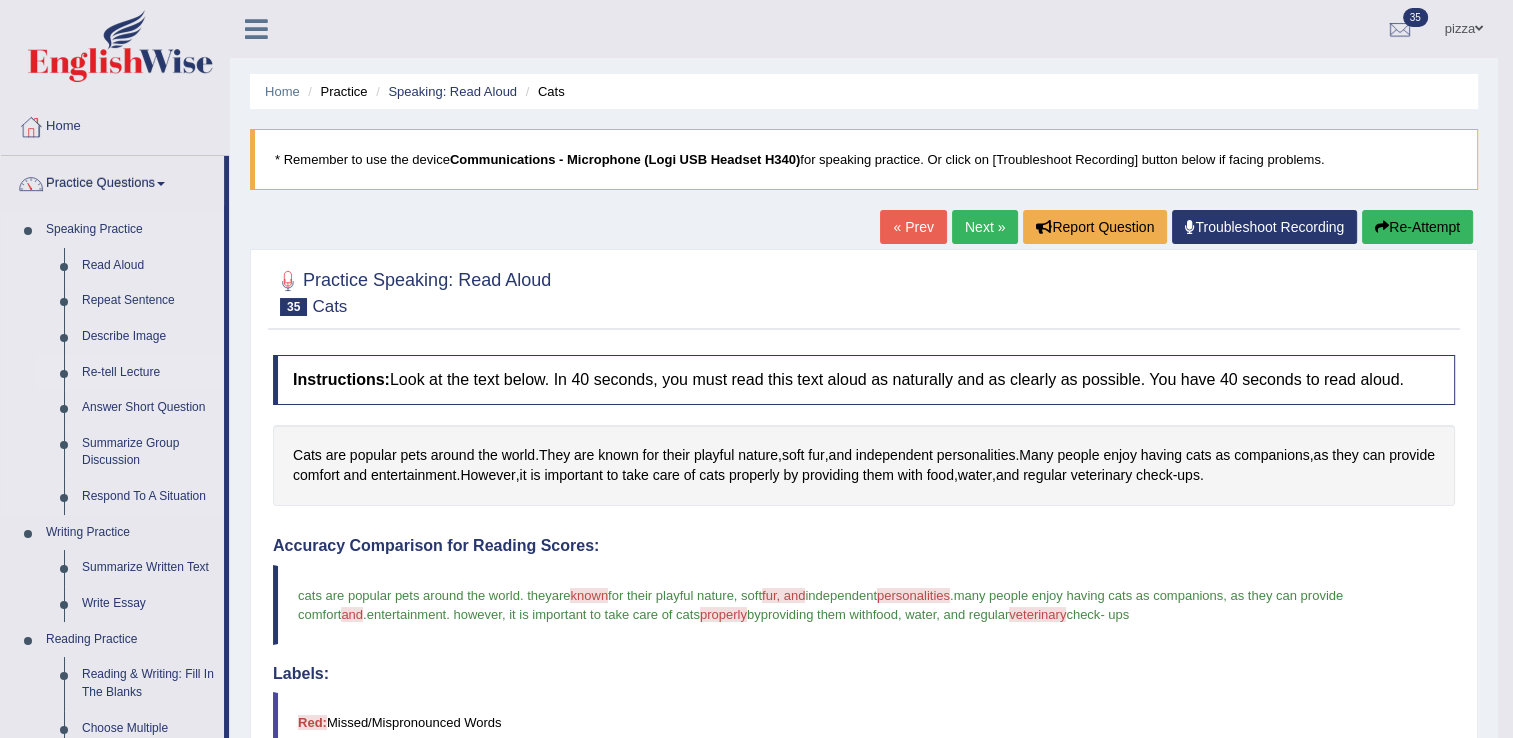 click on "Re-tell Lecture" at bounding box center (148, 373) 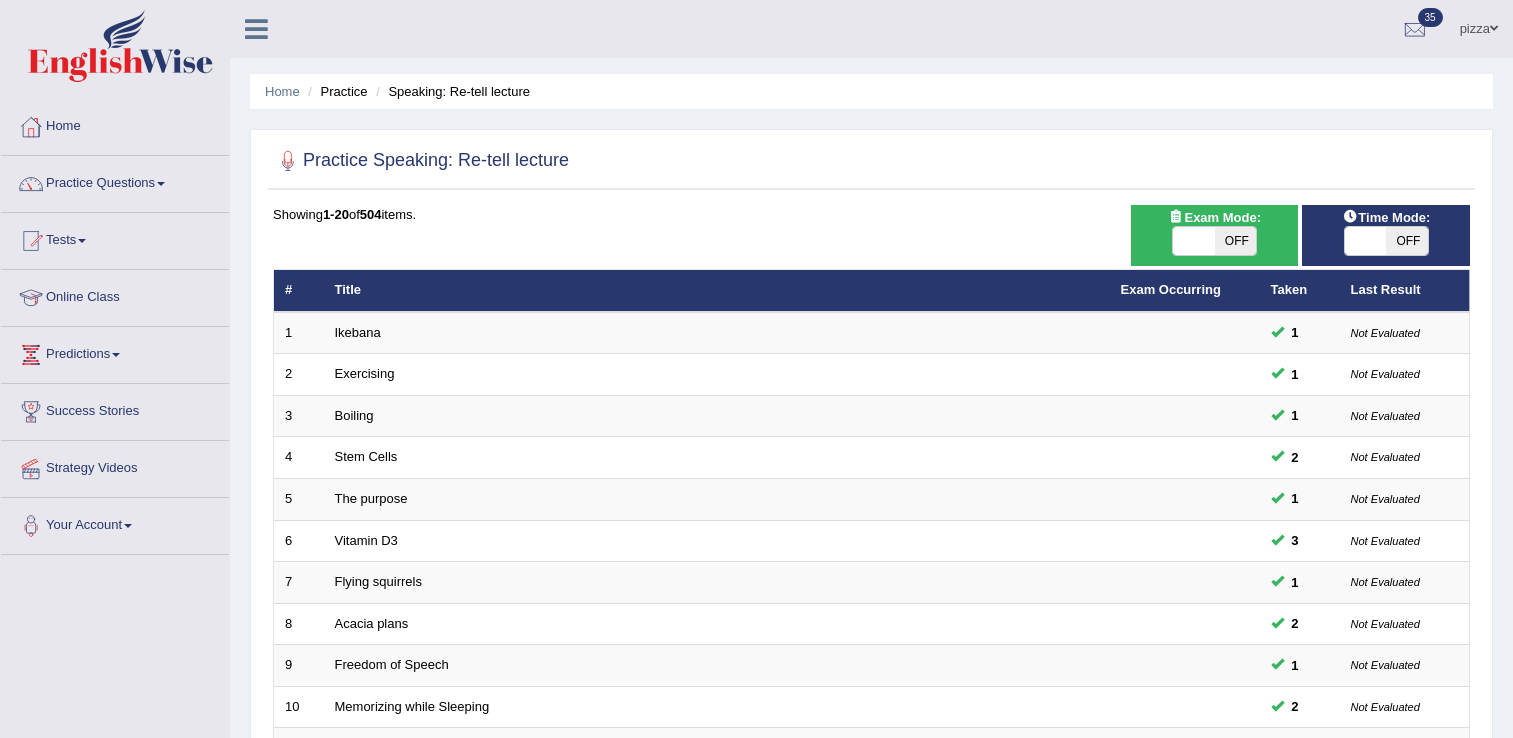 scroll, scrollTop: 0, scrollLeft: 0, axis: both 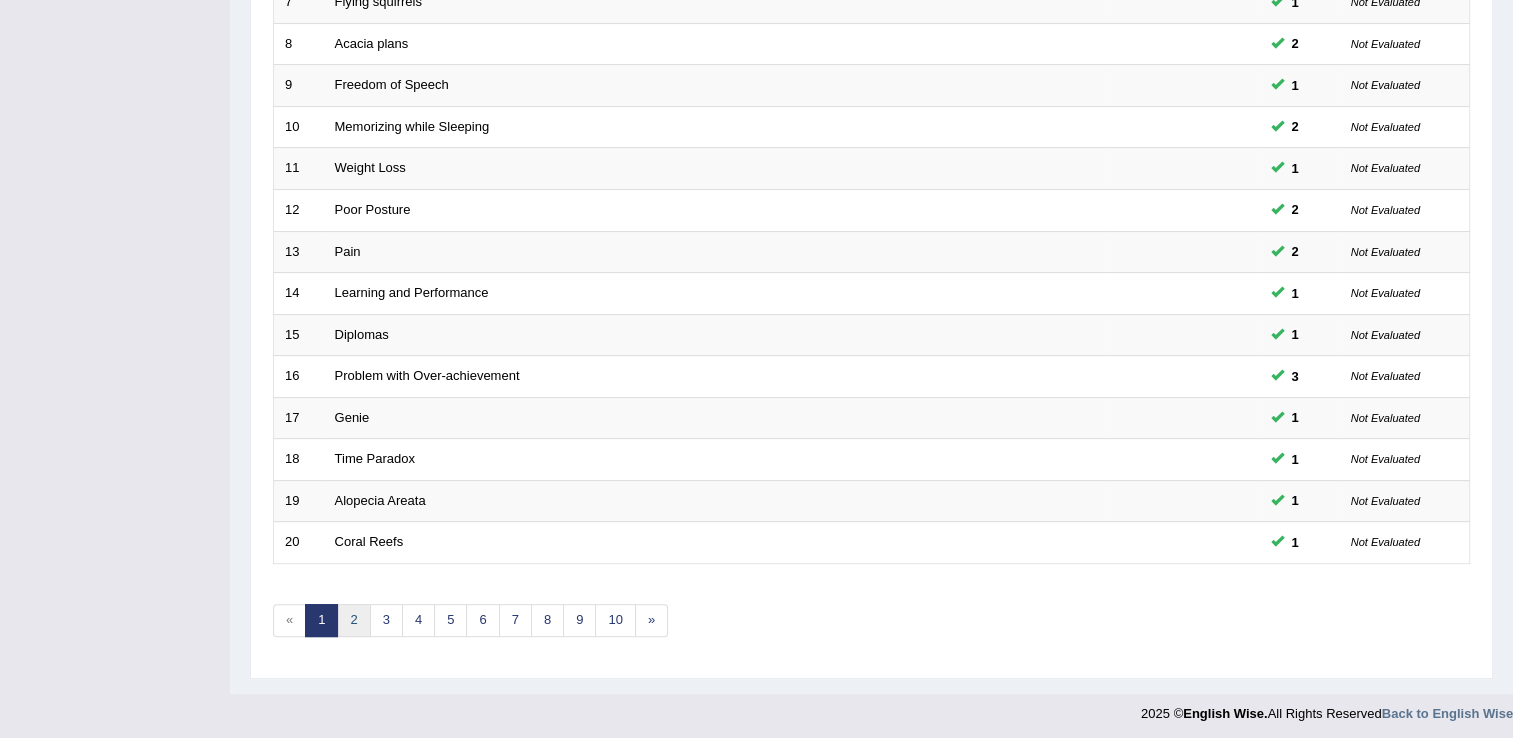 click on "2" at bounding box center [353, 620] 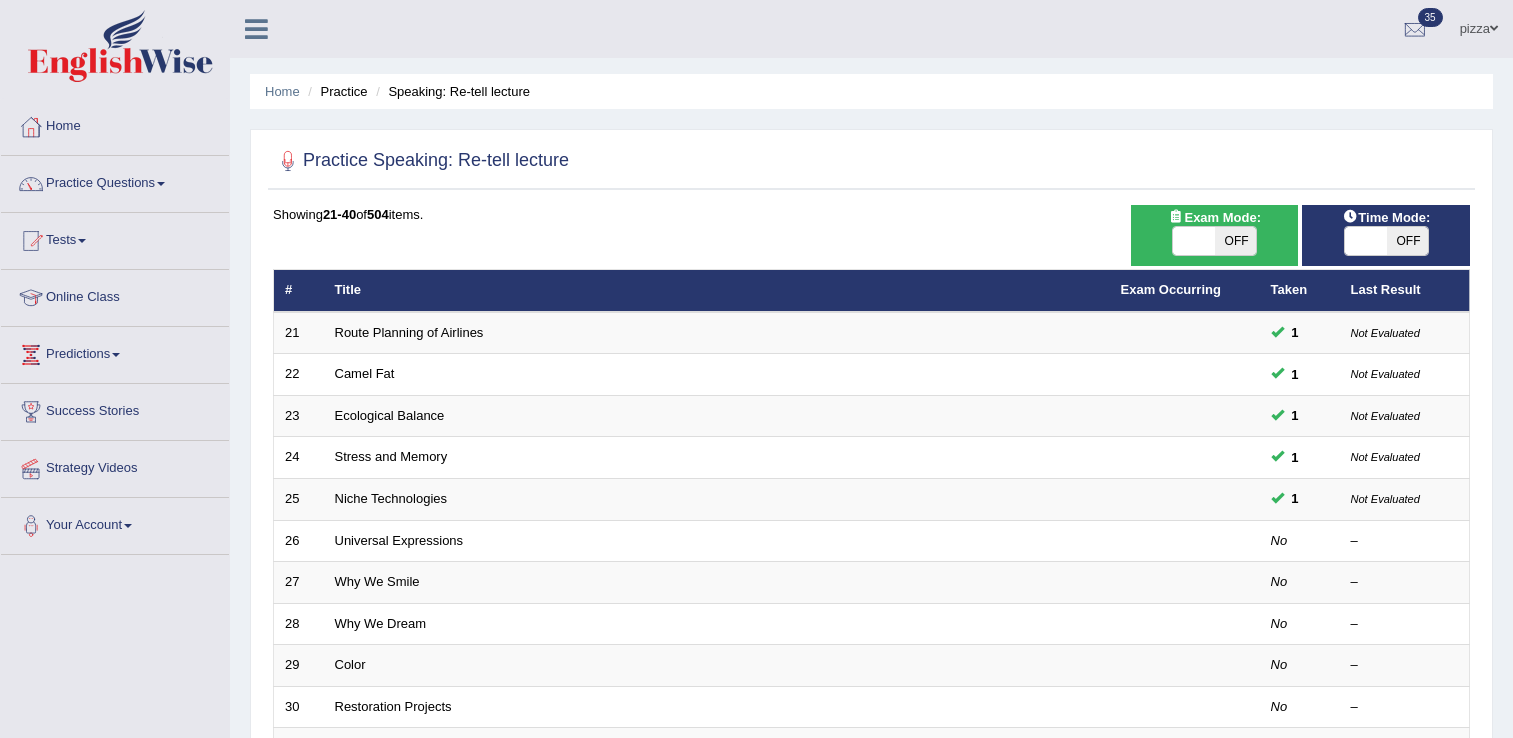 scroll, scrollTop: 0, scrollLeft: 0, axis: both 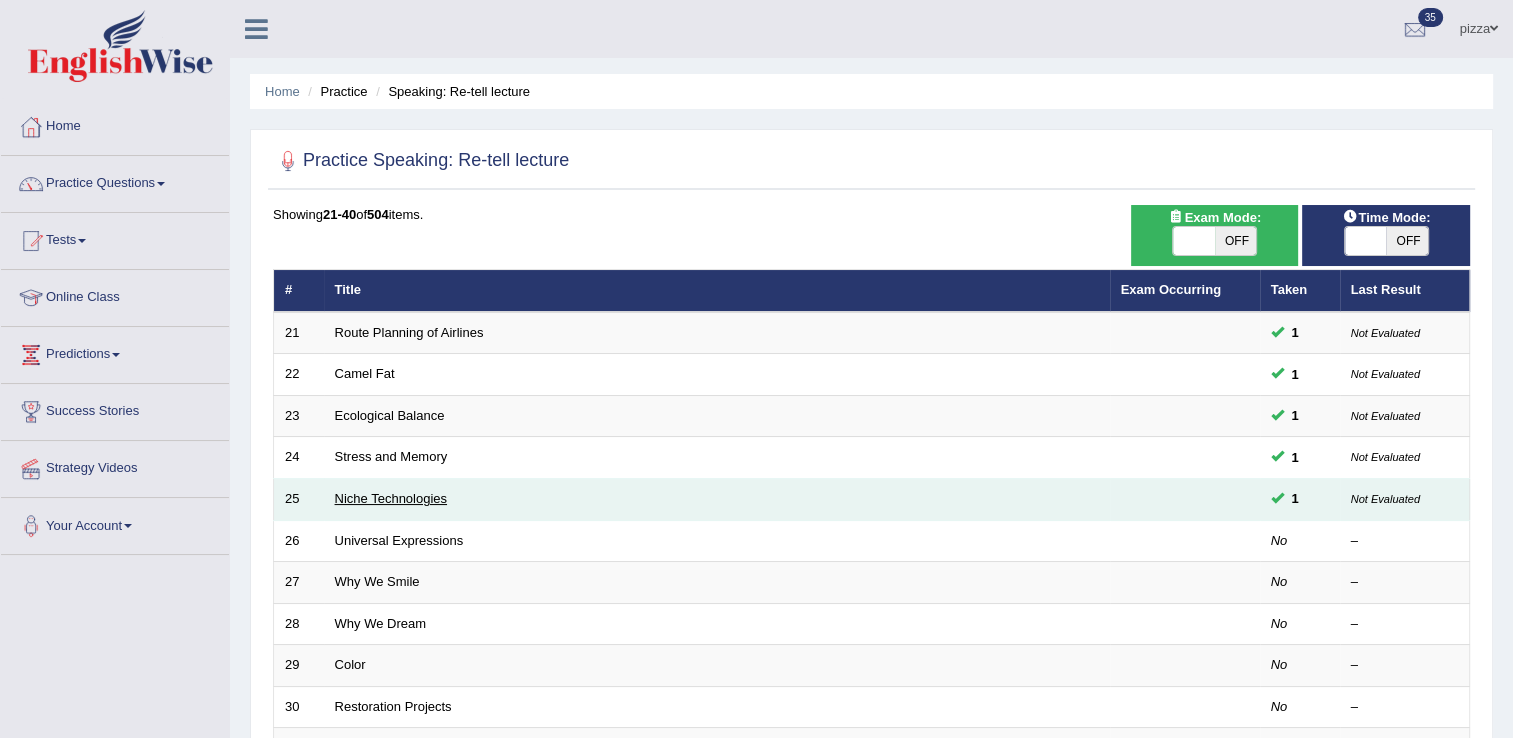 click on "Niche Technologies" at bounding box center [391, 498] 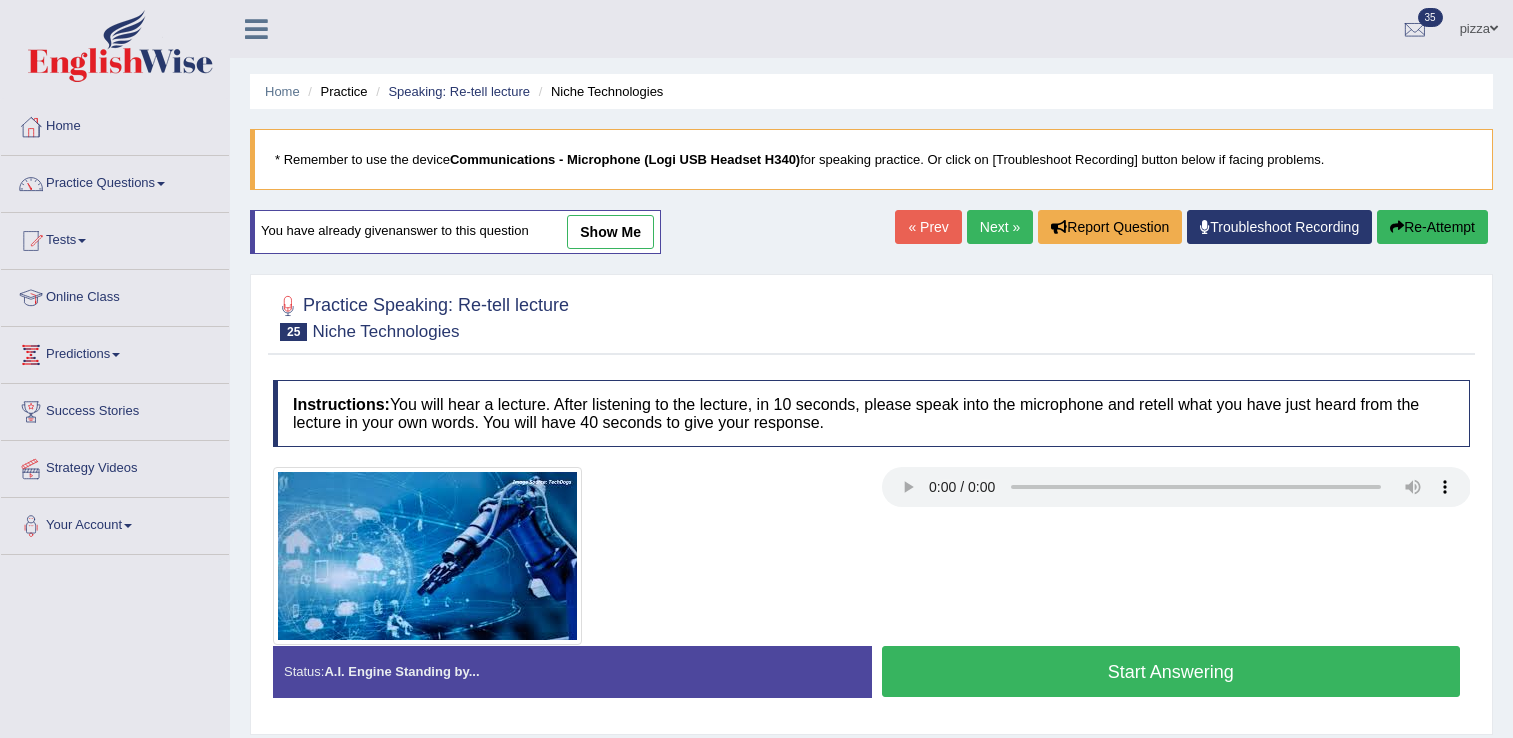 scroll, scrollTop: 0, scrollLeft: 0, axis: both 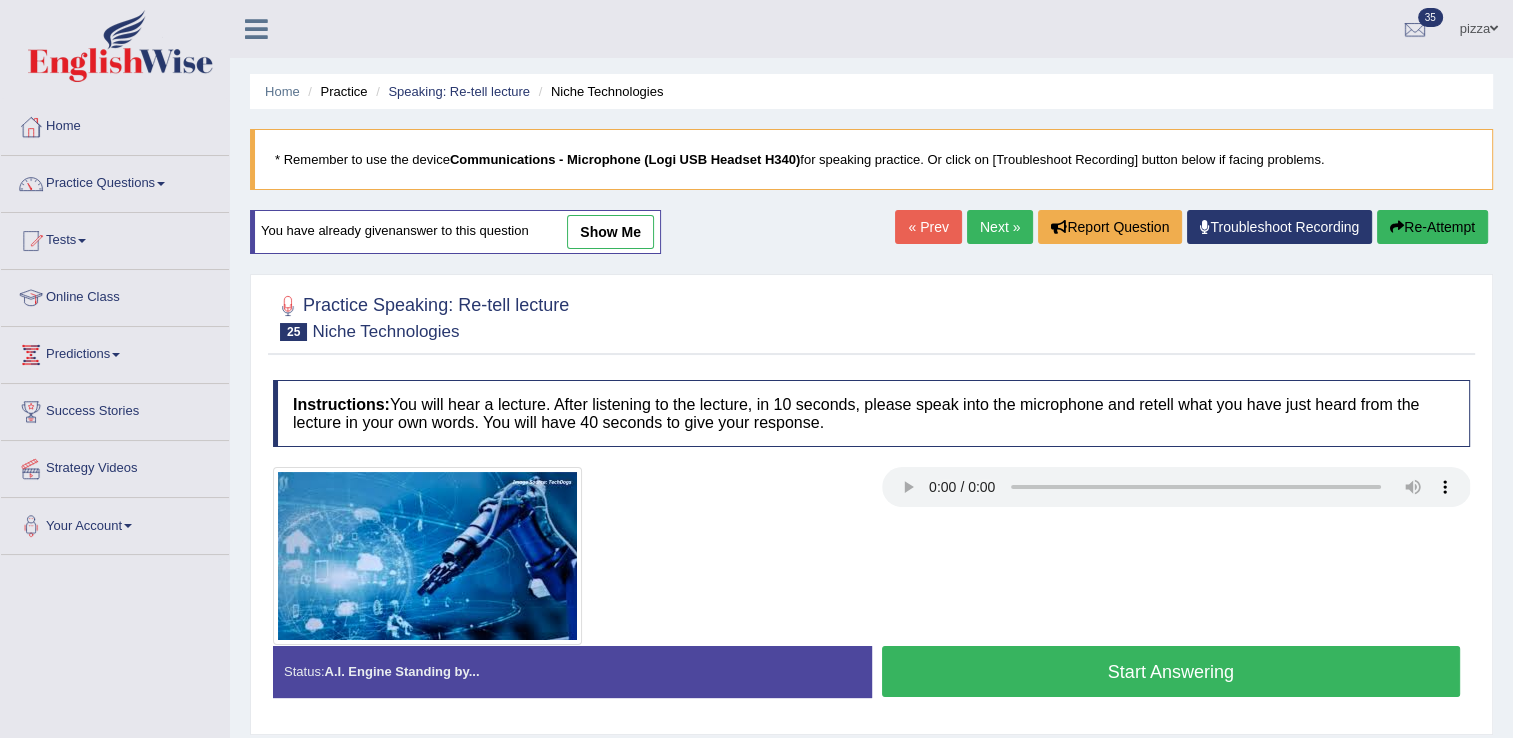 type 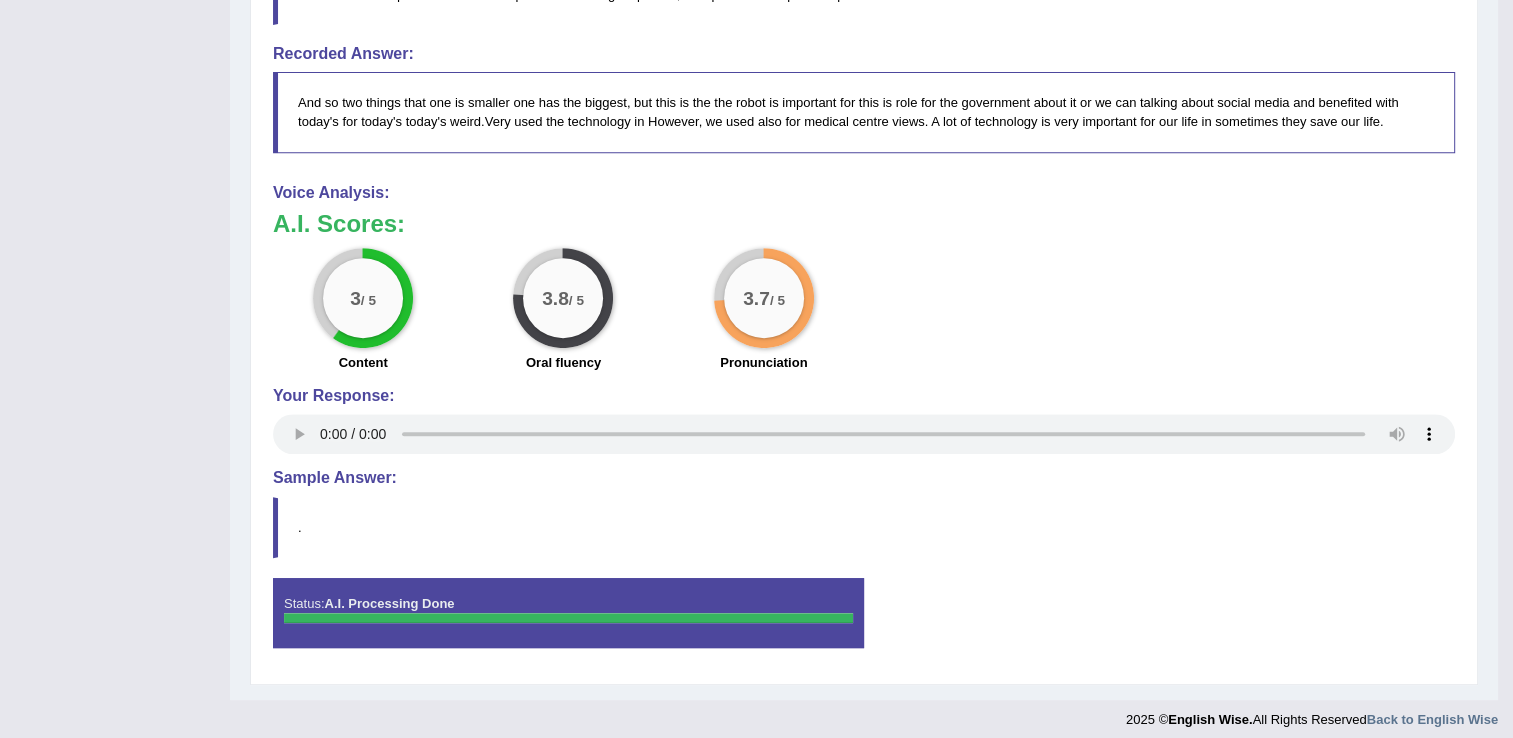scroll, scrollTop: 809, scrollLeft: 0, axis: vertical 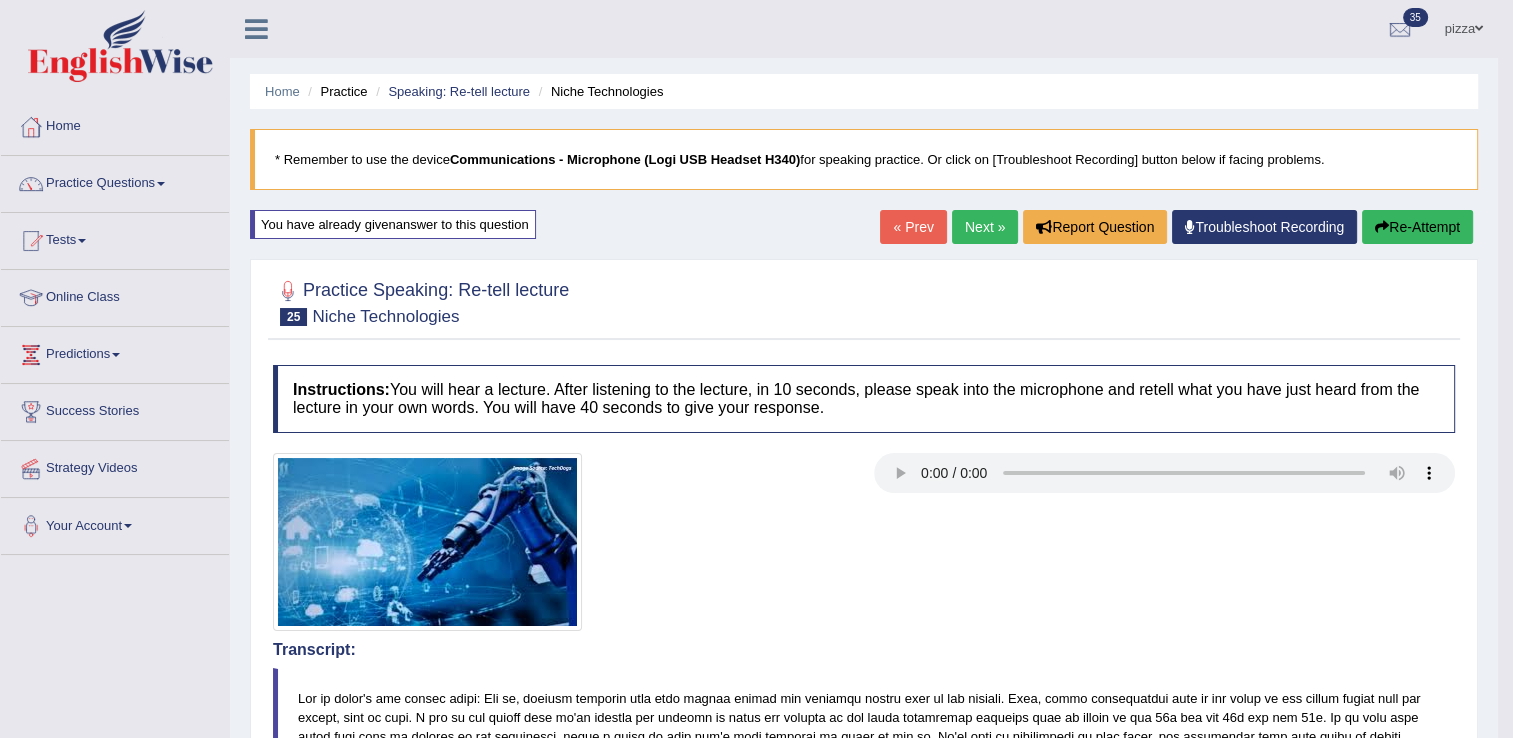 click on "You have already given   answer to this question" at bounding box center (393, 224) 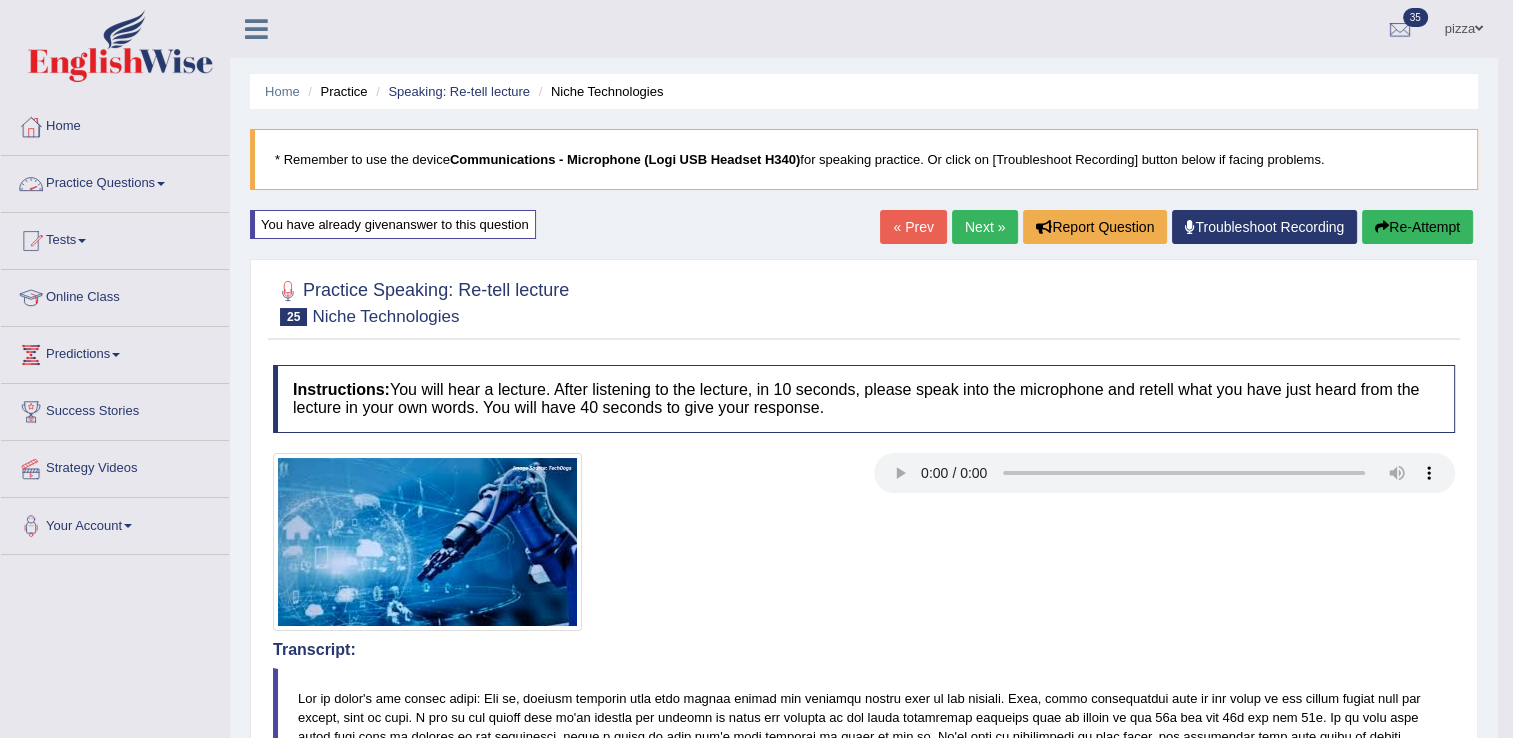 click on "Practice Questions" at bounding box center (115, 181) 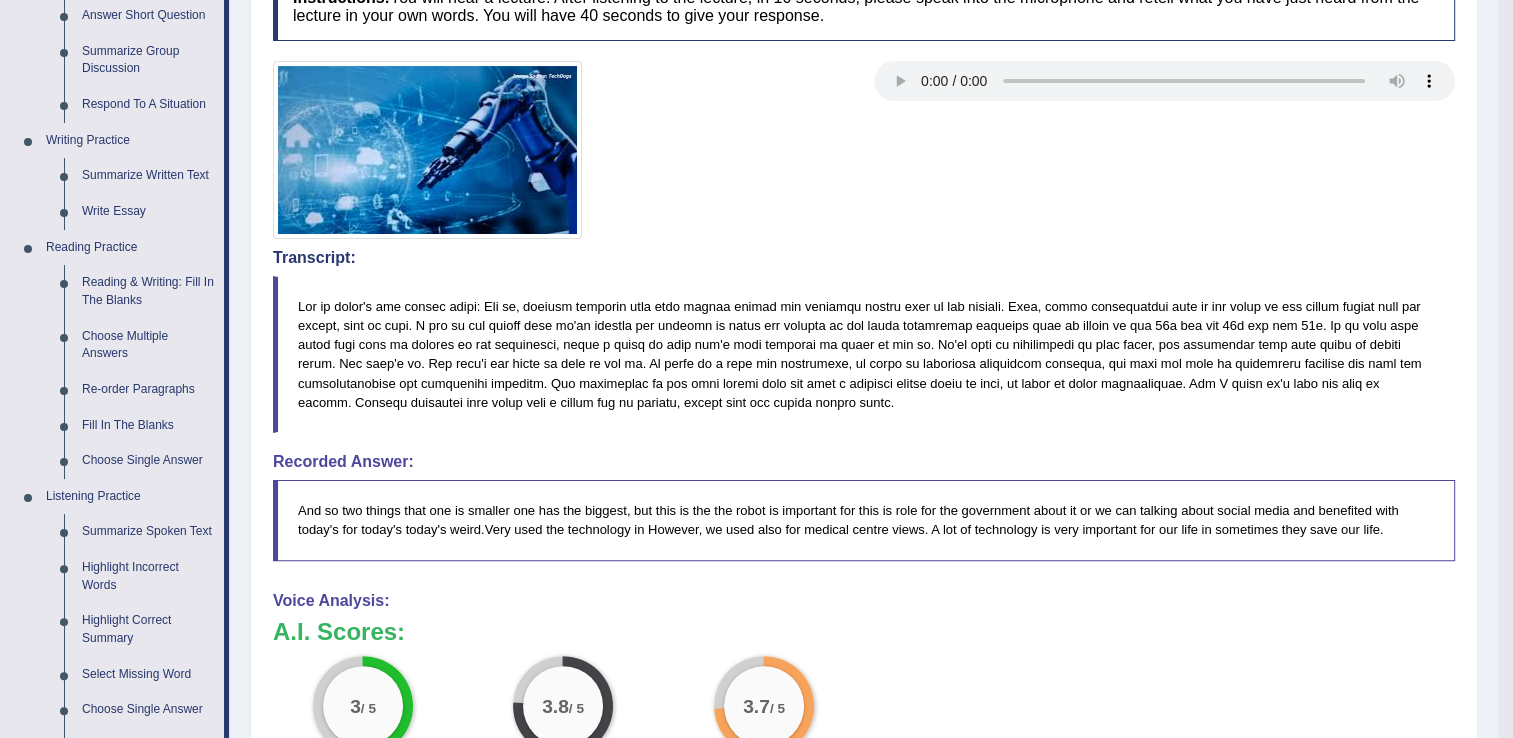 scroll, scrollTop: 400, scrollLeft: 0, axis: vertical 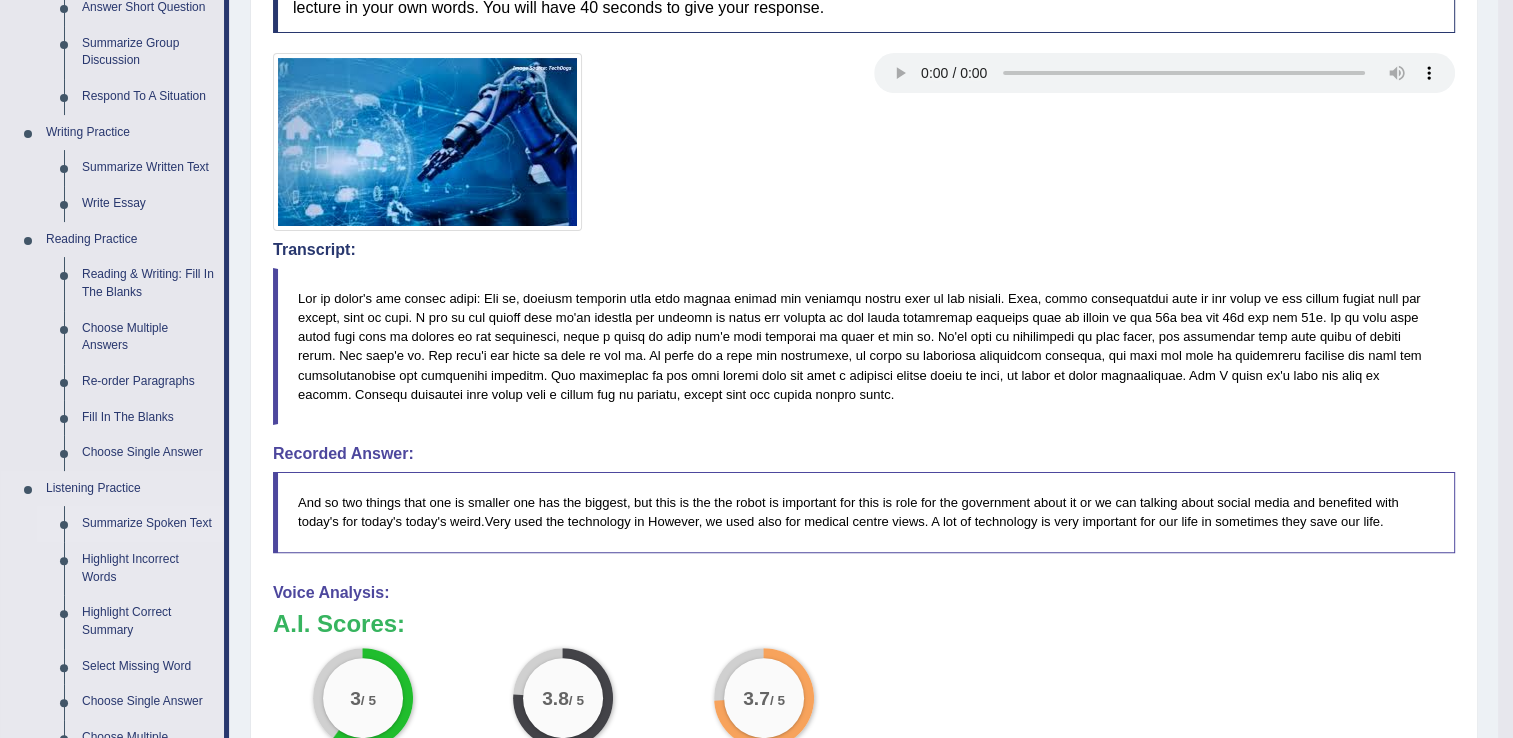 click on "Summarize Spoken Text" at bounding box center (148, 524) 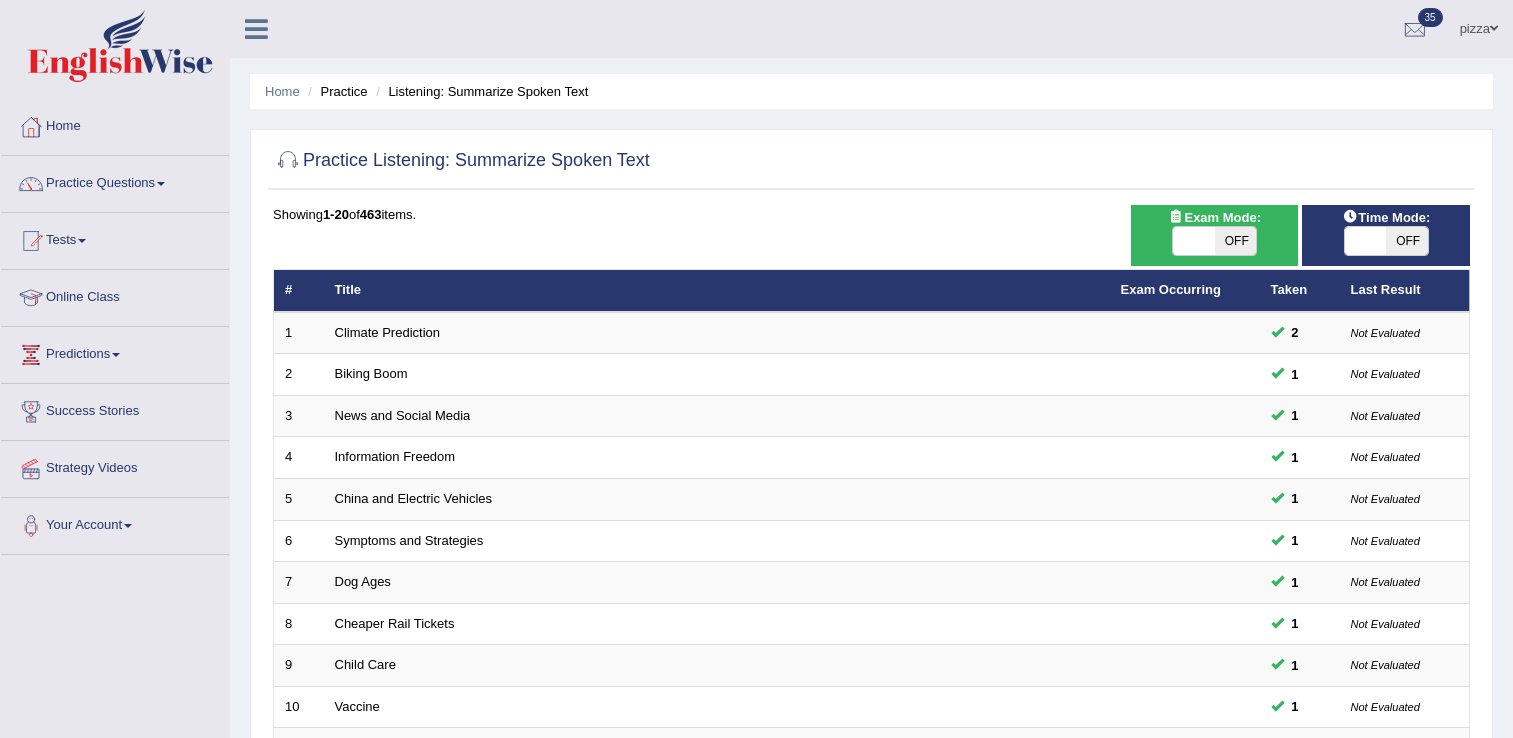 scroll, scrollTop: 0, scrollLeft: 0, axis: both 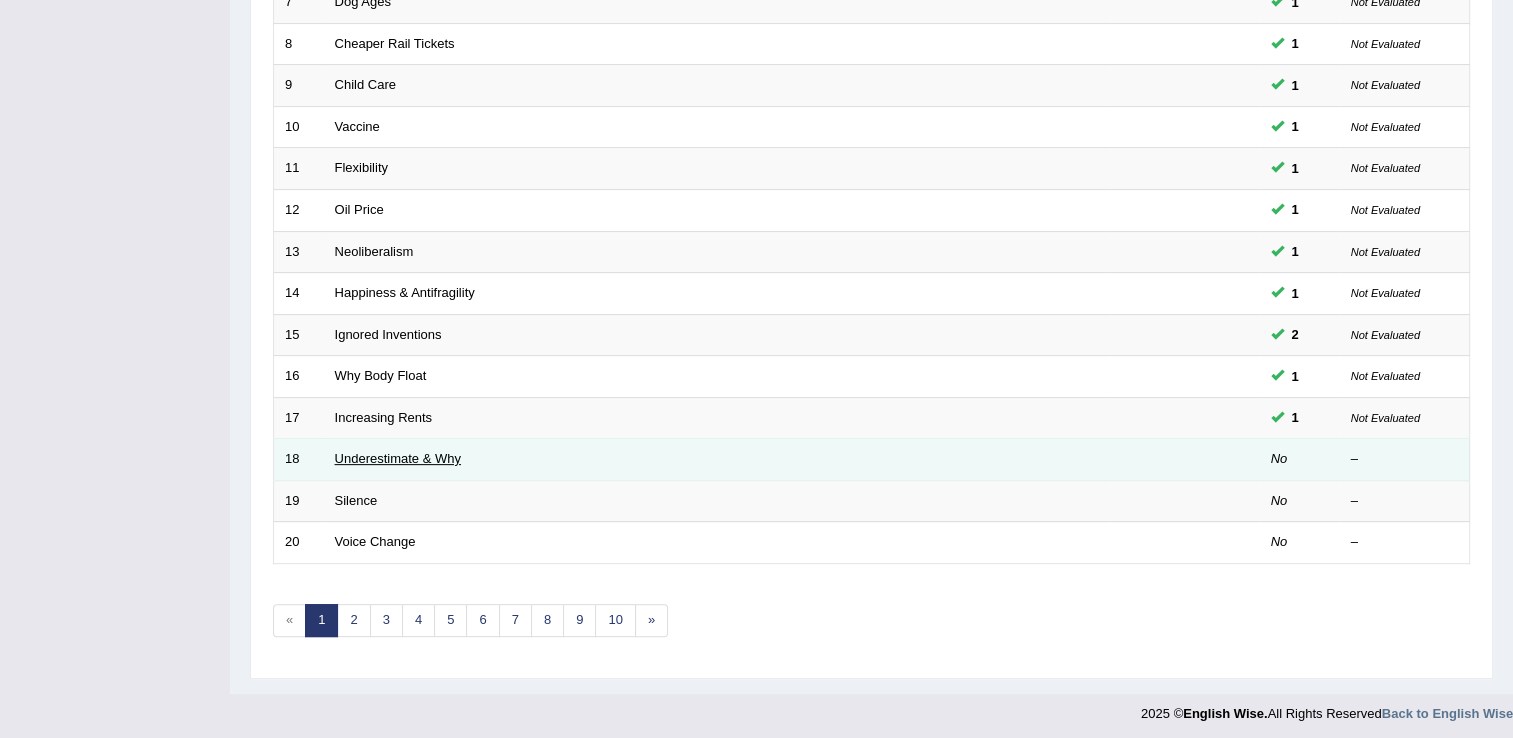 click on "Underestimate & Why" at bounding box center (398, 458) 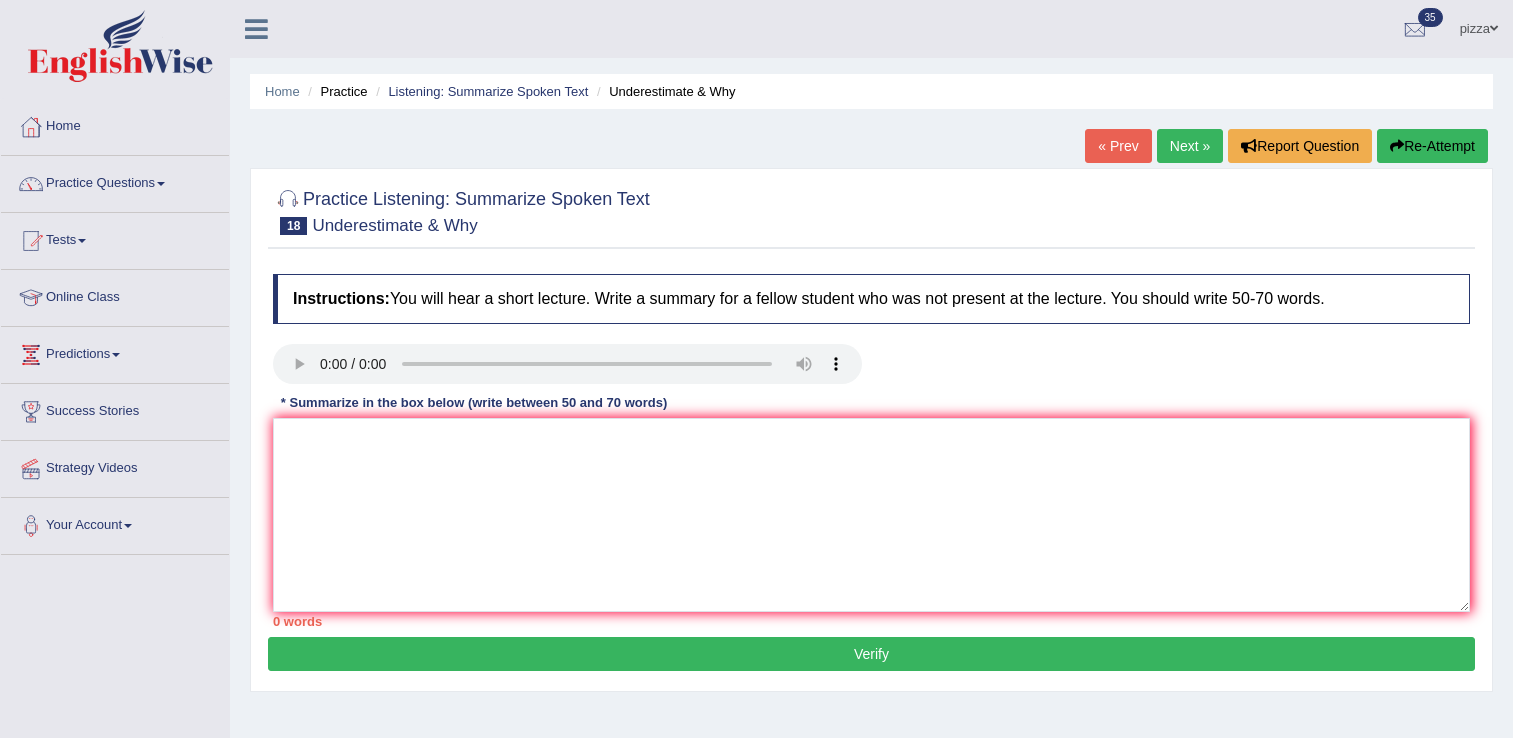 scroll, scrollTop: 0, scrollLeft: 0, axis: both 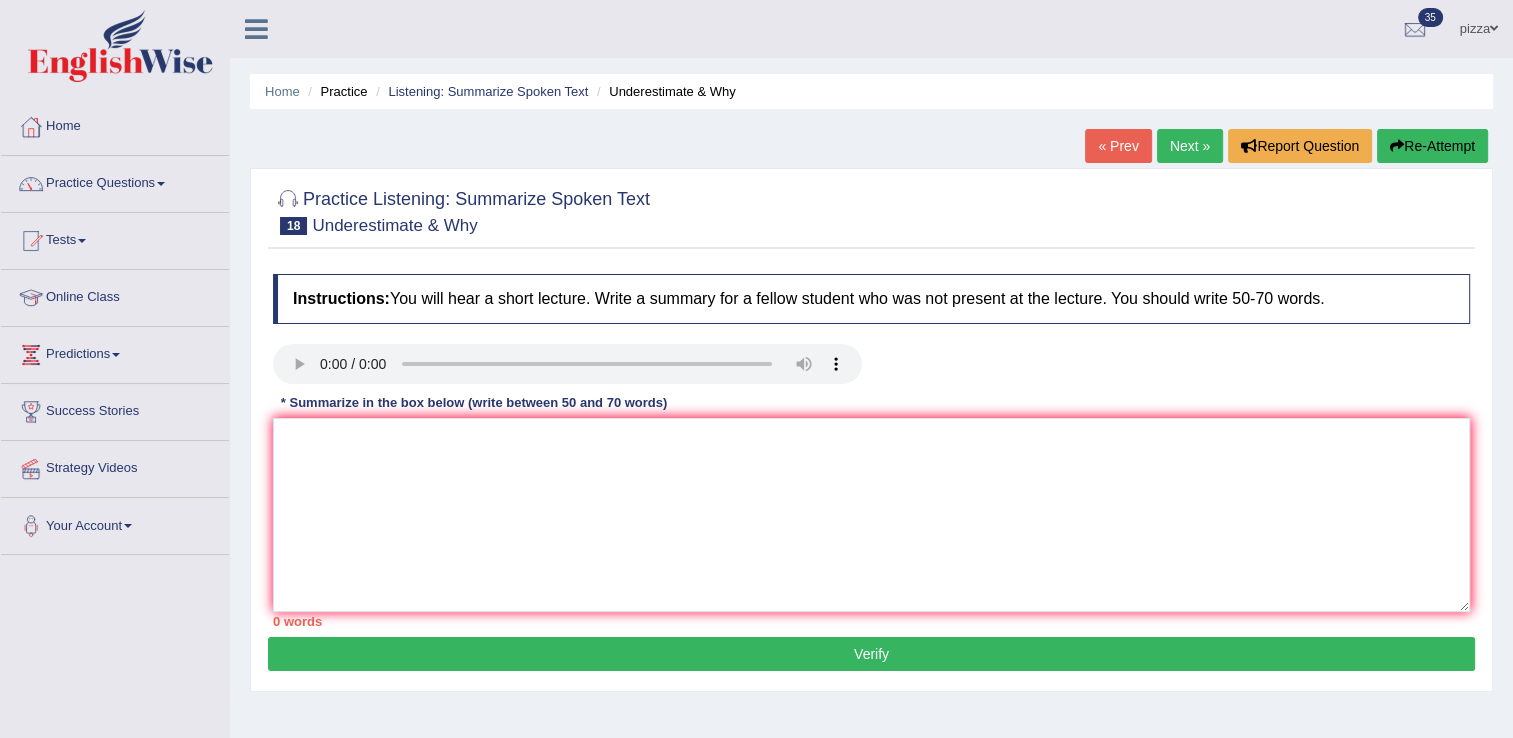 type 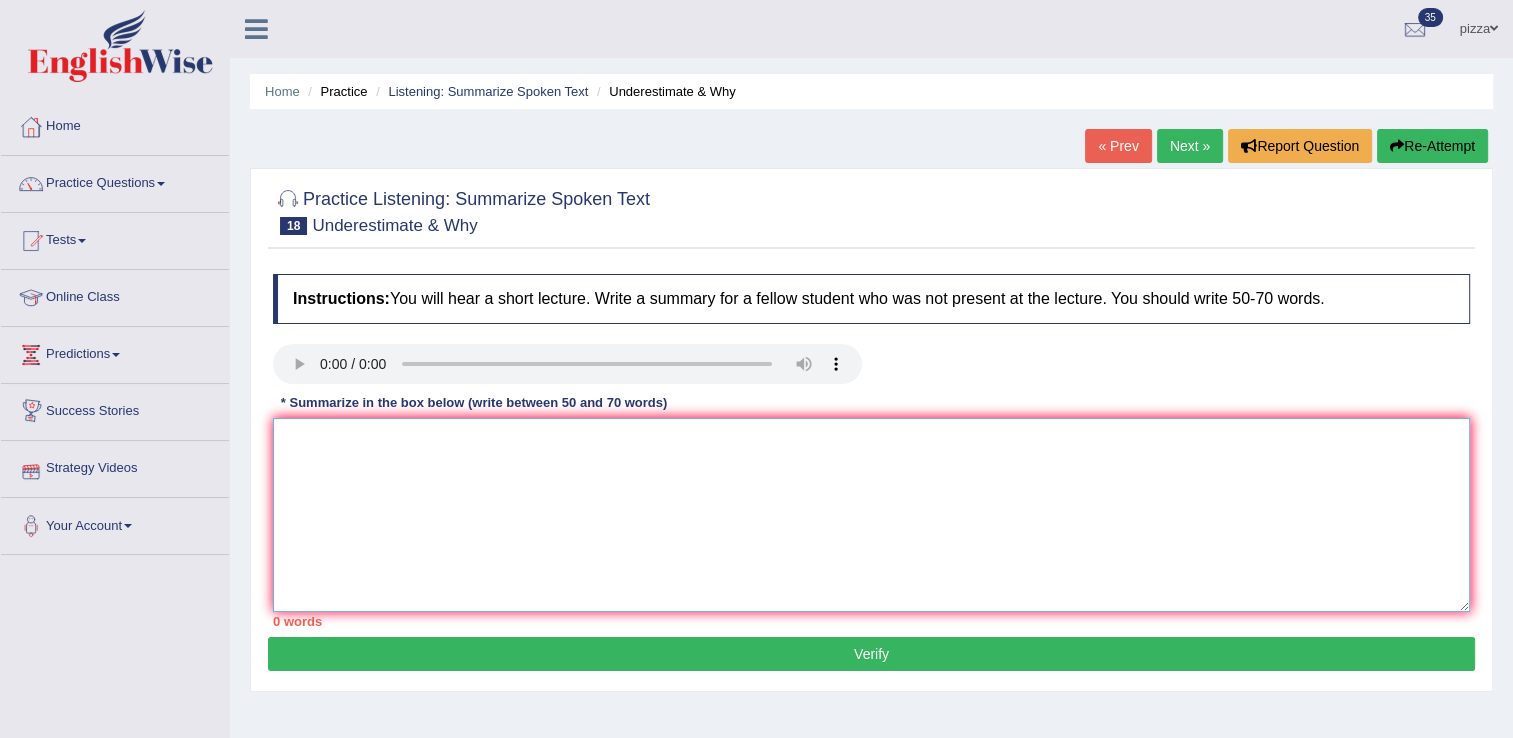 click at bounding box center [871, 515] 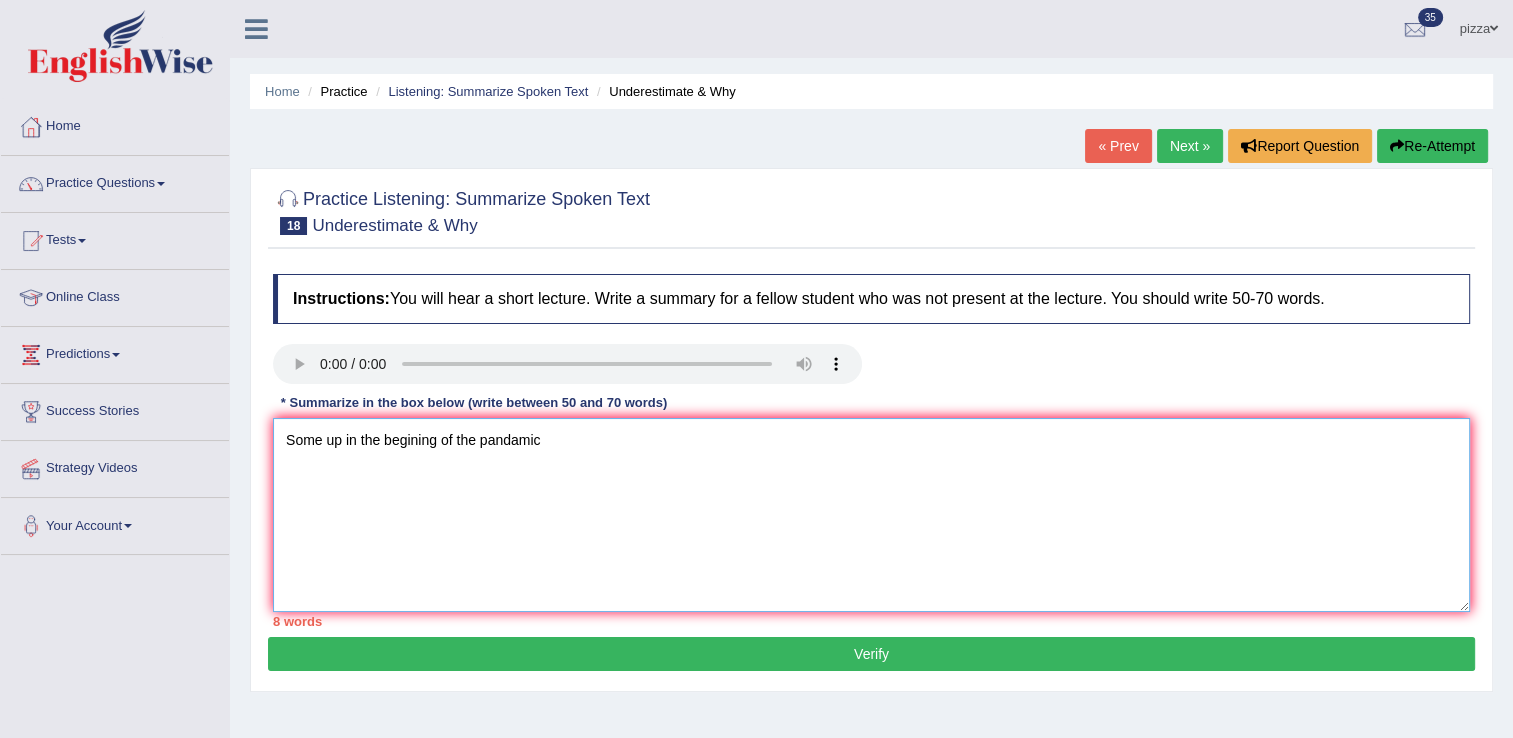click on "Some up in the begining of the pandamic" at bounding box center (871, 515) 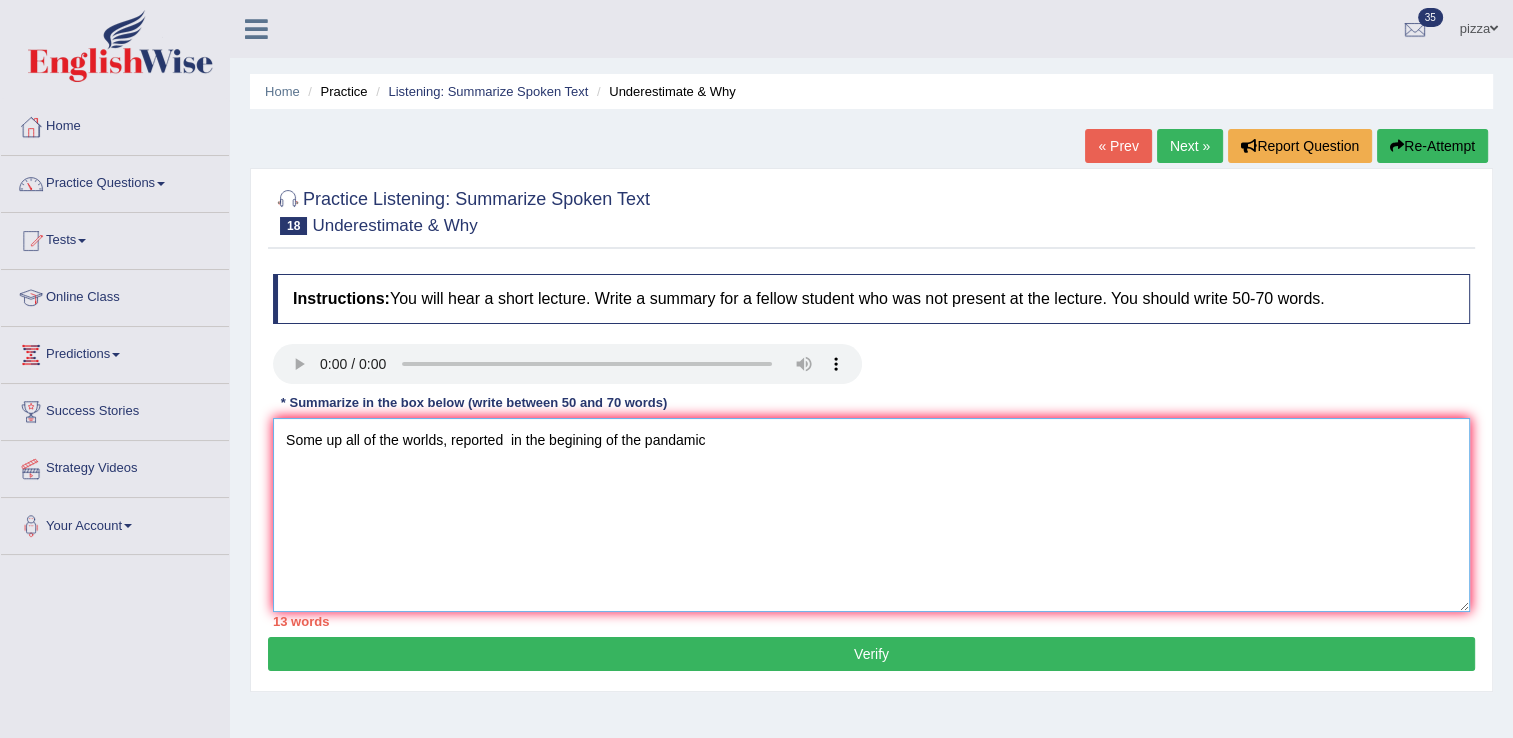 click on "Some up all of the worlds, reported  in the begining of the pandamic" at bounding box center (871, 515) 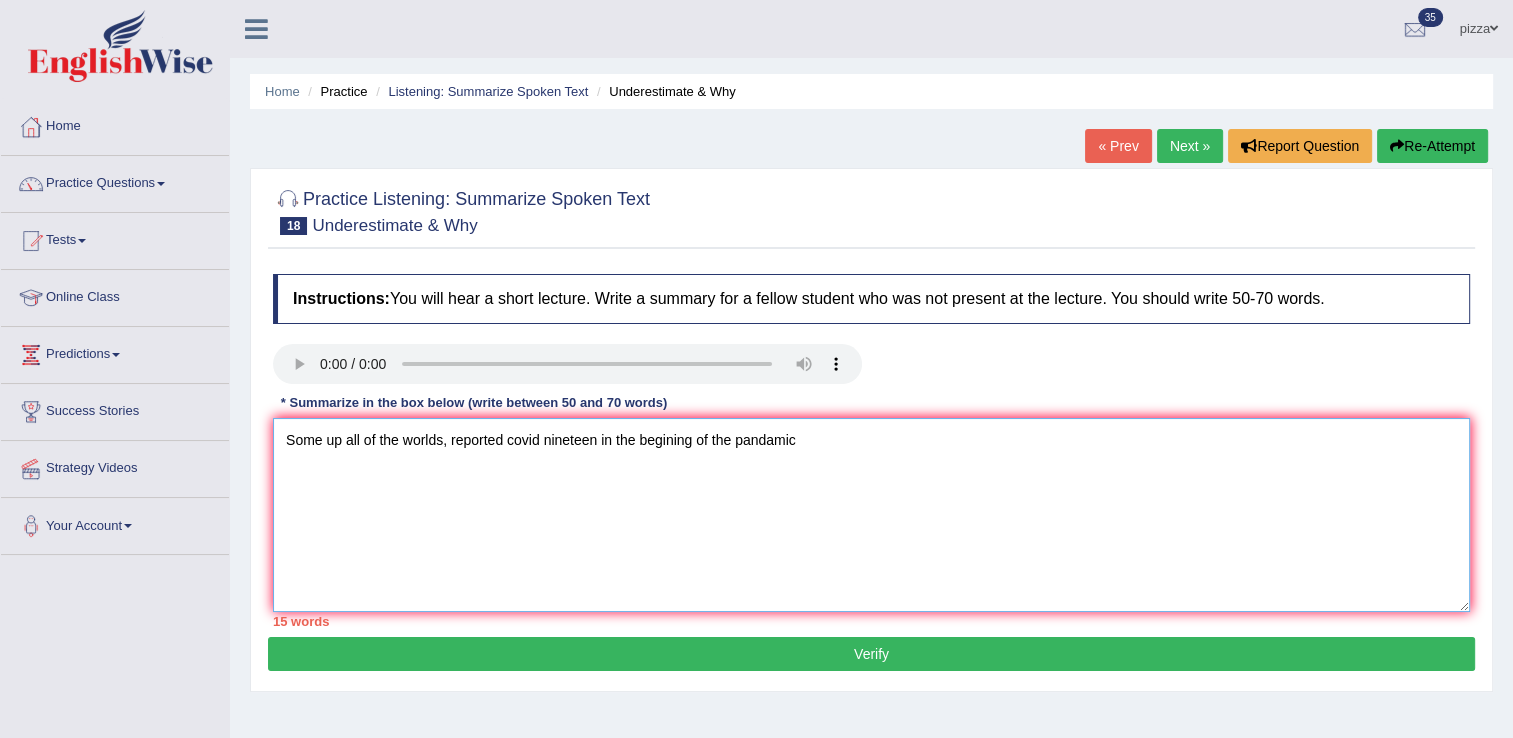 click on "Some up all of the worlds, reported covid ninteen  in the begining of the pandamic" at bounding box center [871, 515] 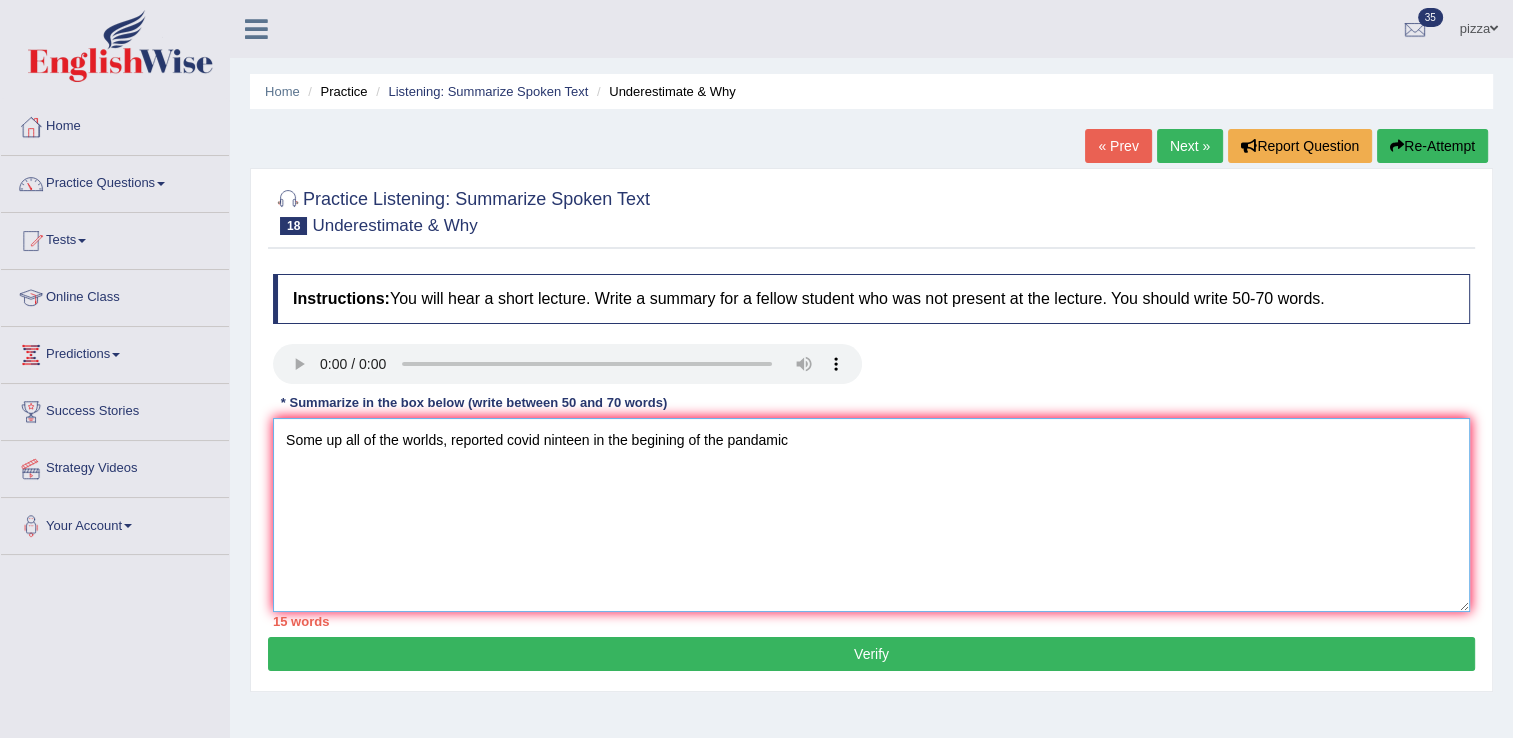 click on "Some up all of the worlds, reported  covid ninteen  in the begining of the pandamic" at bounding box center [871, 515] 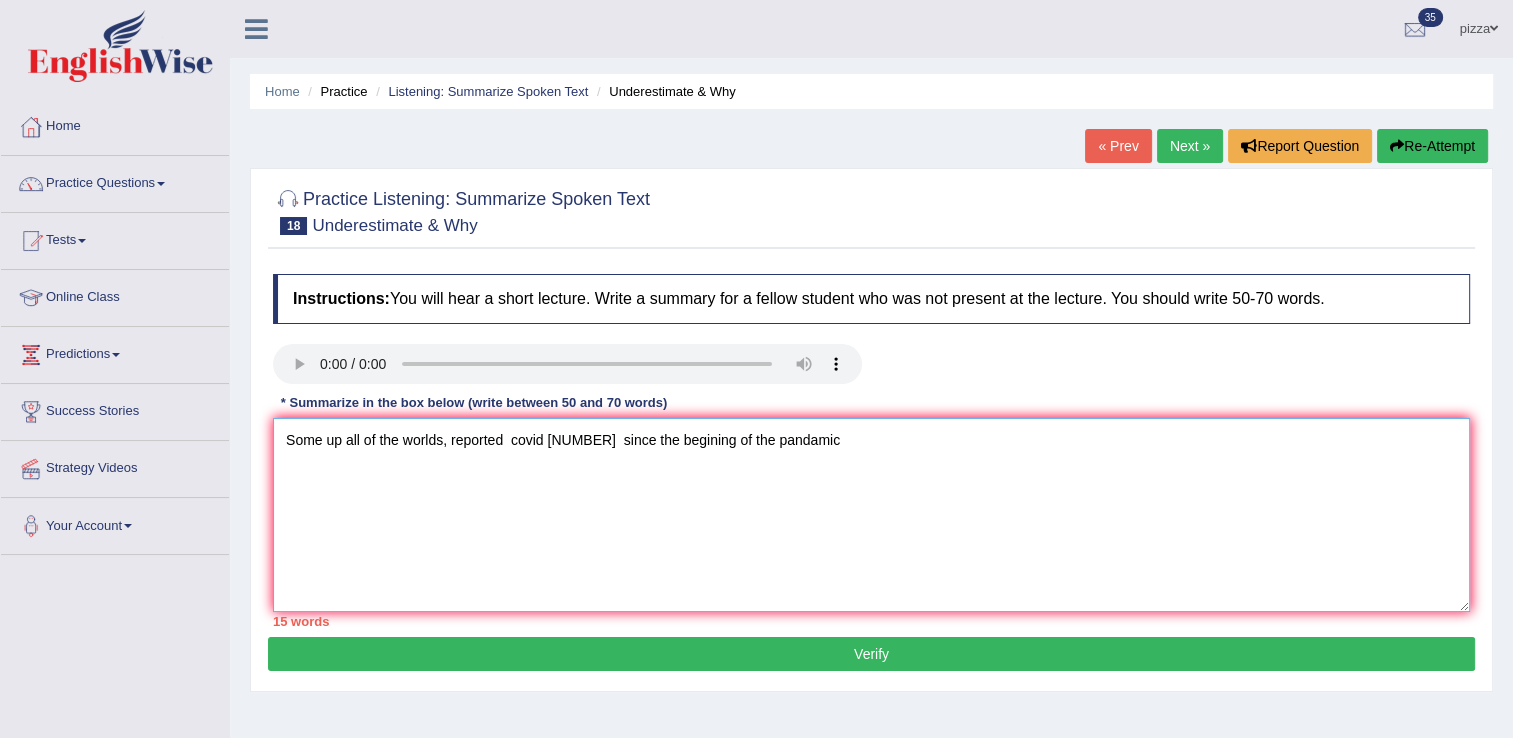 click on "Some up all of the worlds, reported  covid ninteen  since the begining of the pandamic" at bounding box center [871, 515] 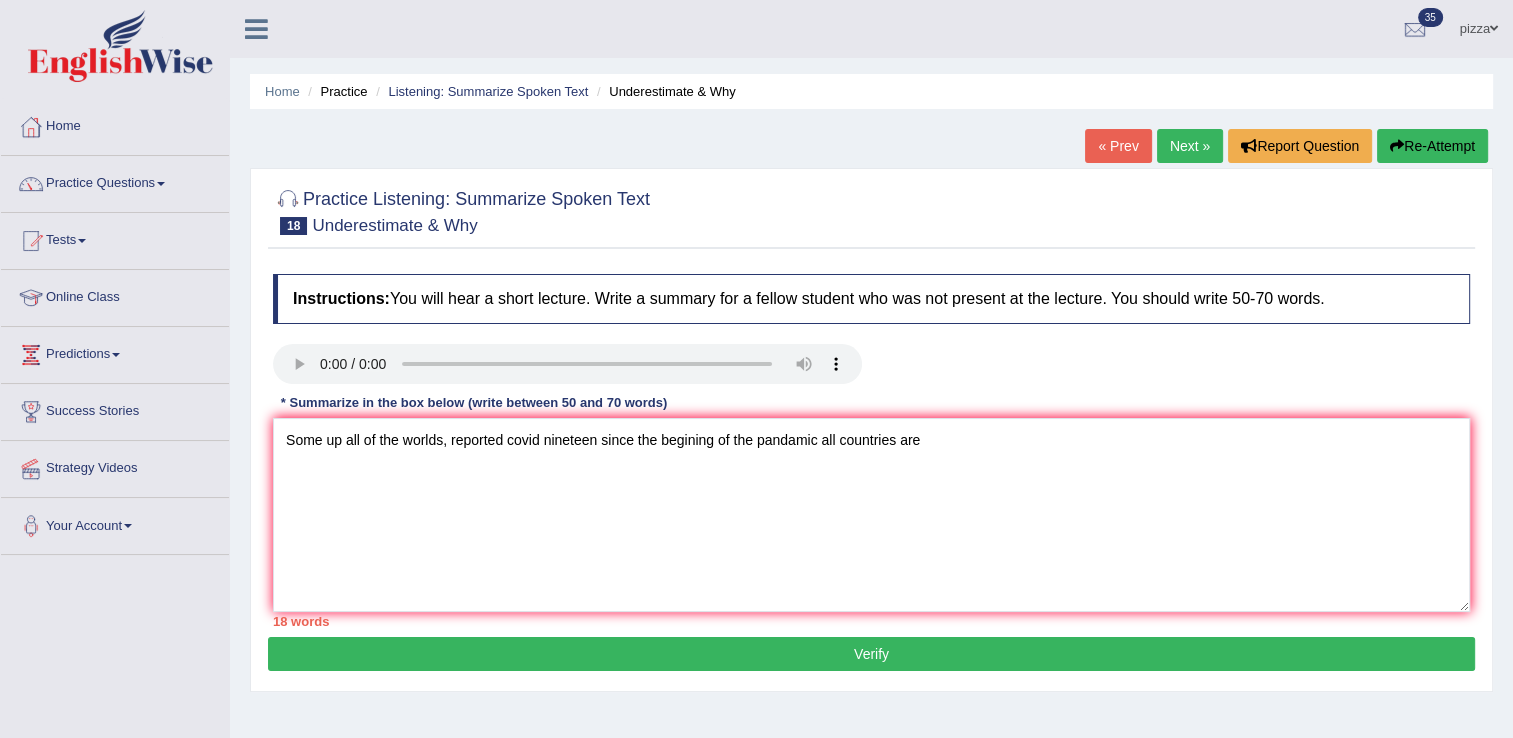 click at bounding box center (871, 366) 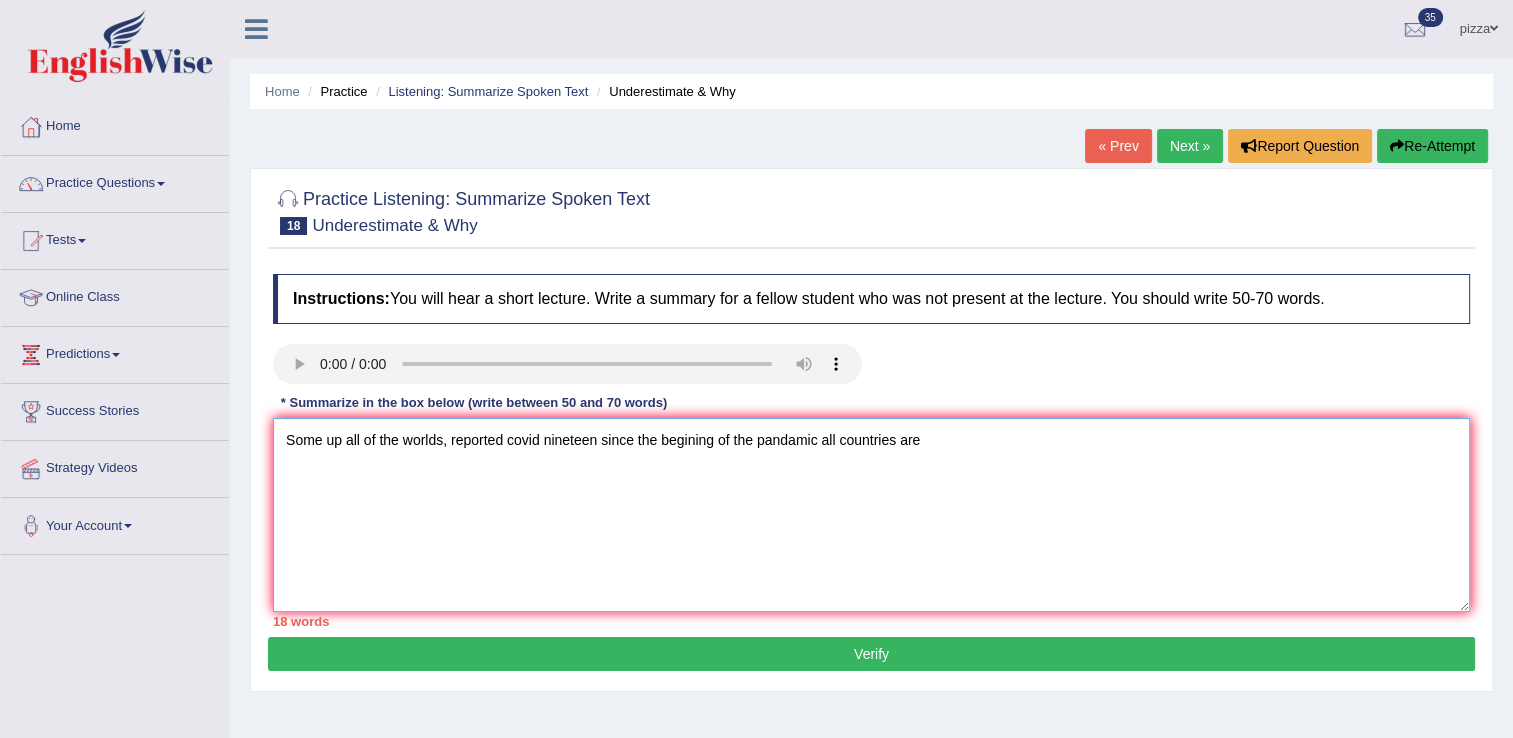 click on "Some up all of the worlds, reported  covid ninteen  since the begining of the pandamic all countries are" at bounding box center (871, 515) 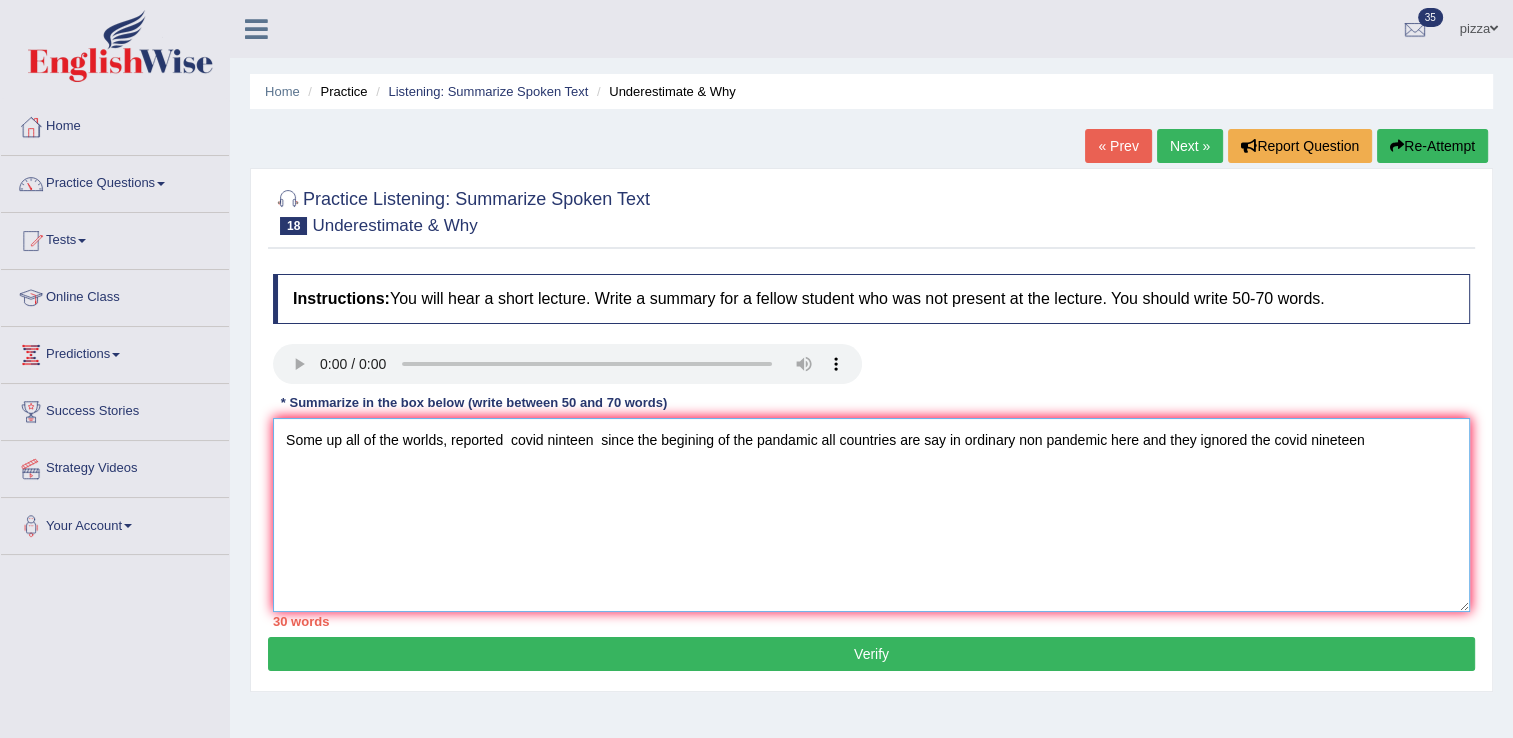 click on "Some up all of the worlds, reported  covid ninteen  since the begining of the pandamic all countries are say in ordinary non pandemic here and they ignored the covid nineteen" at bounding box center [871, 515] 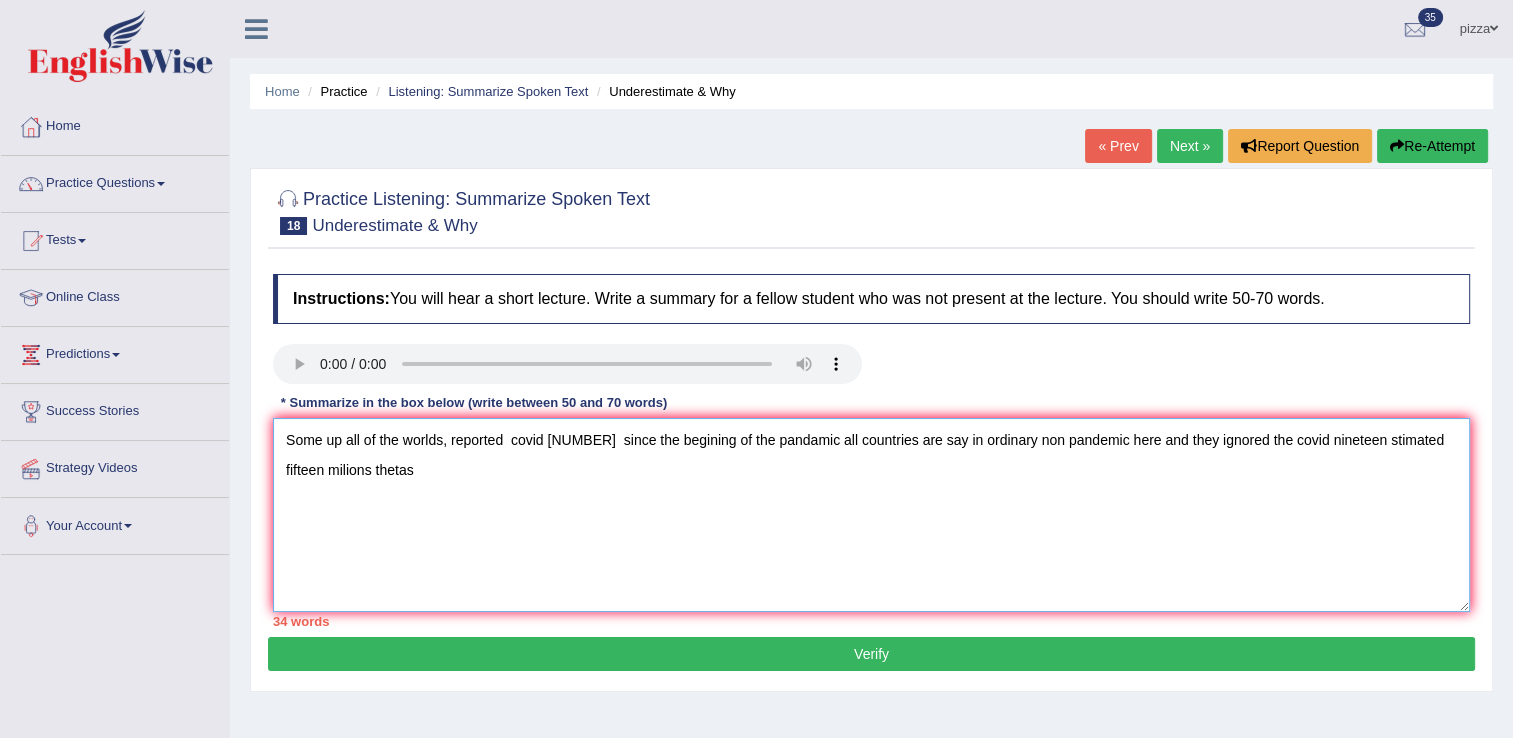 click on "Some up all of the worlds, reported  covid ninteen  since the begining of the pandamic all countries are say in ordinary non pandemic here and they ignored the covid nineteen stimated fifteen milions thetas" at bounding box center (871, 515) 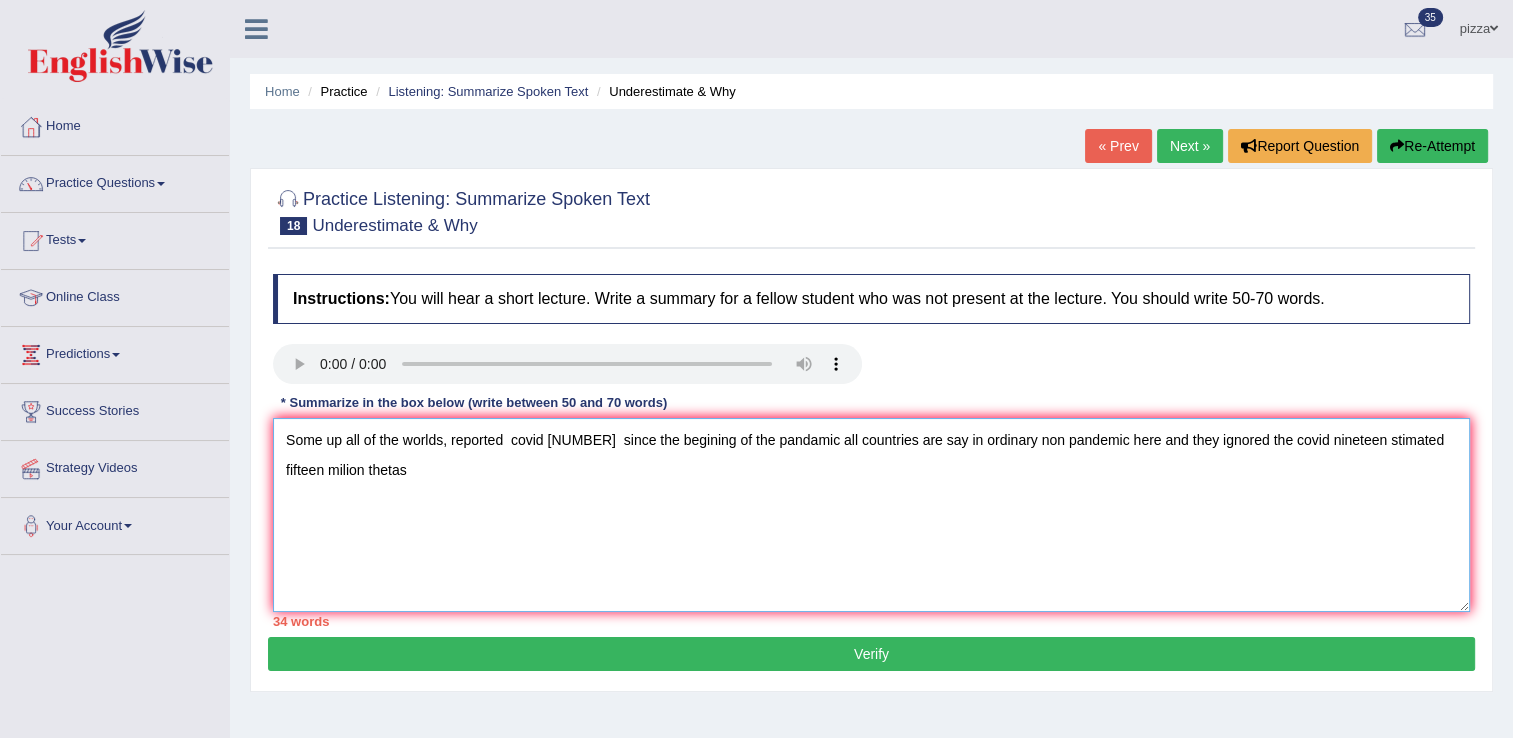 click on "Some up all of the worlds, reported  covid ninteen  since the begining of the pandamic all countries are say in ordinary non pandemic here and they ignored the covid nineteen stimated fifteen milion thetas" at bounding box center [871, 515] 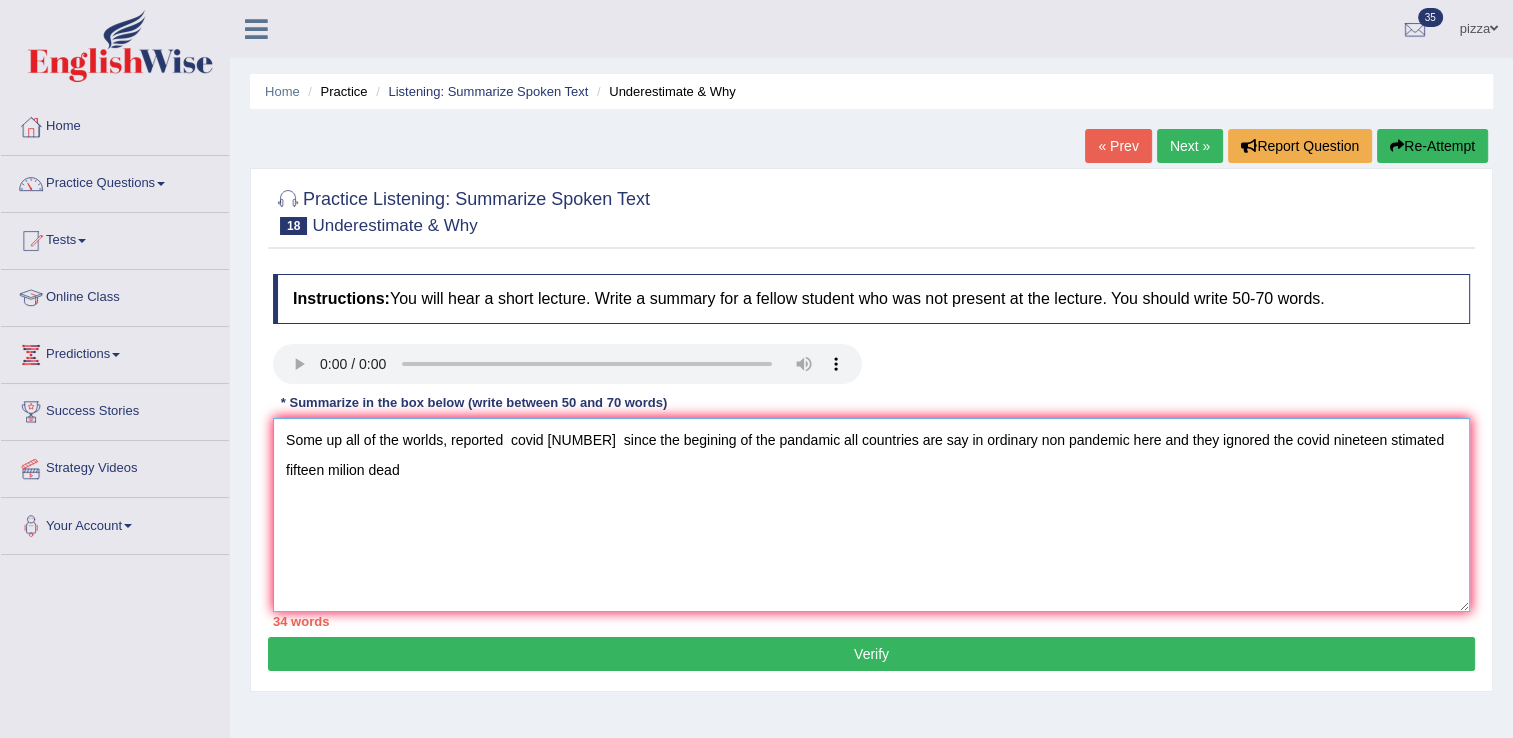 click on "Some up all of the worlds, reported  covid ninteen  since the begining of the pandamic all countries are say in ordinary non pandemic here and they ignored the covid nineteen stimated fifteen milion dead" at bounding box center [871, 515] 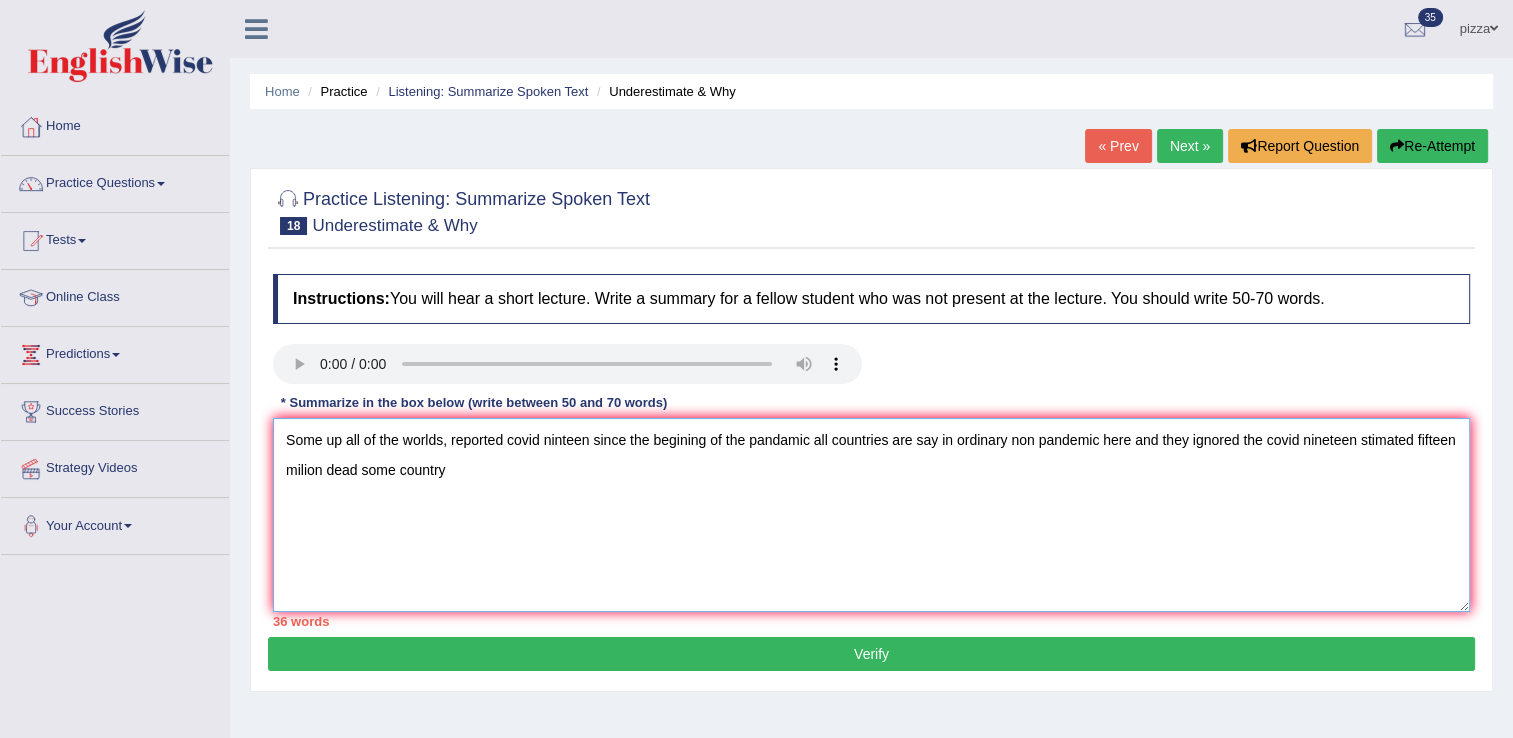 click on "Some up all of the worlds, reported  covid ninteen  since the begining of the pandamic all countries are say in ordinary non pandemic here and they ignored the covid nineteen stimated fifteen milion dead some country" at bounding box center (871, 515) 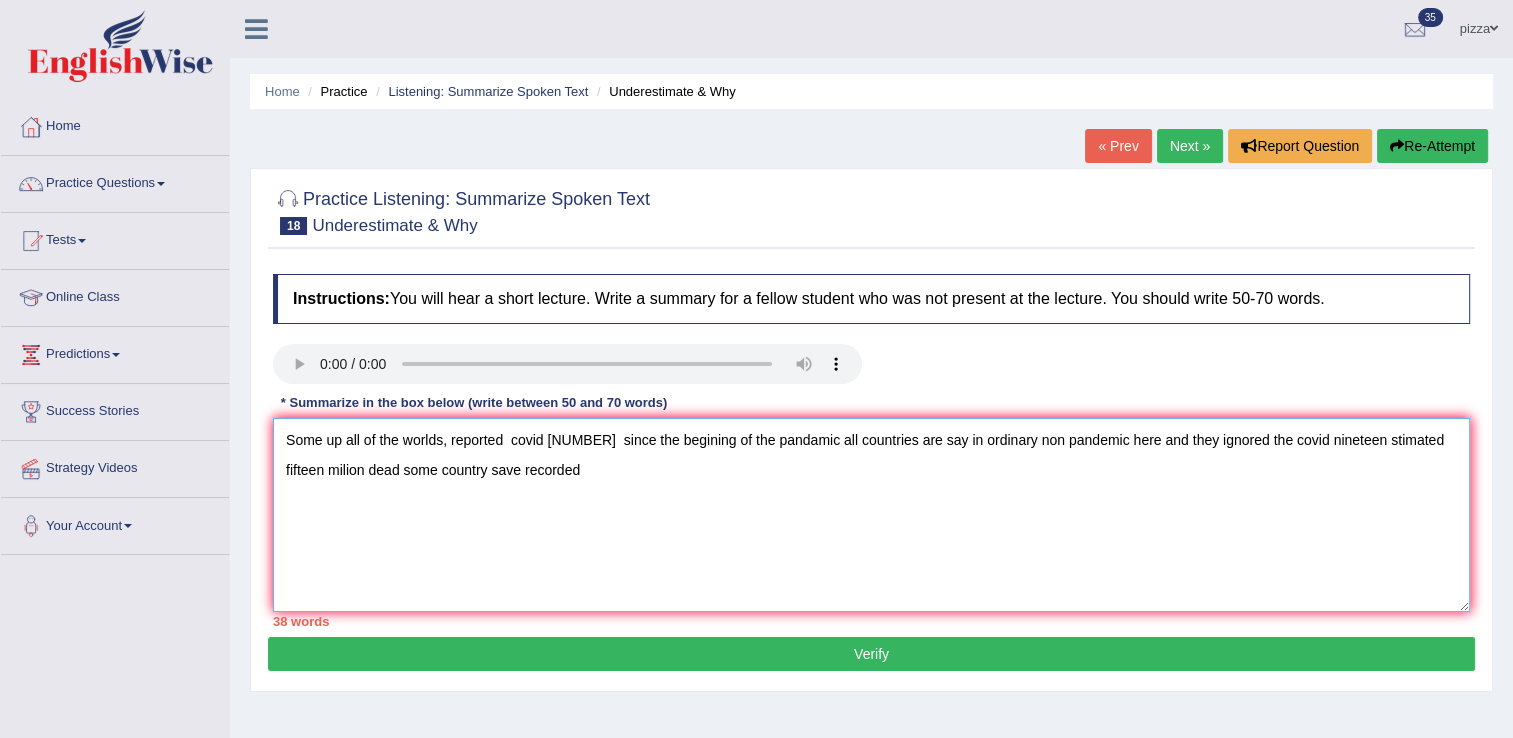 click on "Some up all of the worlds, reported  covid ninteen  since the begining of the pandamic all countries are say in ordinary non pandemic here and they ignored the covid nineteen stimated fifteen milion dead some country save recorded" at bounding box center (871, 515) 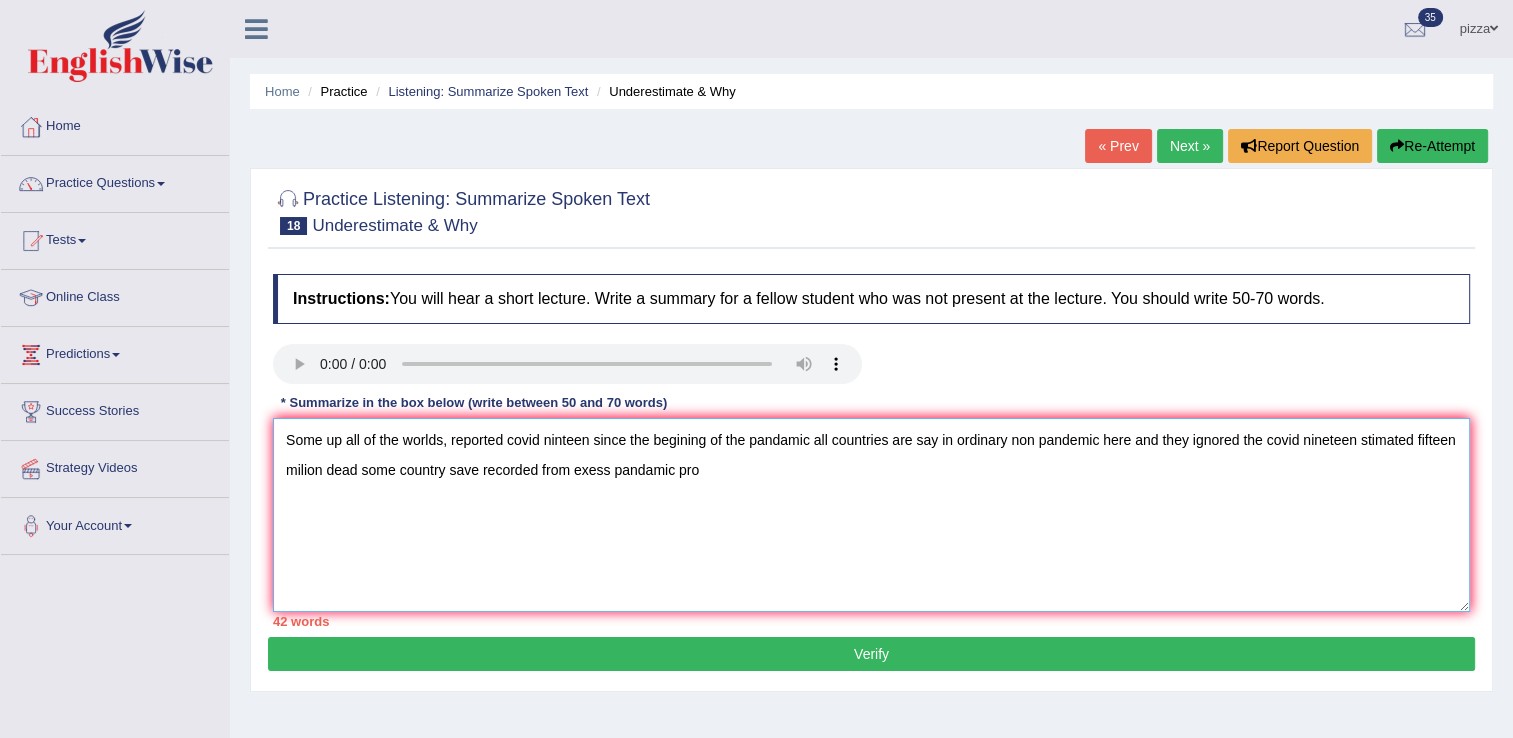 click on "Some up all of the worlds, reported  covid ninteen  since the begining of the pandamic all countries are say in ordinary non pandemic here and they ignored the covid nineteen stimated fifteen milion dead some country save recorded from exess pandamic pro" at bounding box center [871, 515] 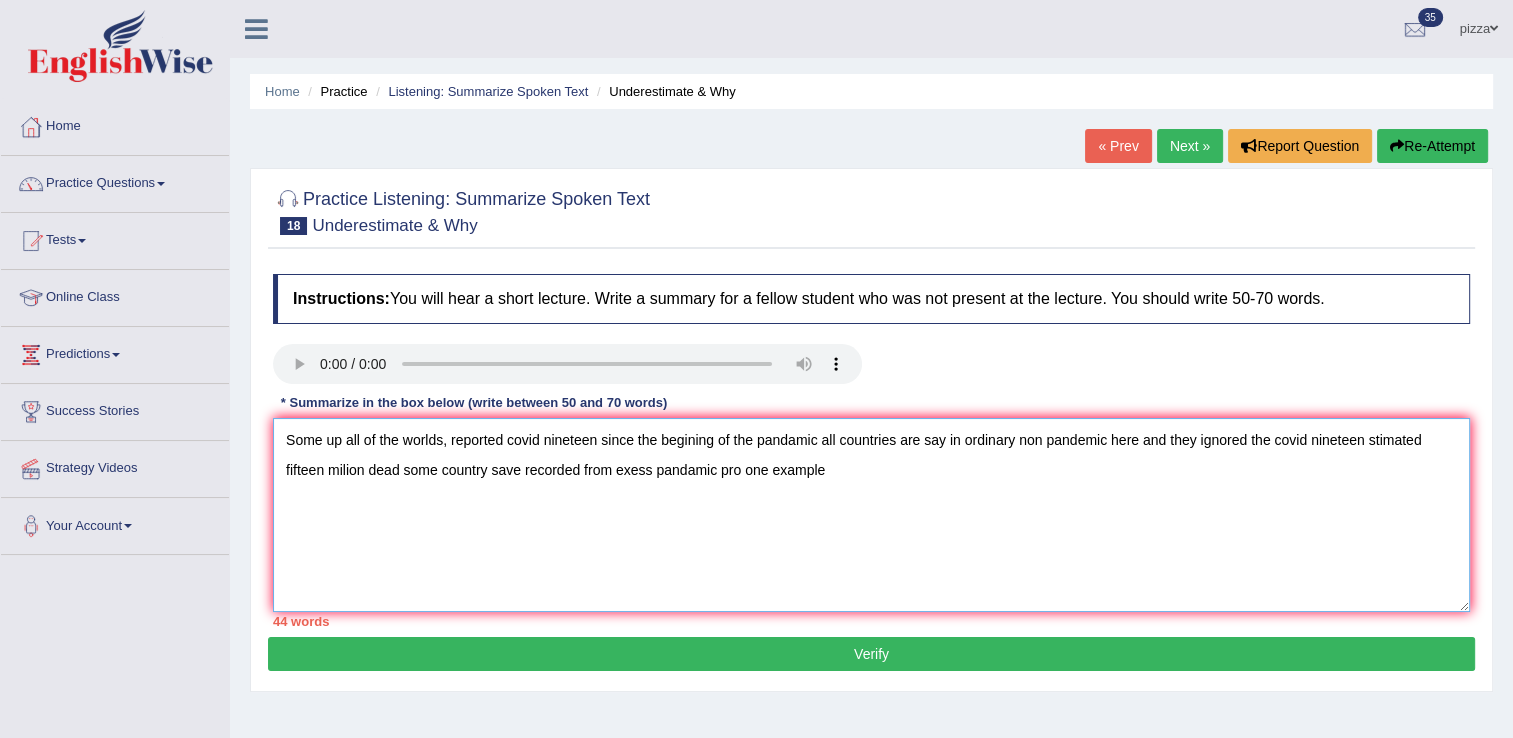 click on "Some up all of the worlds, reported  covid ninteen  since the begining of the pandamic all countries are say in ordinary non pandemic here and they ignored the covid nineteen stimated fifteen milion dead some country save recorded from exess pandamic pro one example" at bounding box center (871, 515) 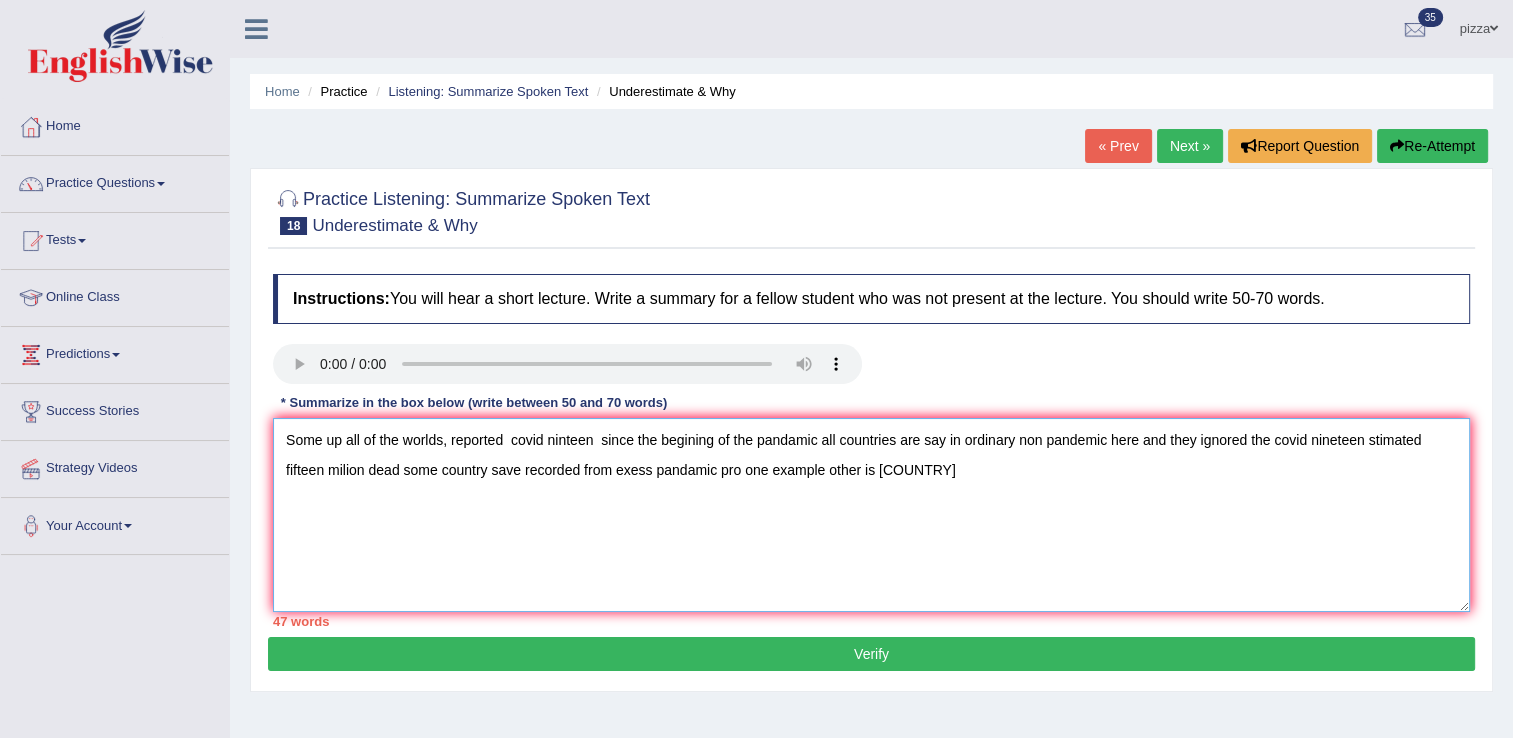 click on "Some up all of the worlds, reported  covid ninteen  since the begining of the pandamic all countries are say in ordinary non pandemic here and they ignored the covid nineteen stimated fifteen milion dead some country save recorded from exess pandamic pro one example other is India" at bounding box center (871, 515) 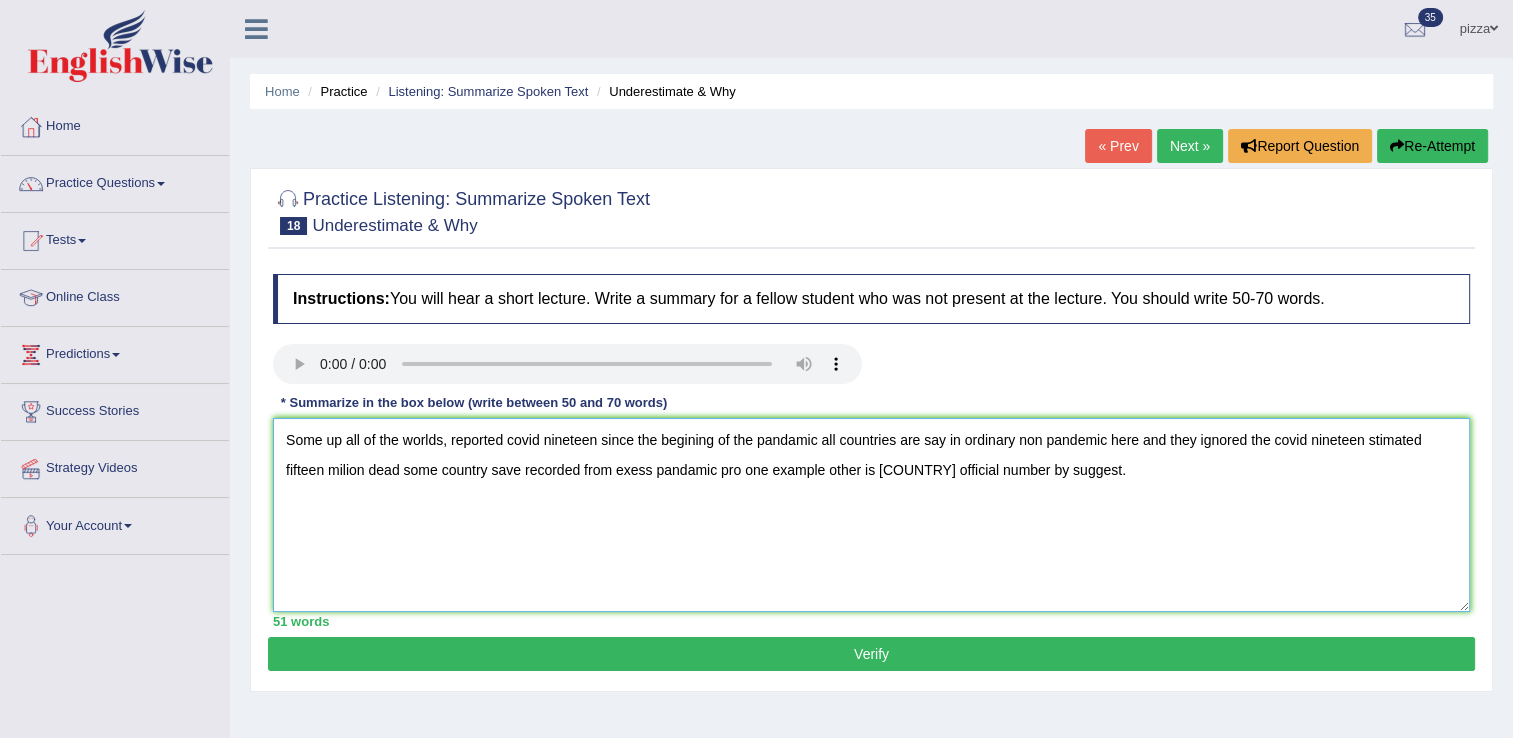 type on "Some up all of the worlds, reported  covid ninteen  since the begining of the pandamic all countries are say in ordinary non pandemic here and they ignored the covid nineteen stimated fifteen milion dead some country save recorded from exess pandamic pro one example other is India official number by suggest." 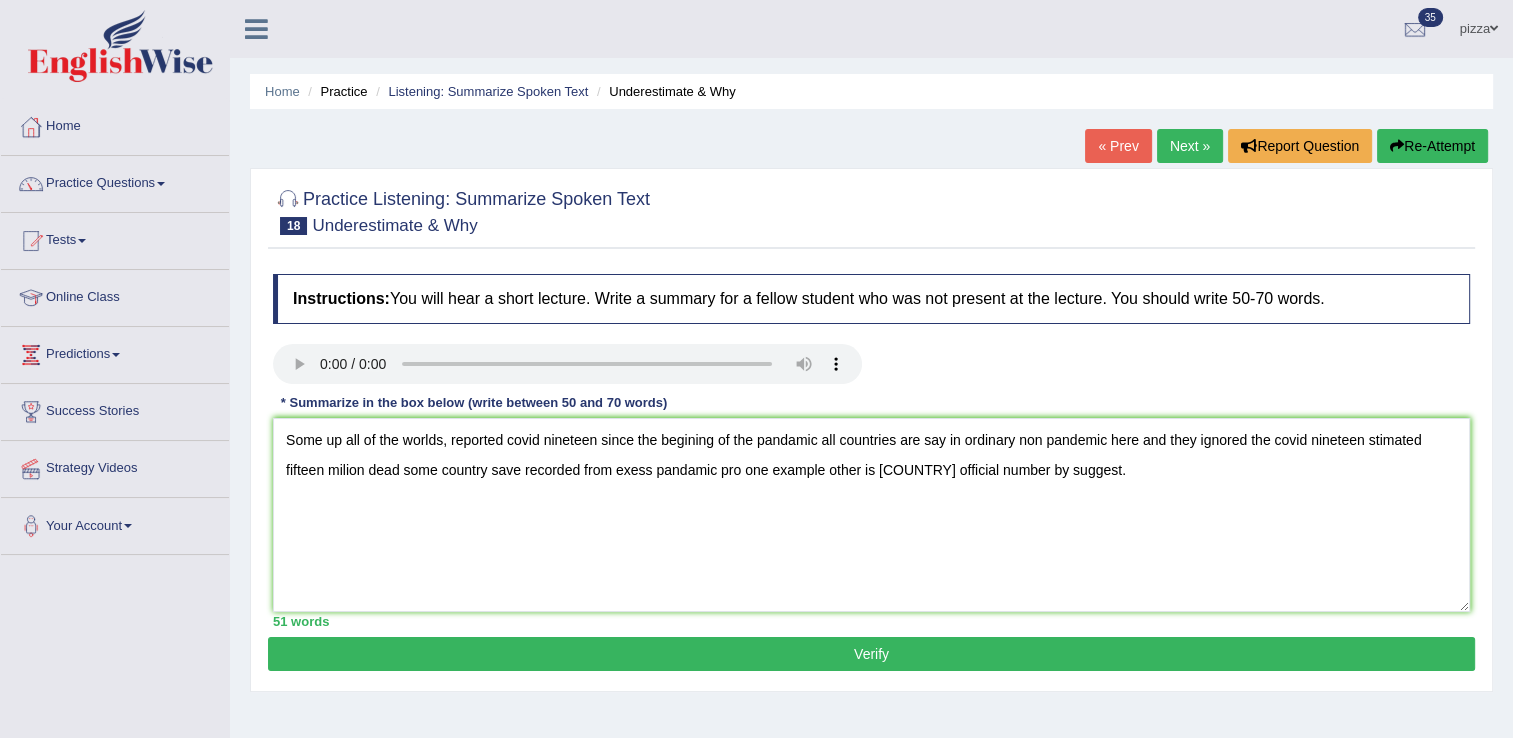 click on "Verify" at bounding box center (871, 654) 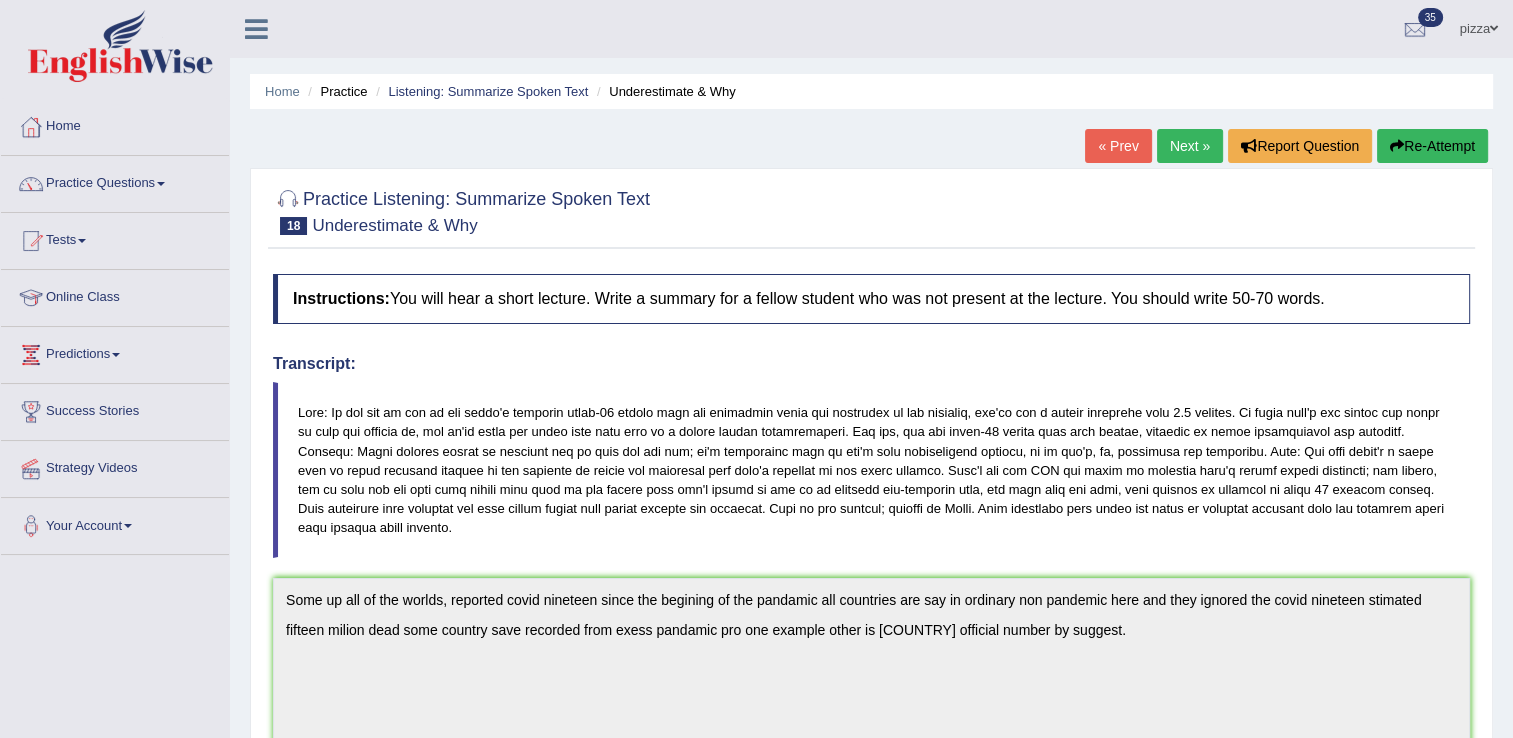 click on "Home
Practice
Listening: Summarize Spoken Text
Underestimate & Why
« Prev Next »  Report Question  Re-Attempt
Practice Listening: Summarize Spoken Text
18
Underestimate & Why
Instructions:  You will hear a short lecture. Write a summary for a fellow student who was not present at the lecture. You should write 50-70 words.
Transcript: Recorded Answer: * Summarize in the box below (write between 50 and 70 words) Some up all of the worlds, reported  covid ninteen  since the begining of the pandamic all countries are say in ordinary non pandemic here and they ignored the covid nineteen stimated fifteen milion dead some country save recorded from exess pandamic pro one example other is India official number by suggest. 51 words Written Keywords: — A.I. Engine Result: Some   up   all   of   the   worlds ,  reported" at bounding box center (871, 619) 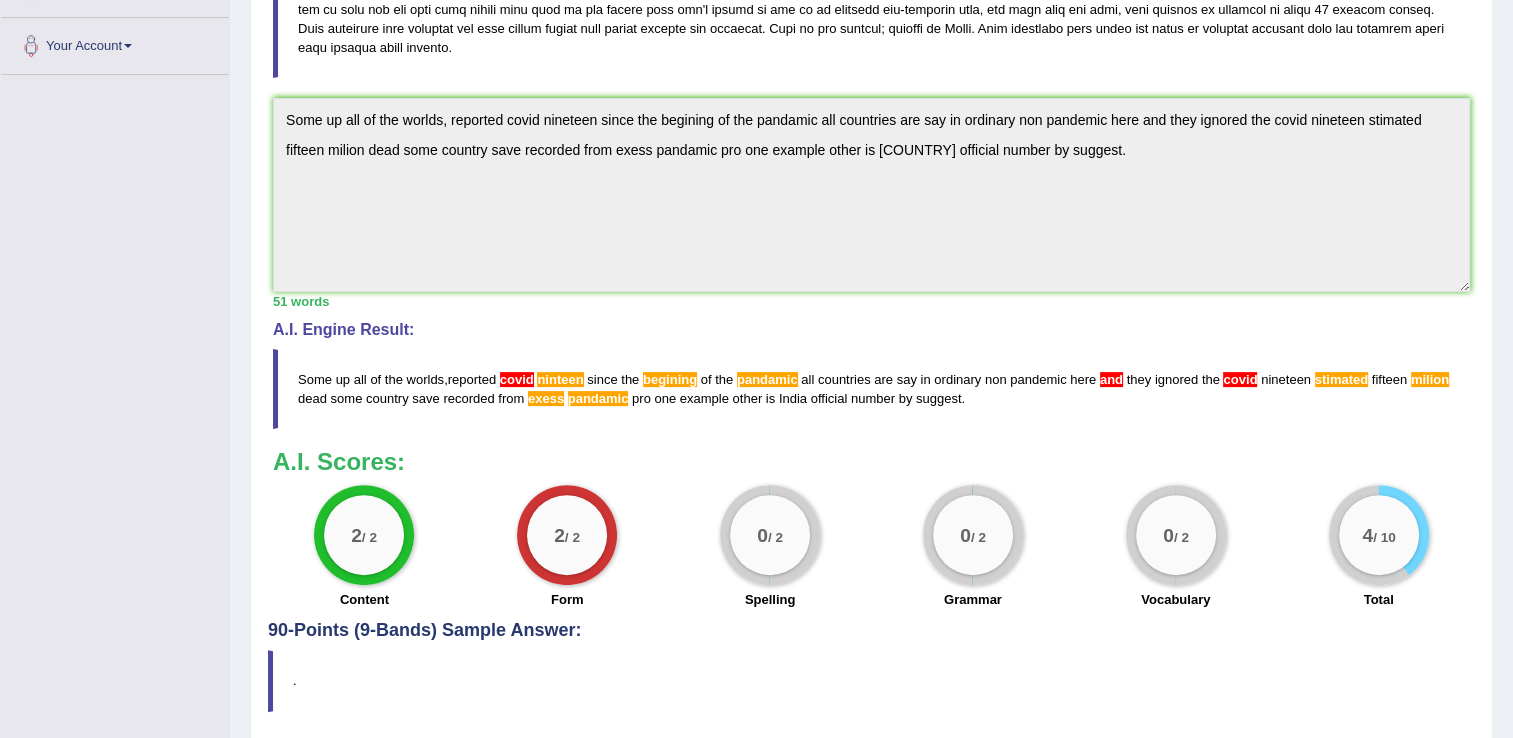 scroll, scrollTop: 547, scrollLeft: 0, axis: vertical 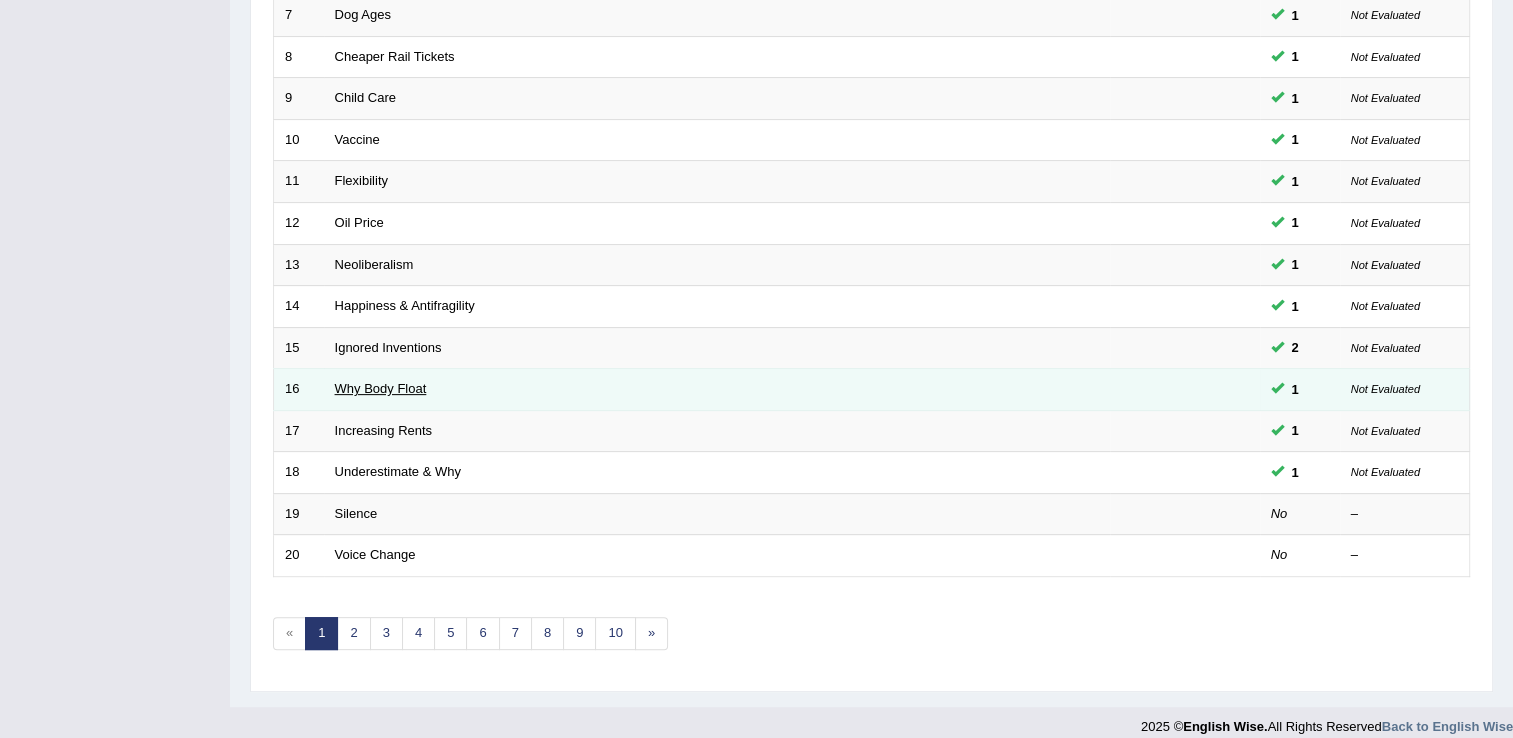click on "Why Body Float" at bounding box center (381, 388) 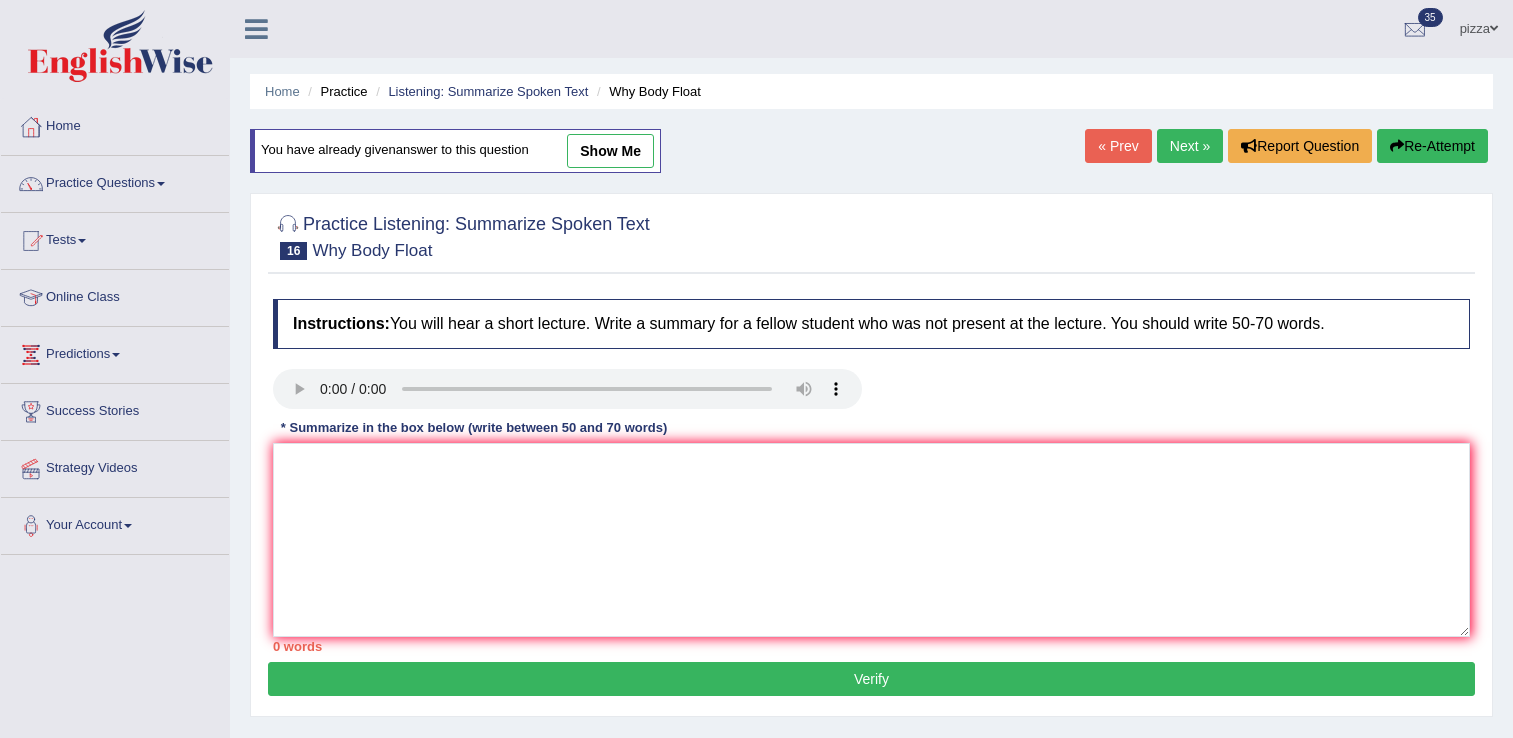 scroll, scrollTop: 0, scrollLeft: 0, axis: both 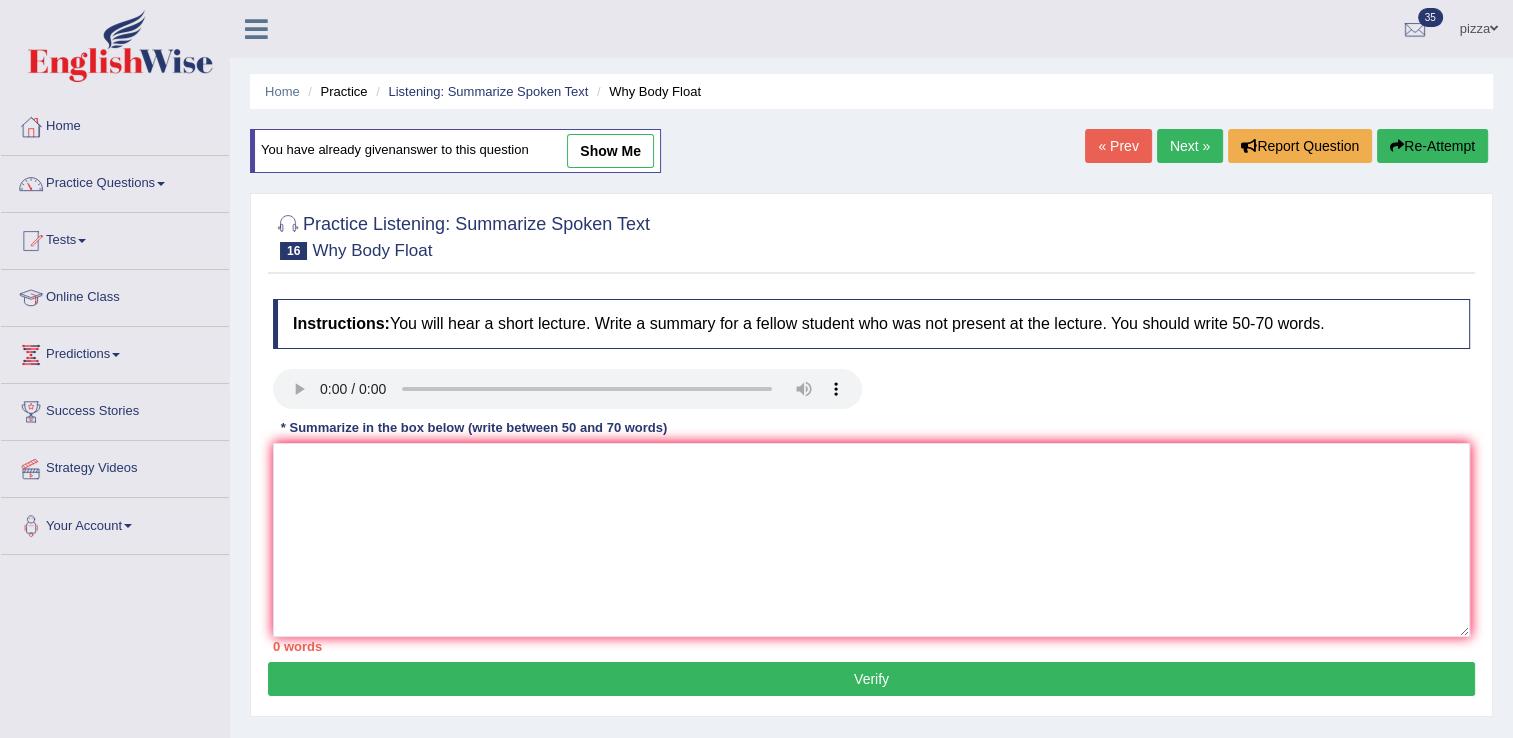click on "show me" at bounding box center (610, 151) 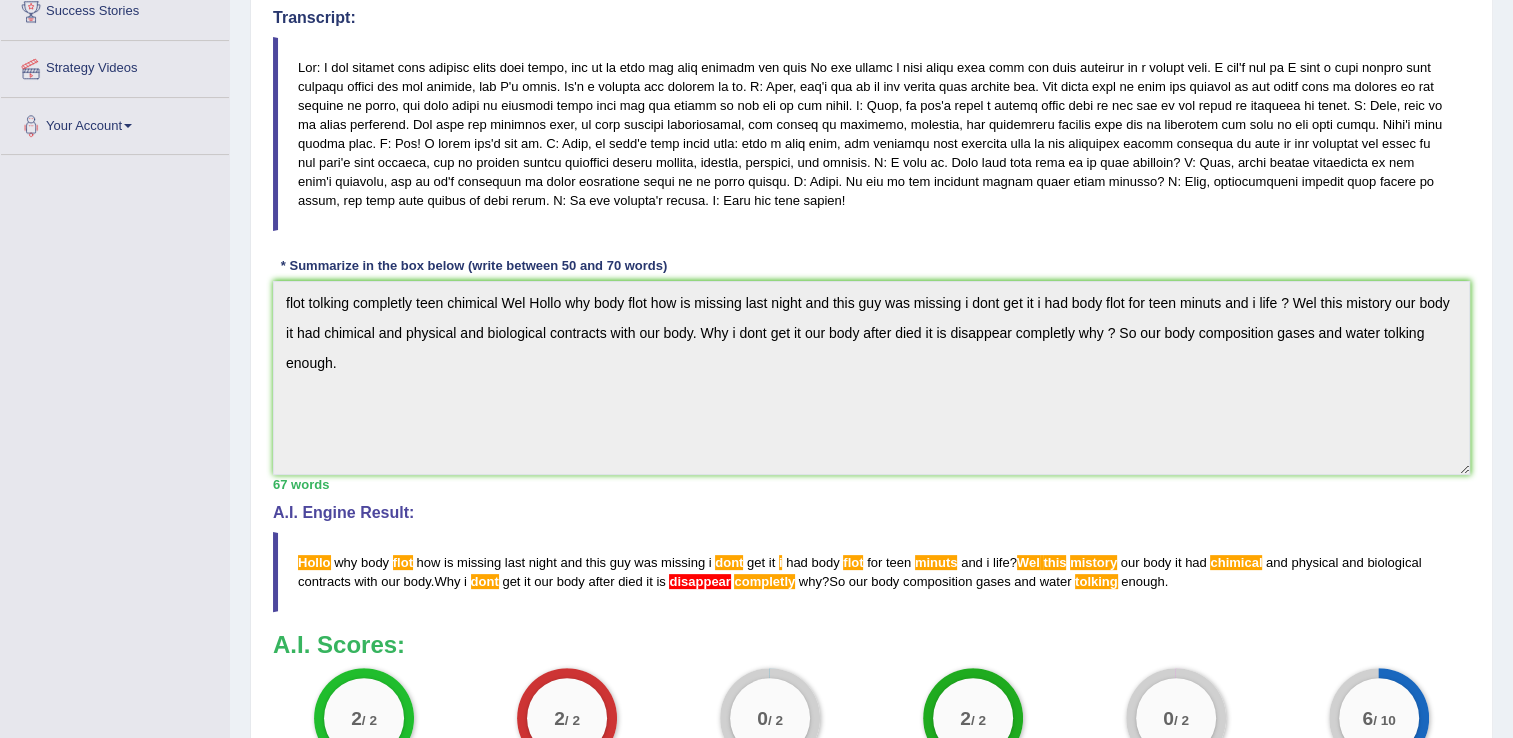 scroll, scrollTop: 519, scrollLeft: 0, axis: vertical 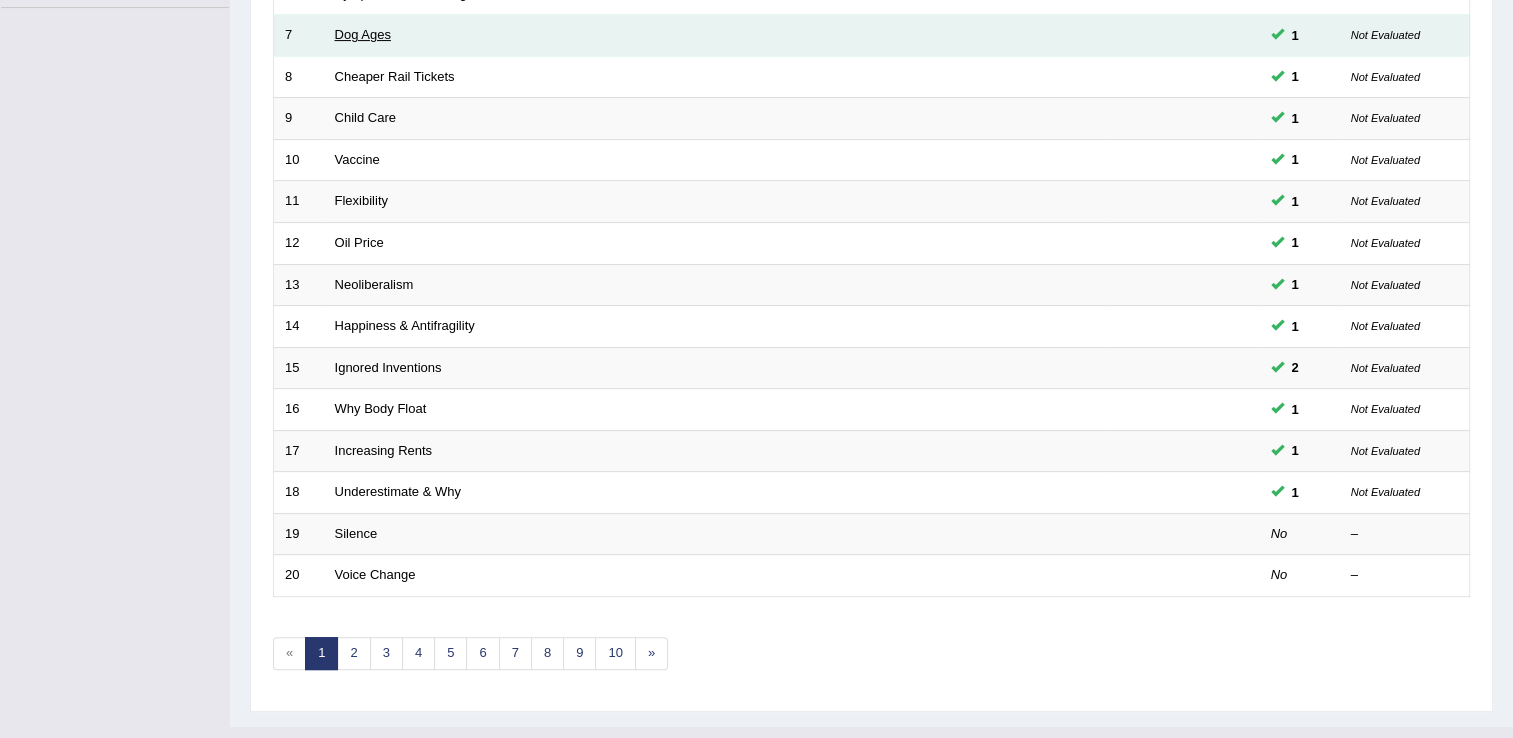 click on "Dog Ages" at bounding box center [363, 34] 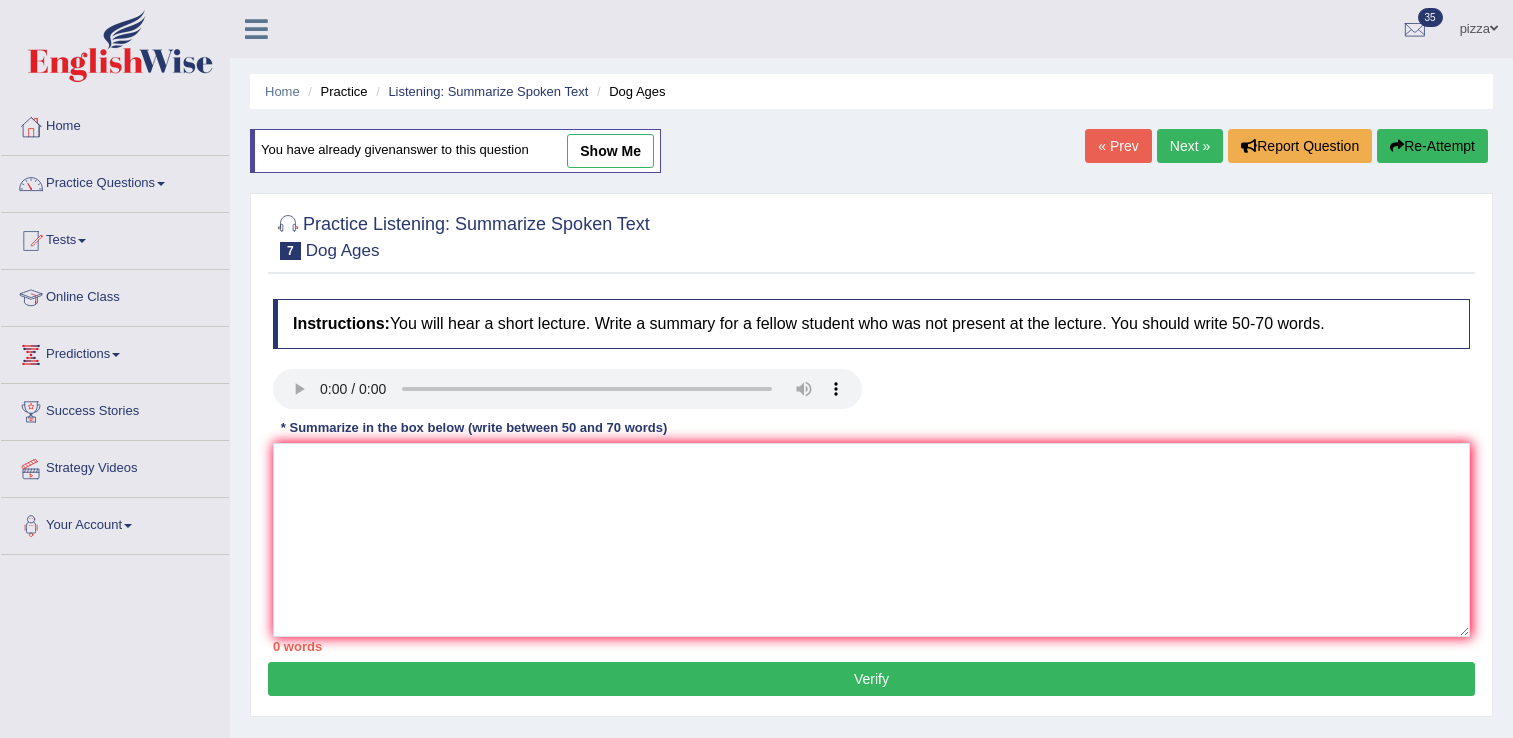 scroll, scrollTop: 0, scrollLeft: 0, axis: both 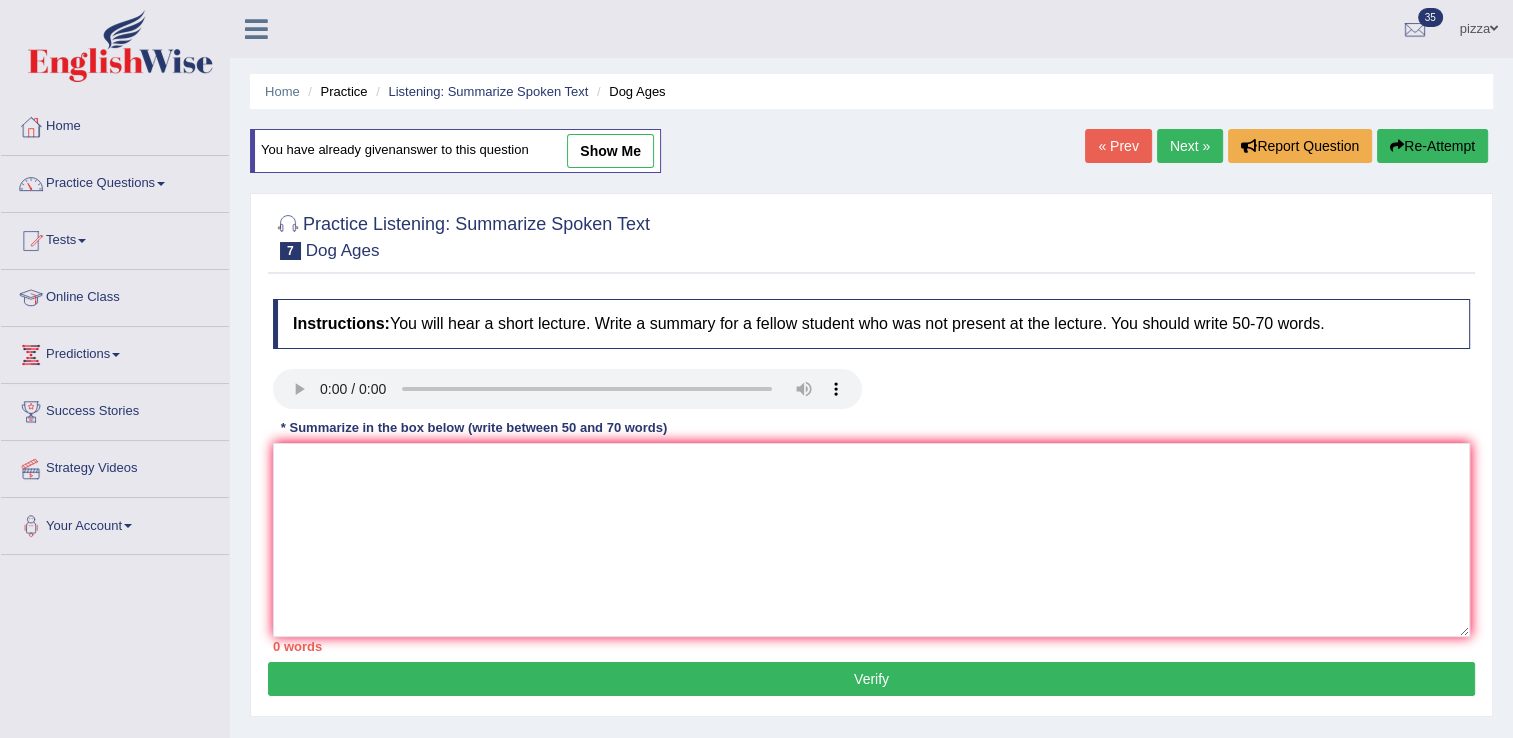 click on "show me" at bounding box center [610, 151] 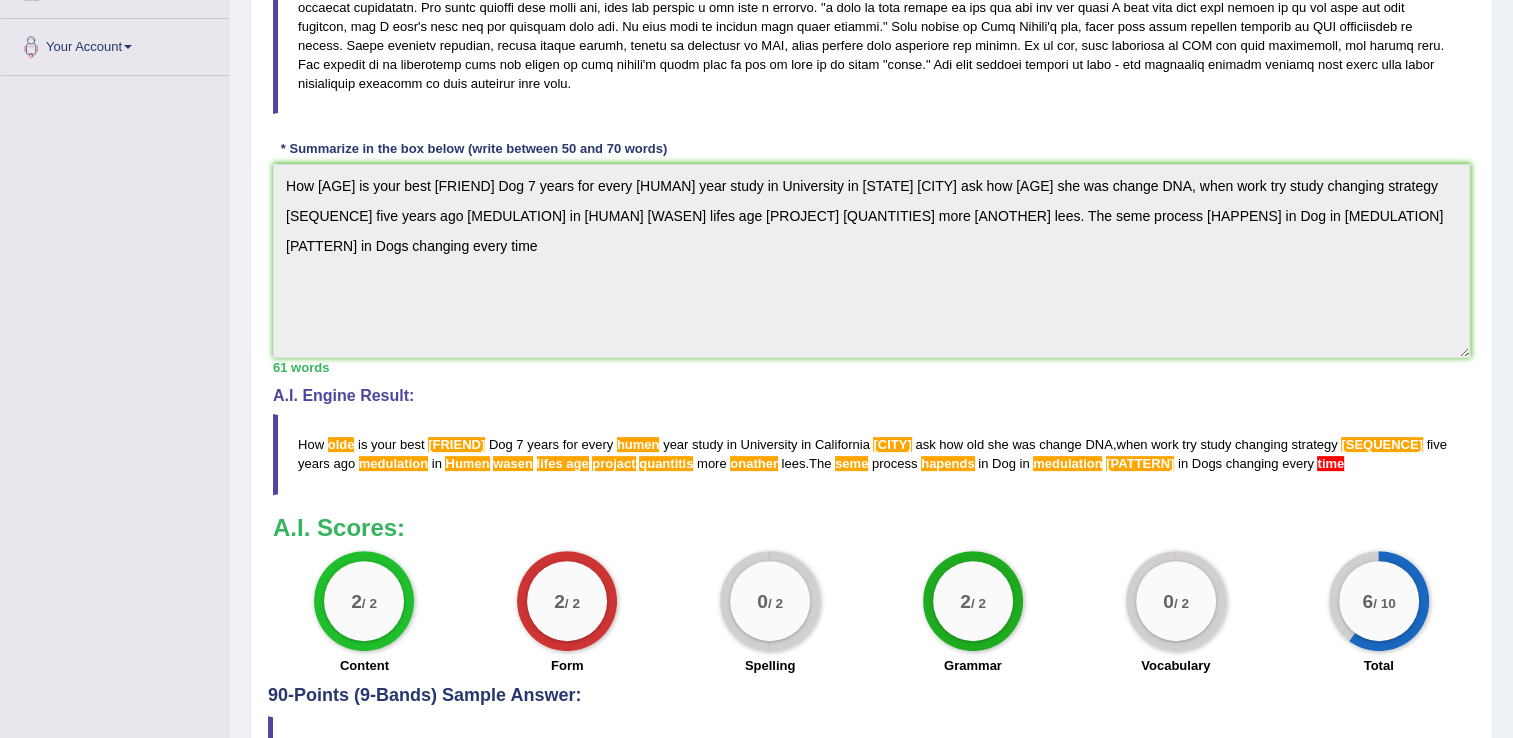 scroll, scrollTop: 572, scrollLeft: 0, axis: vertical 